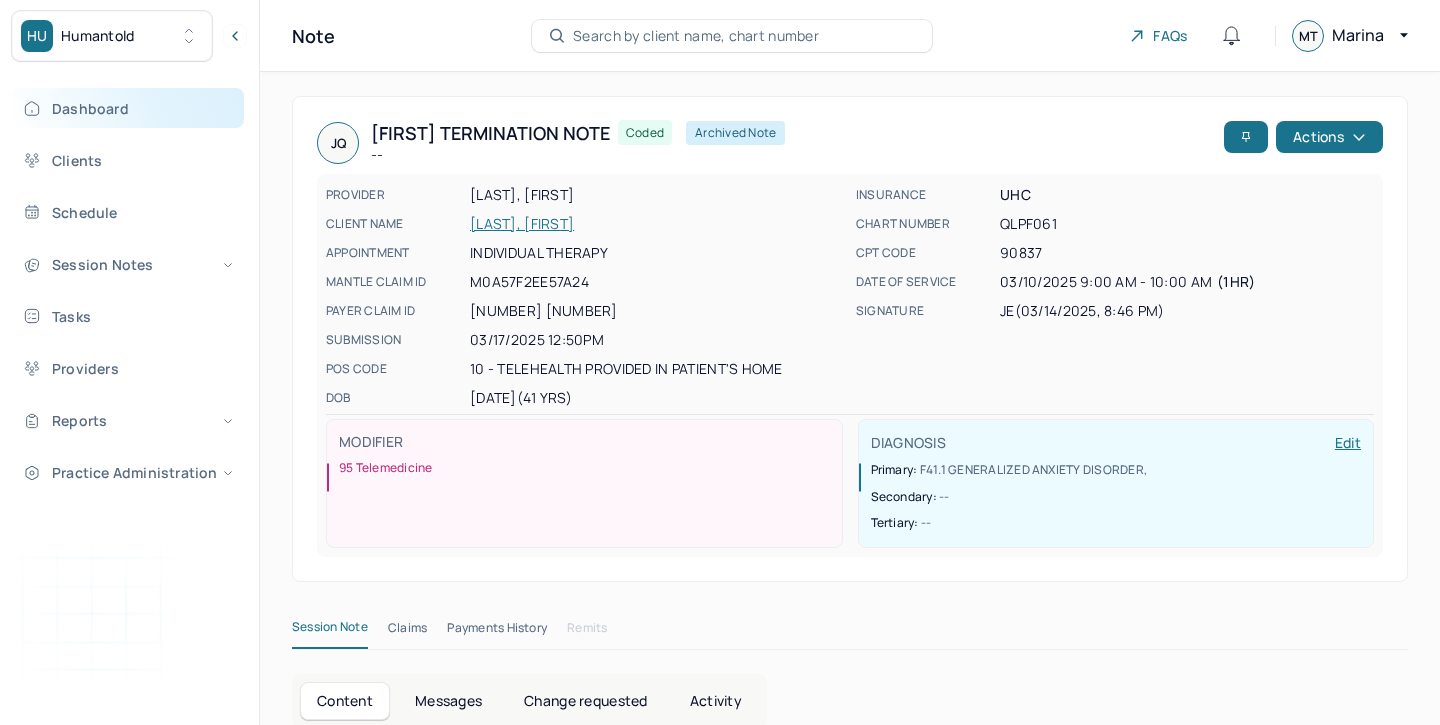 scroll, scrollTop: 0, scrollLeft: 0, axis: both 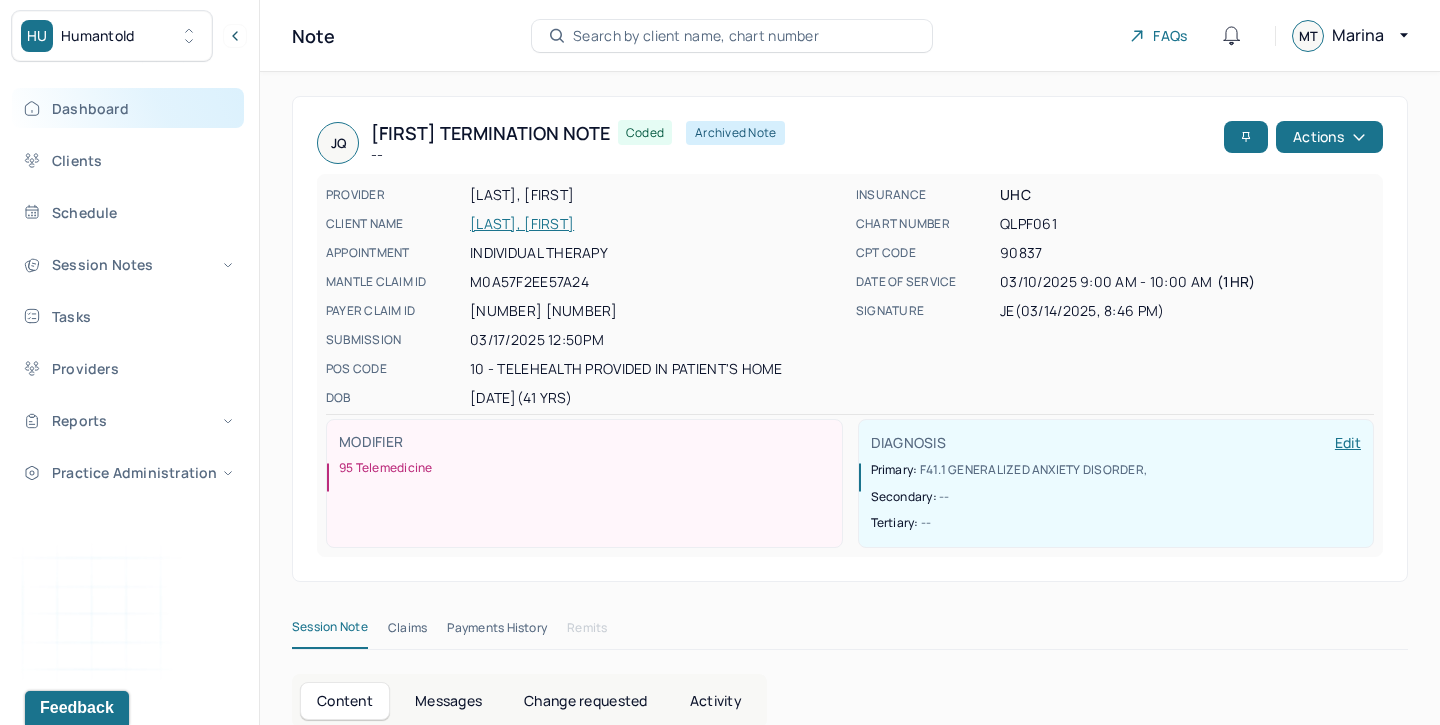 click on "Dashboard" at bounding box center (128, 108) 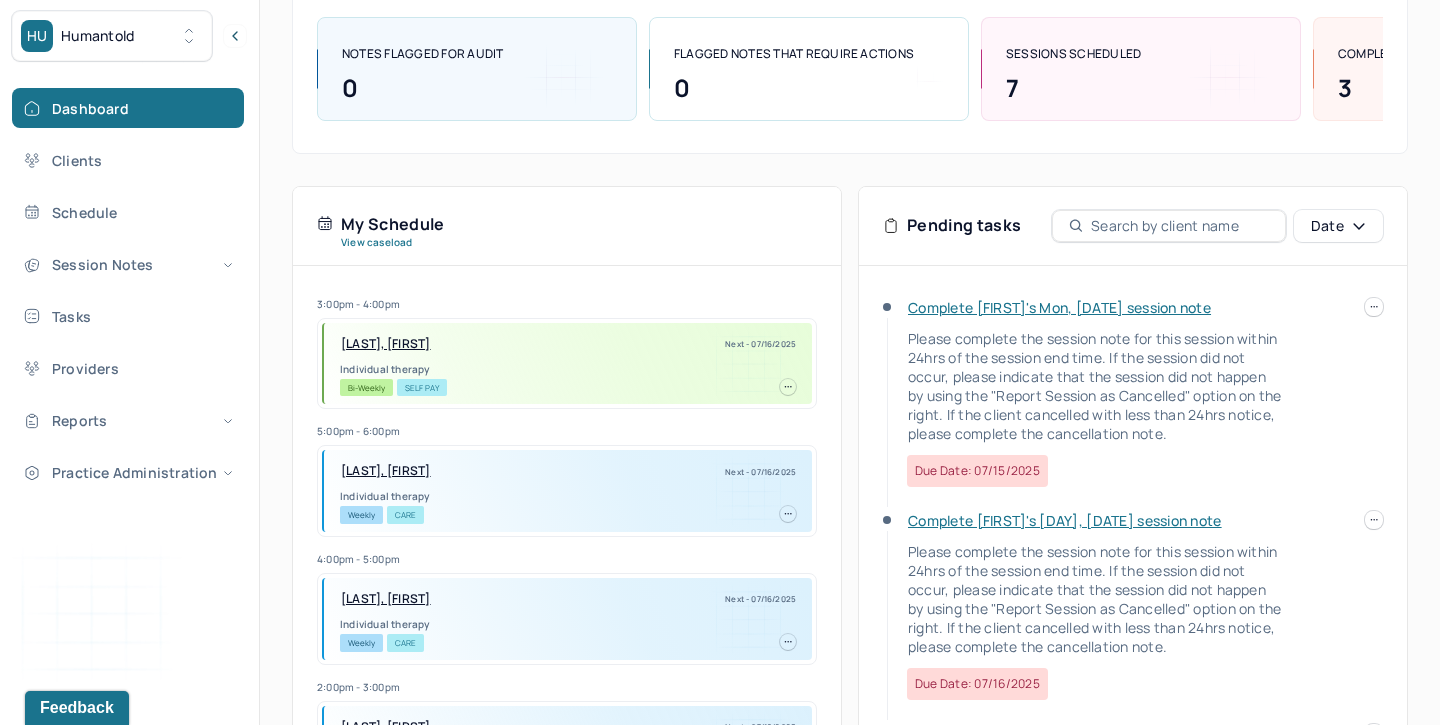 scroll, scrollTop: 253, scrollLeft: 0, axis: vertical 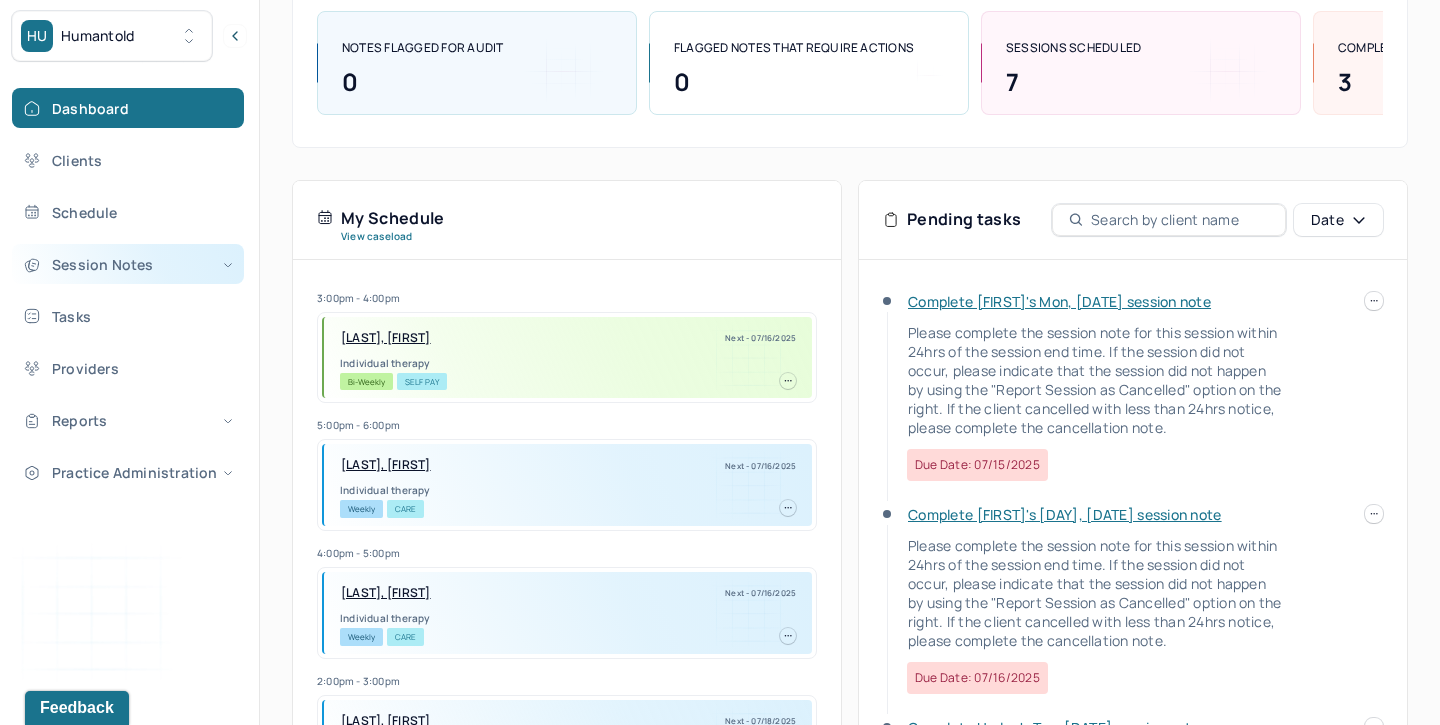 click on "Session Notes" at bounding box center [128, 264] 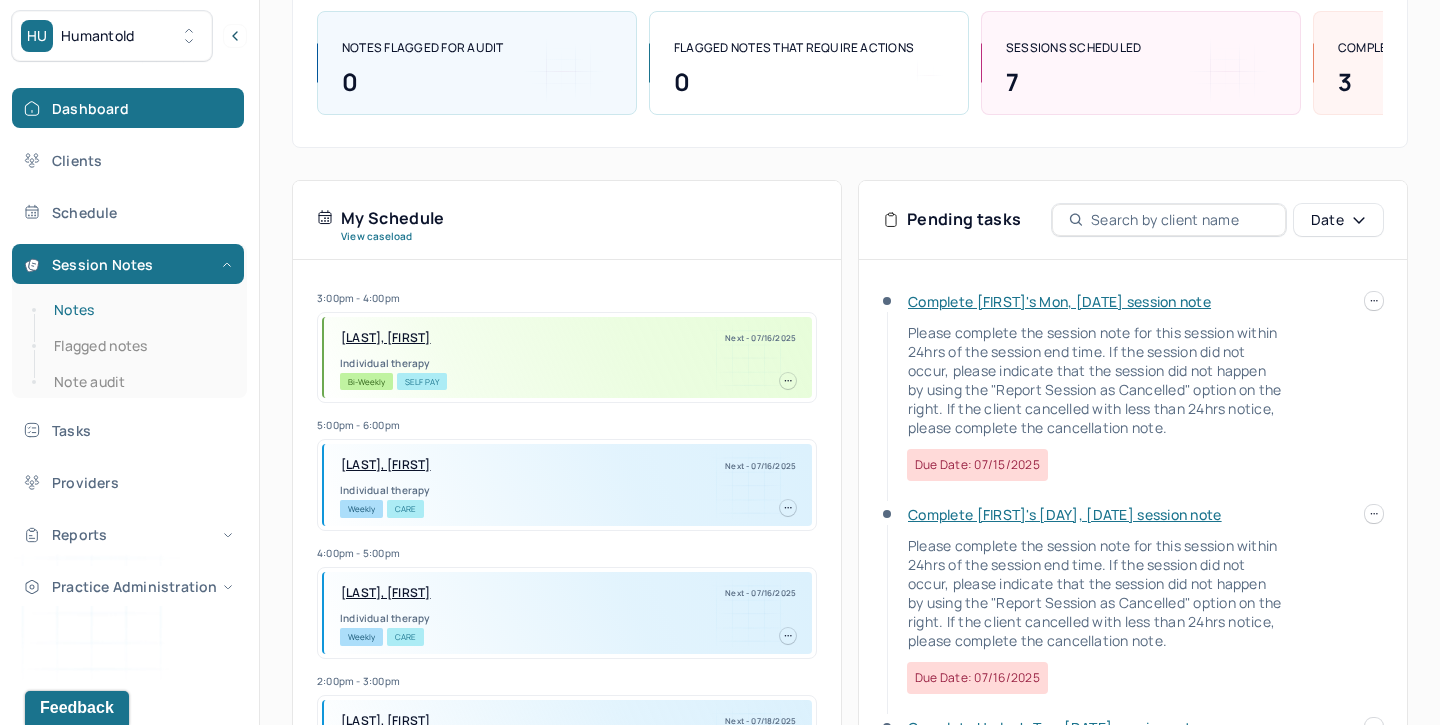 click on "Notes" at bounding box center (139, 310) 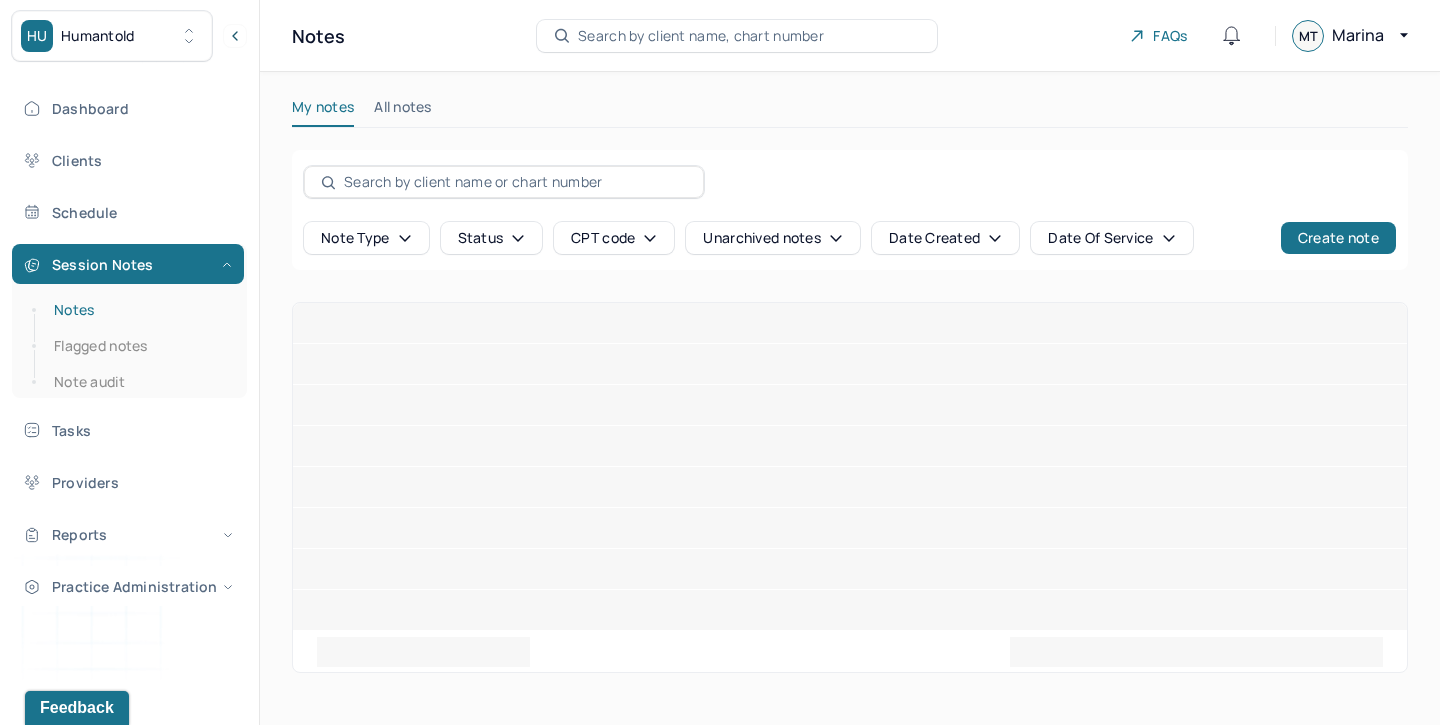 scroll, scrollTop: 0, scrollLeft: 0, axis: both 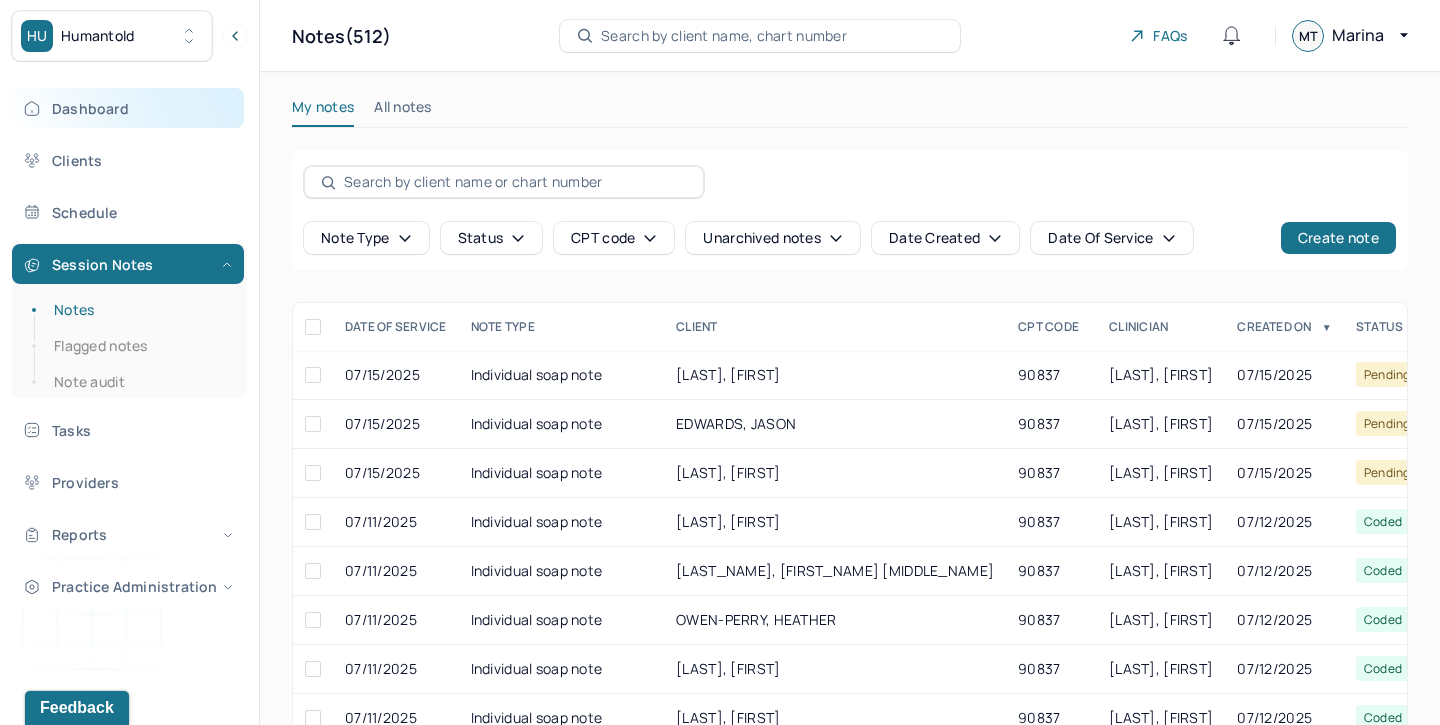 click on "Dashboard" at bounding box center (128, 108) 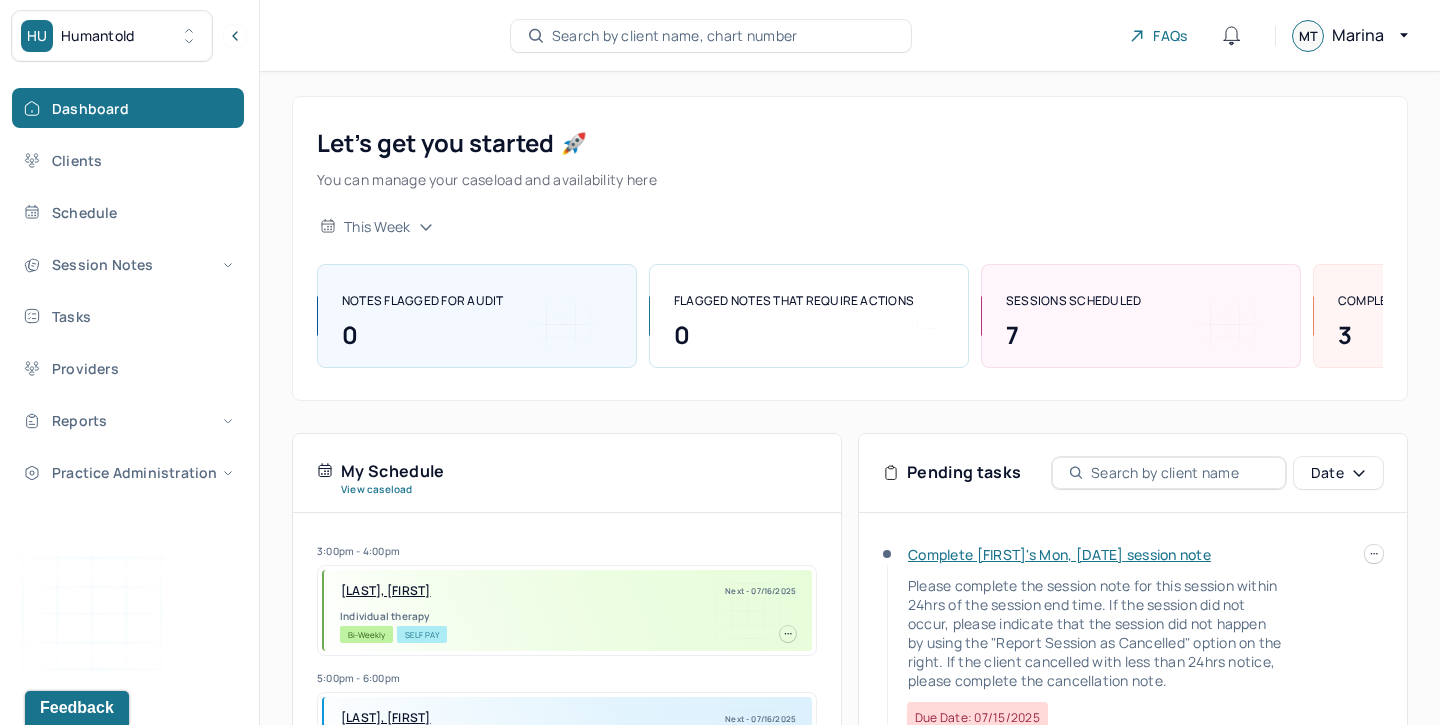 scroll, scrollTop: 391, scrollLeft: 0, axis: vertical 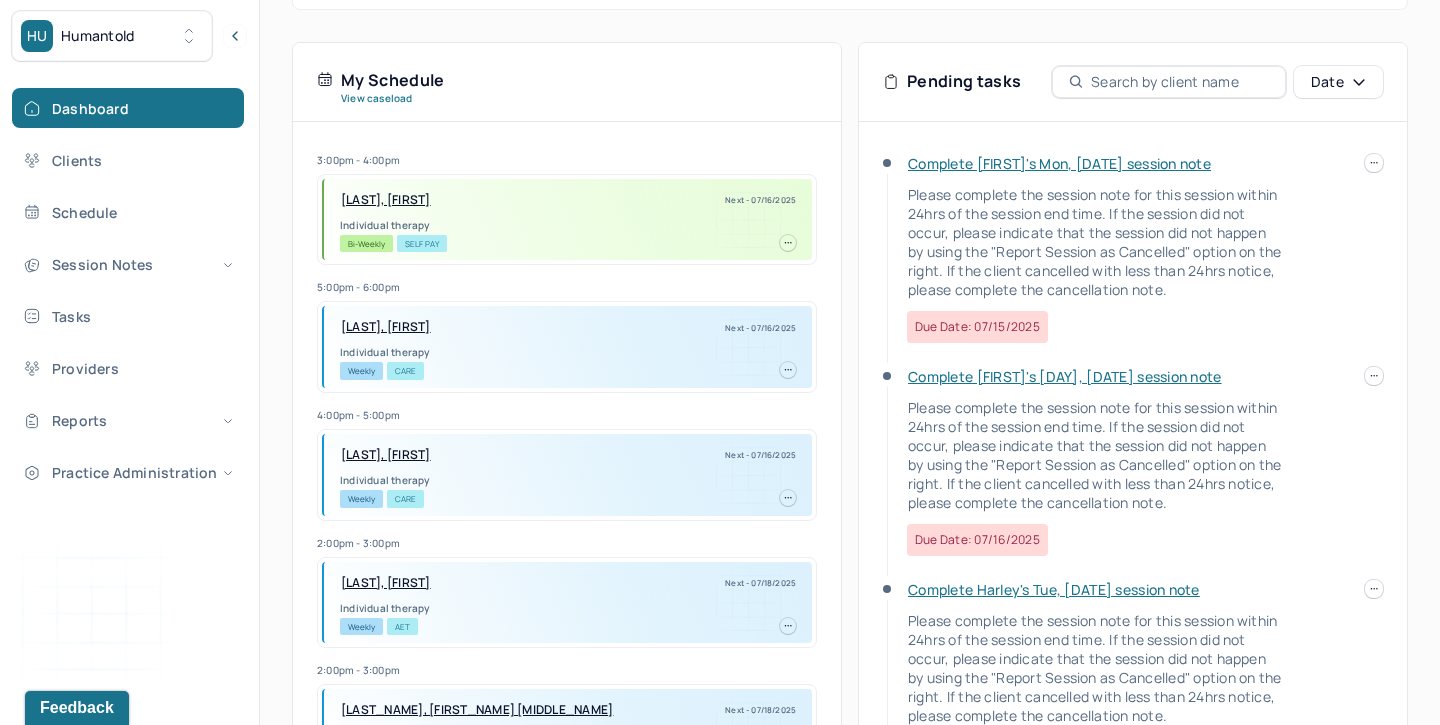 click on "Complete [FIRST]'s [DAY], [DATE] session note" at bounding box center [1065, 376] 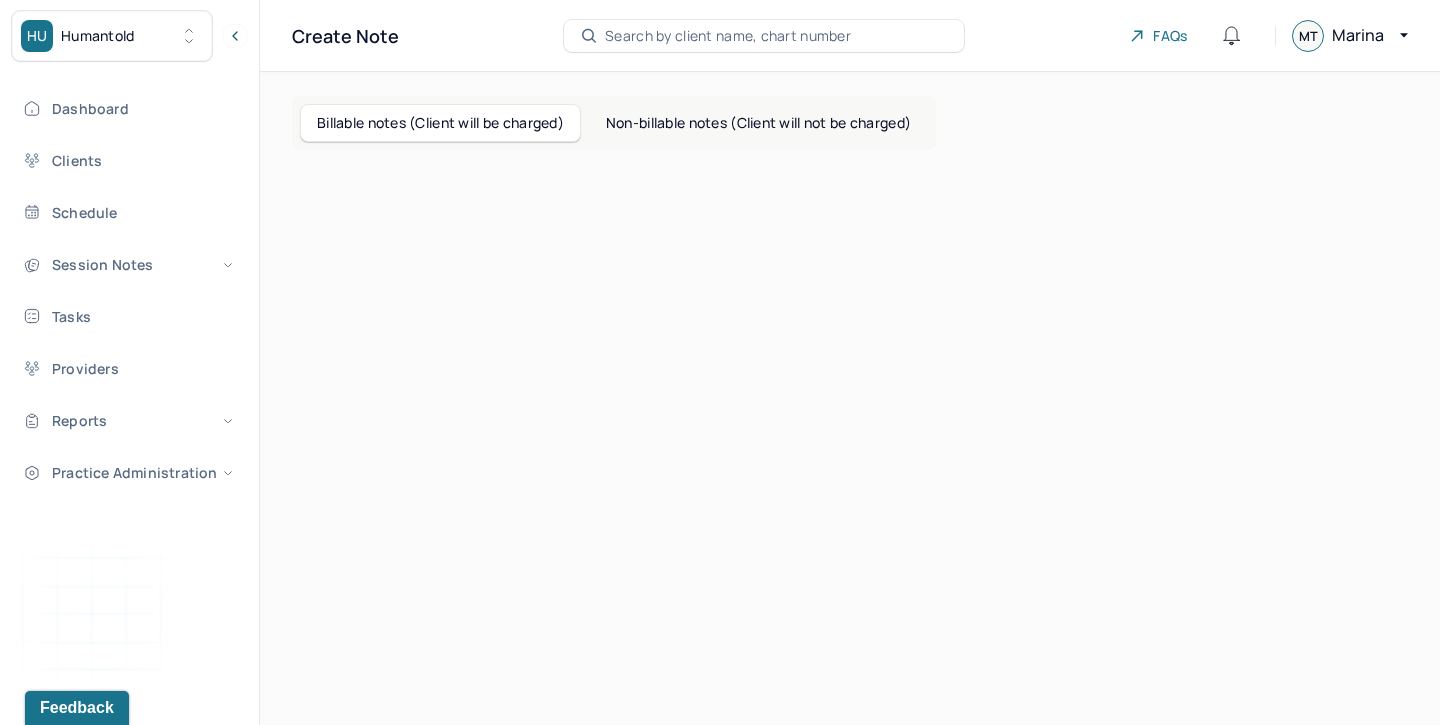 scroll, scrollTop: 0, scrollLeft: 0, axis: both 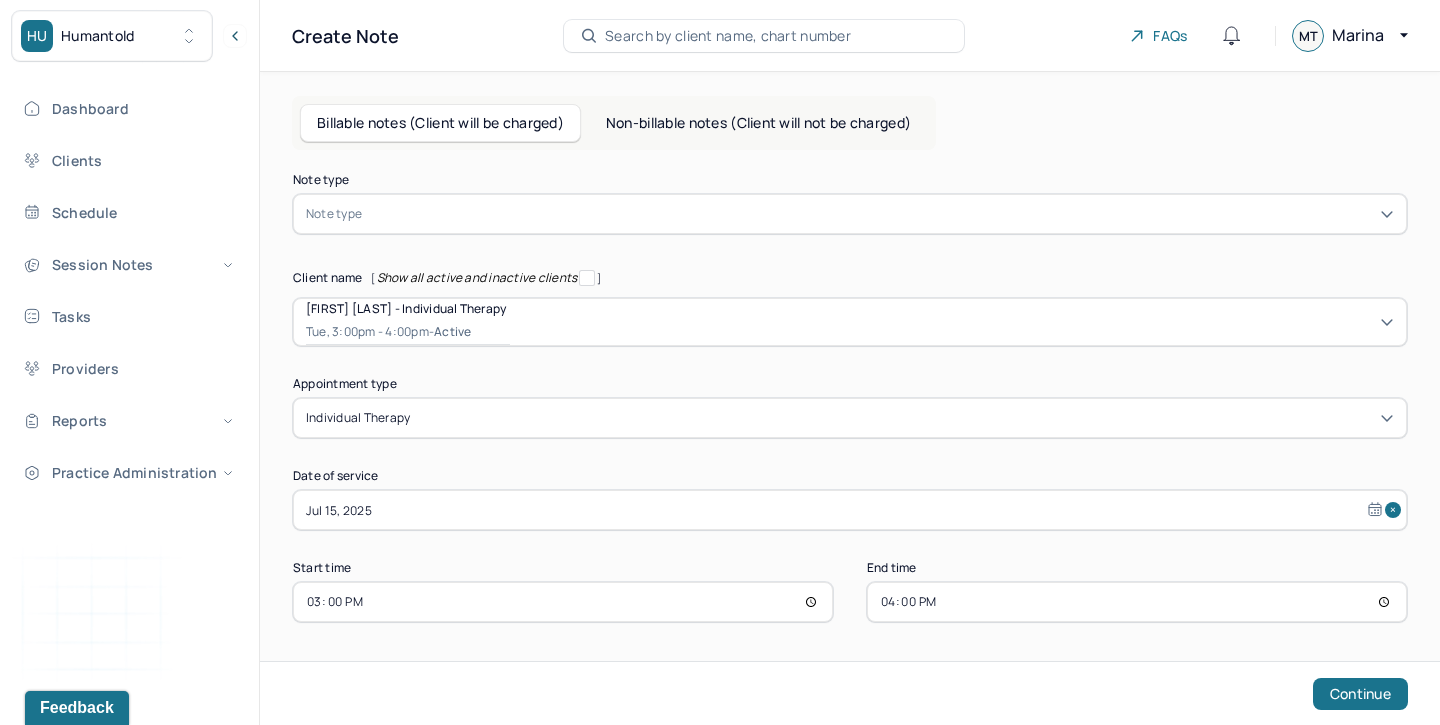 click at bounding box center [880, 214] 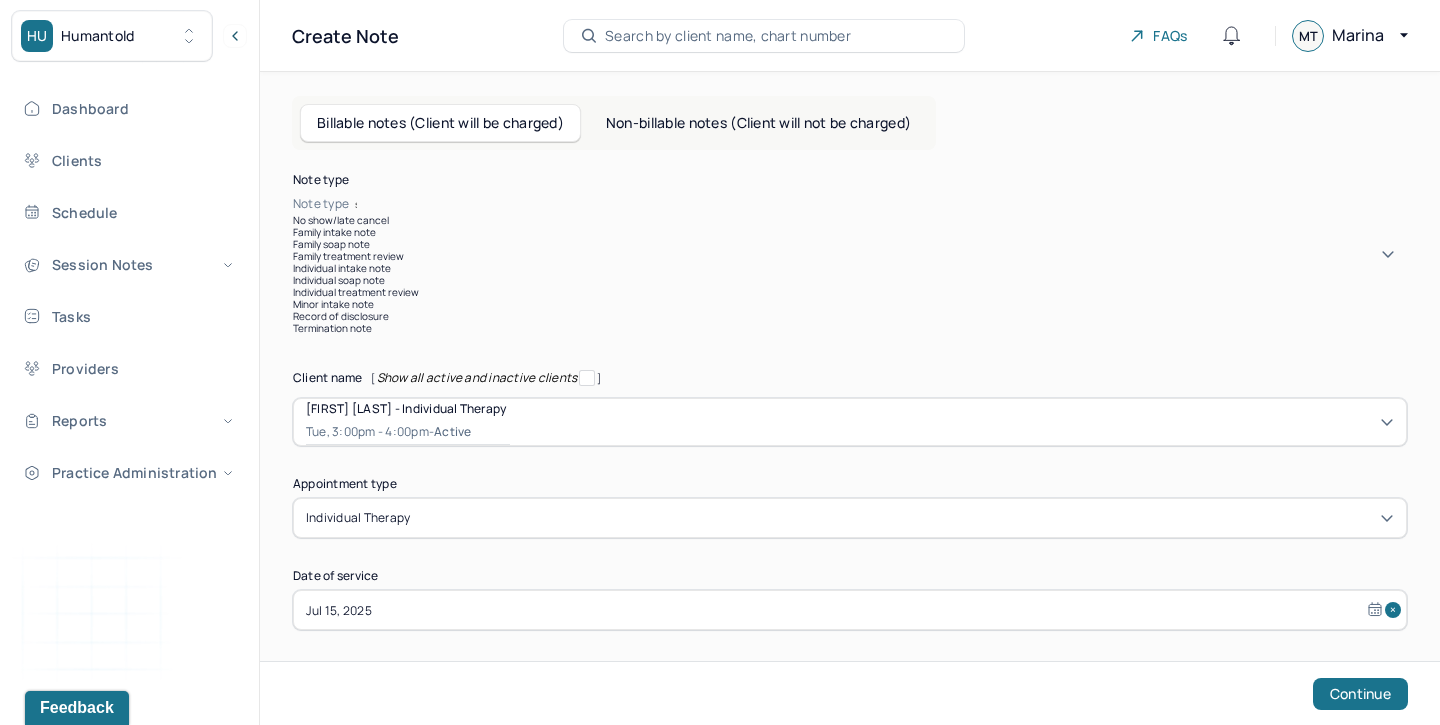 type on "soa" 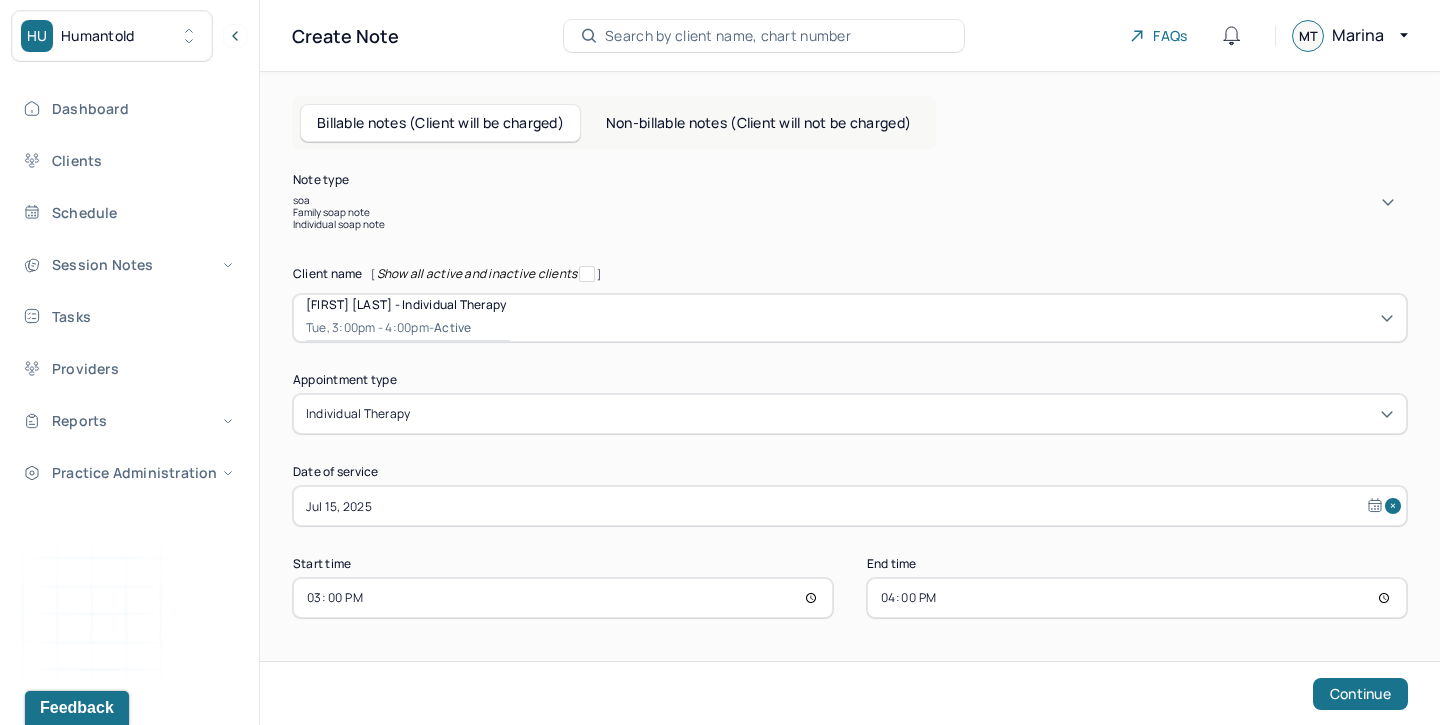 click on "Individual soap note" at bounding box center (850, 224) 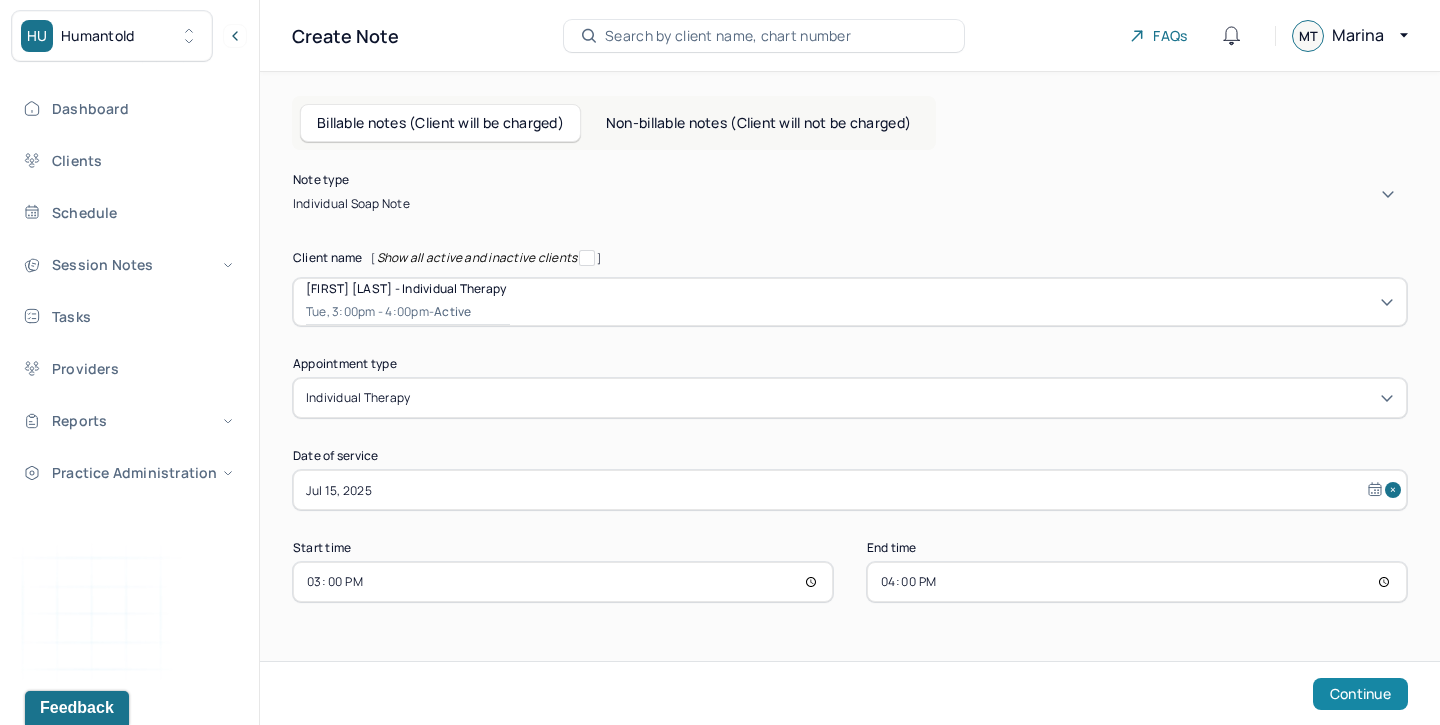 click on "Continue" at bounding box center [1360, 694] 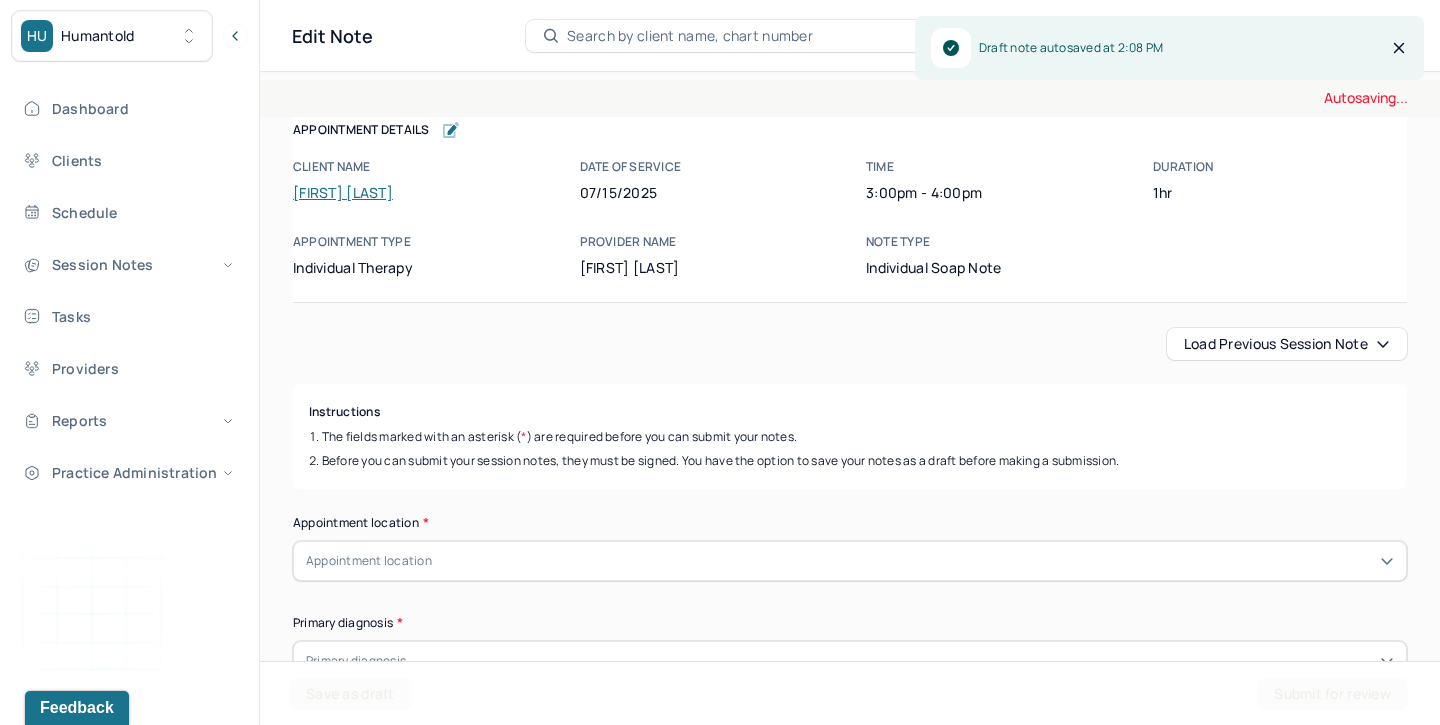 click on "Load previous session note" at bounding box center (1287, 344) 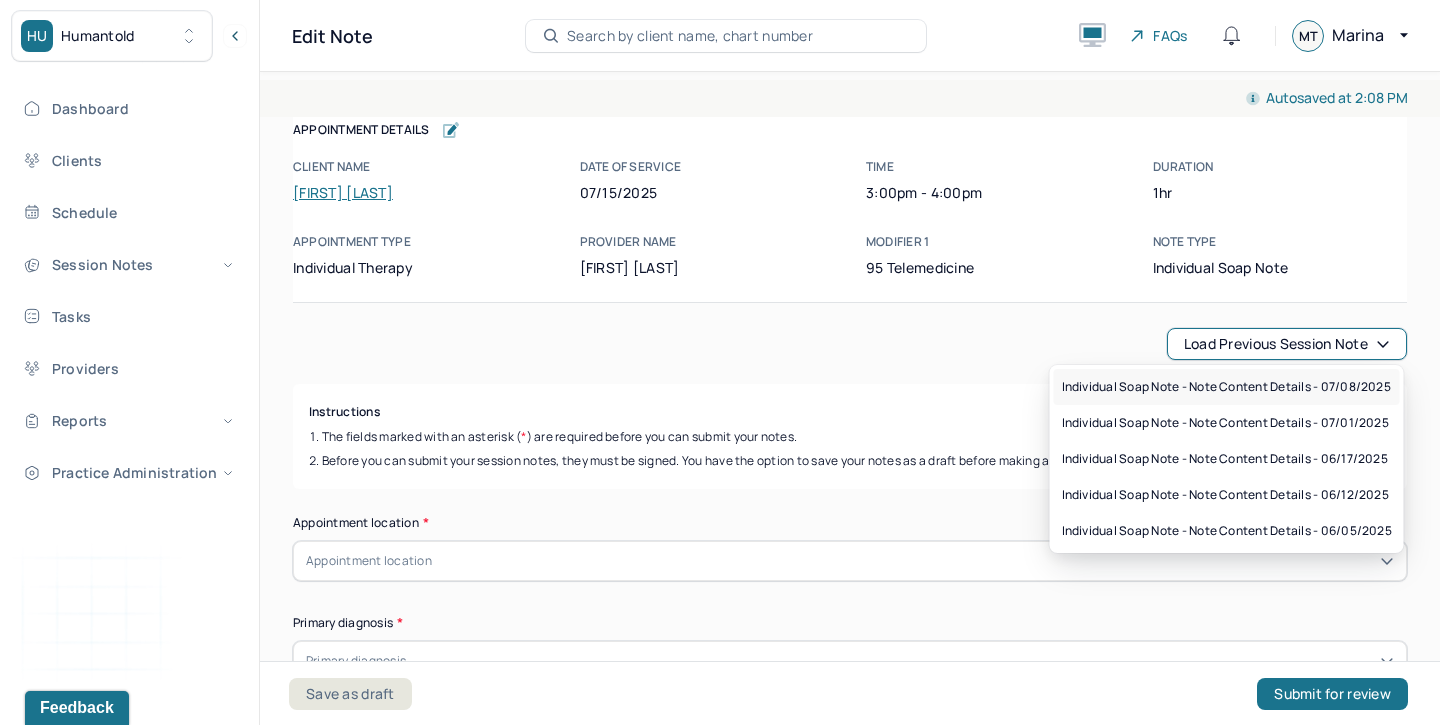 click on "Individual soap note   - Note content Details -   07/08/2025" at bounding box center (1226, 387) 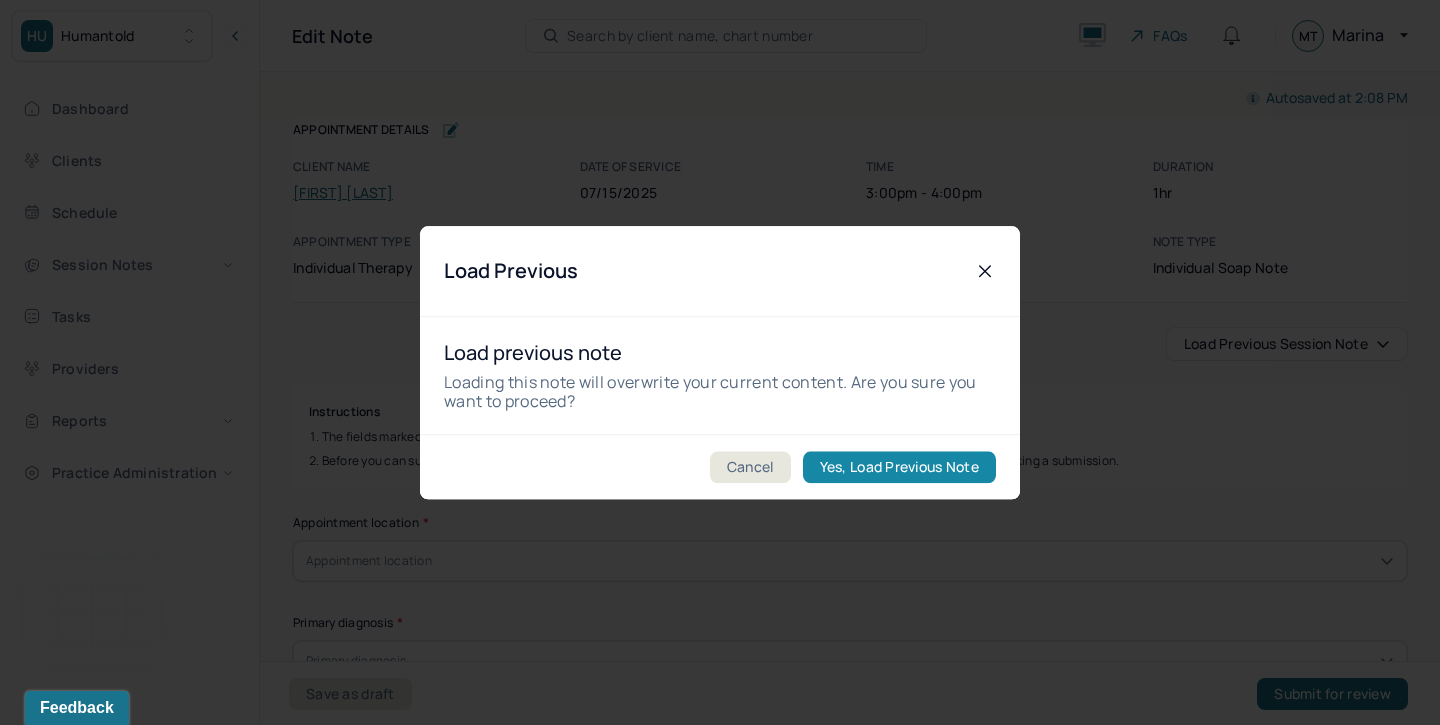 click on "Yes, Load Previous Note" at bounding box center [899, 467] 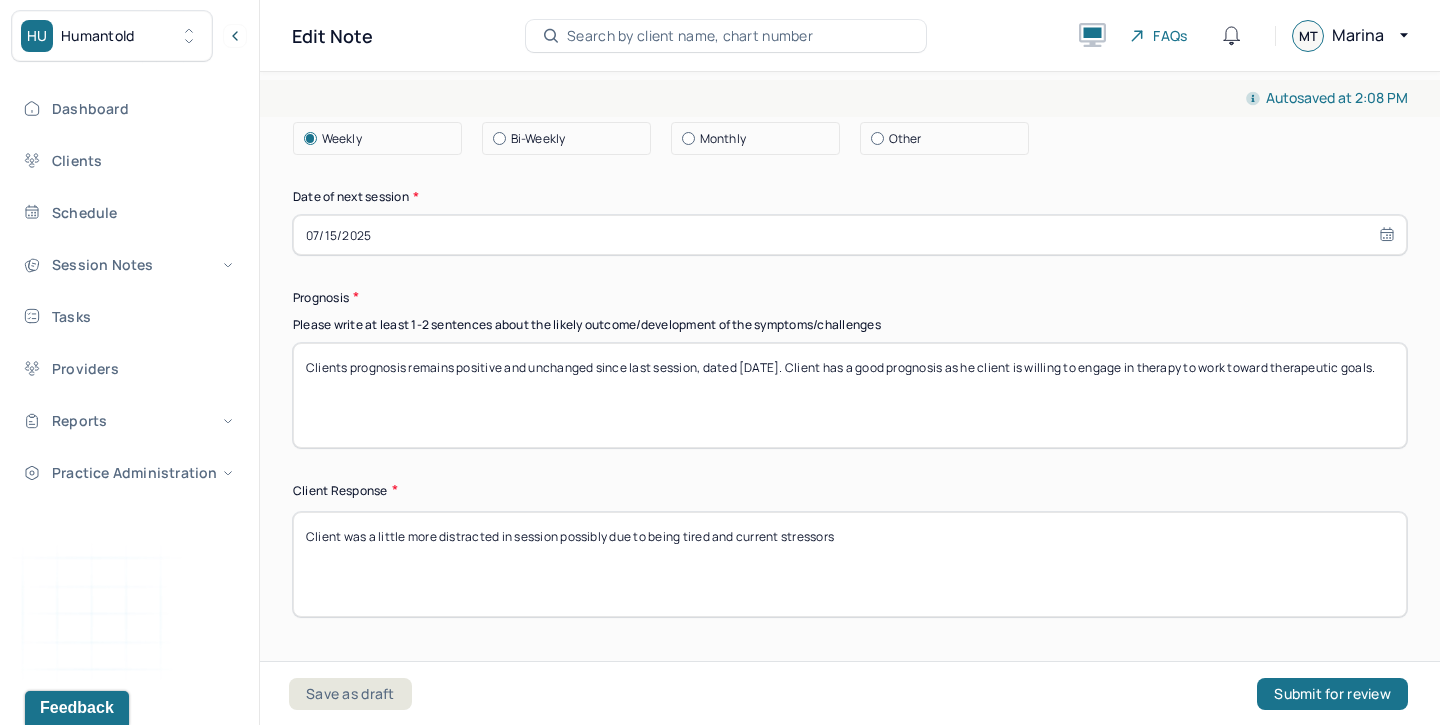 scroll, scrollTop: 2833, scrollLeft: 0, axis: vertical 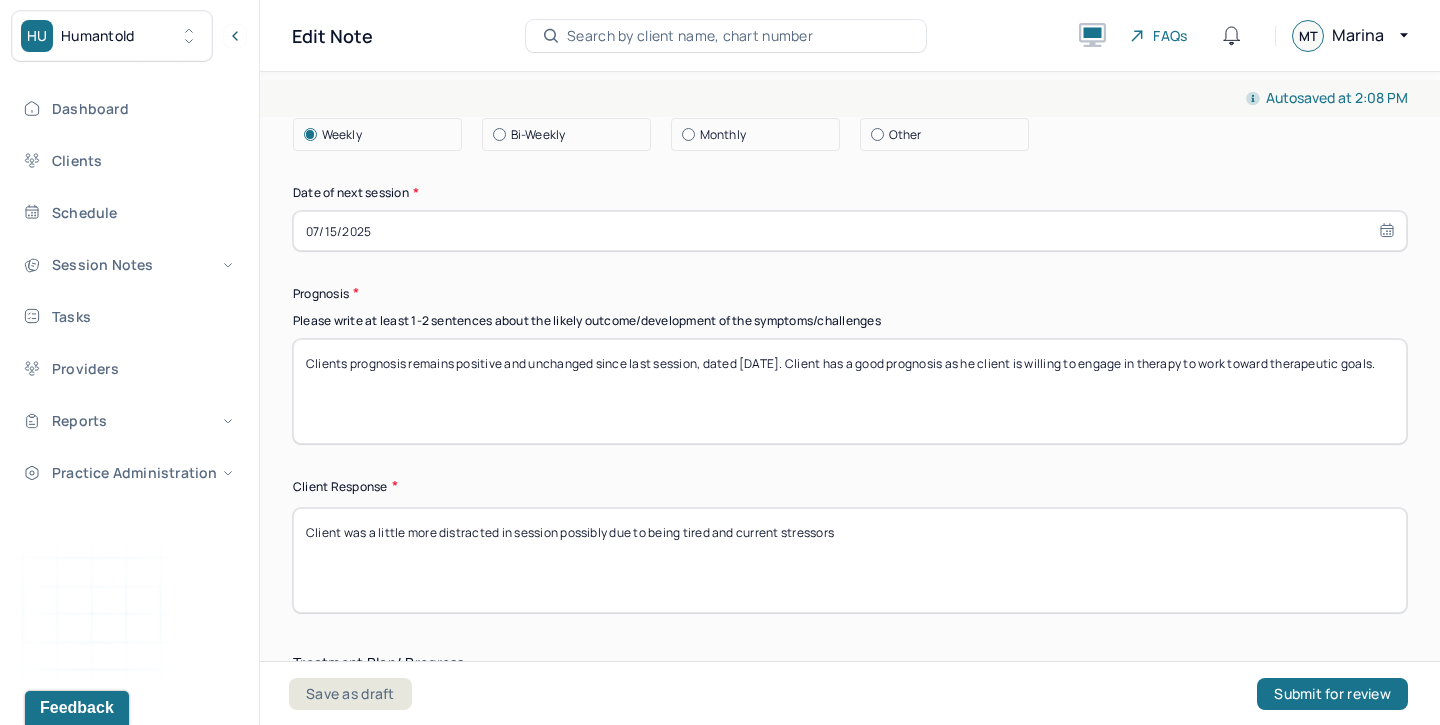 click on "Clients prognosis remains positive and unchanged since last session, dated [DATE]. Client has a good prognosis as he client is willing to engage in therapy to work toward therapeutic goals." at bounding box center [850, 391] 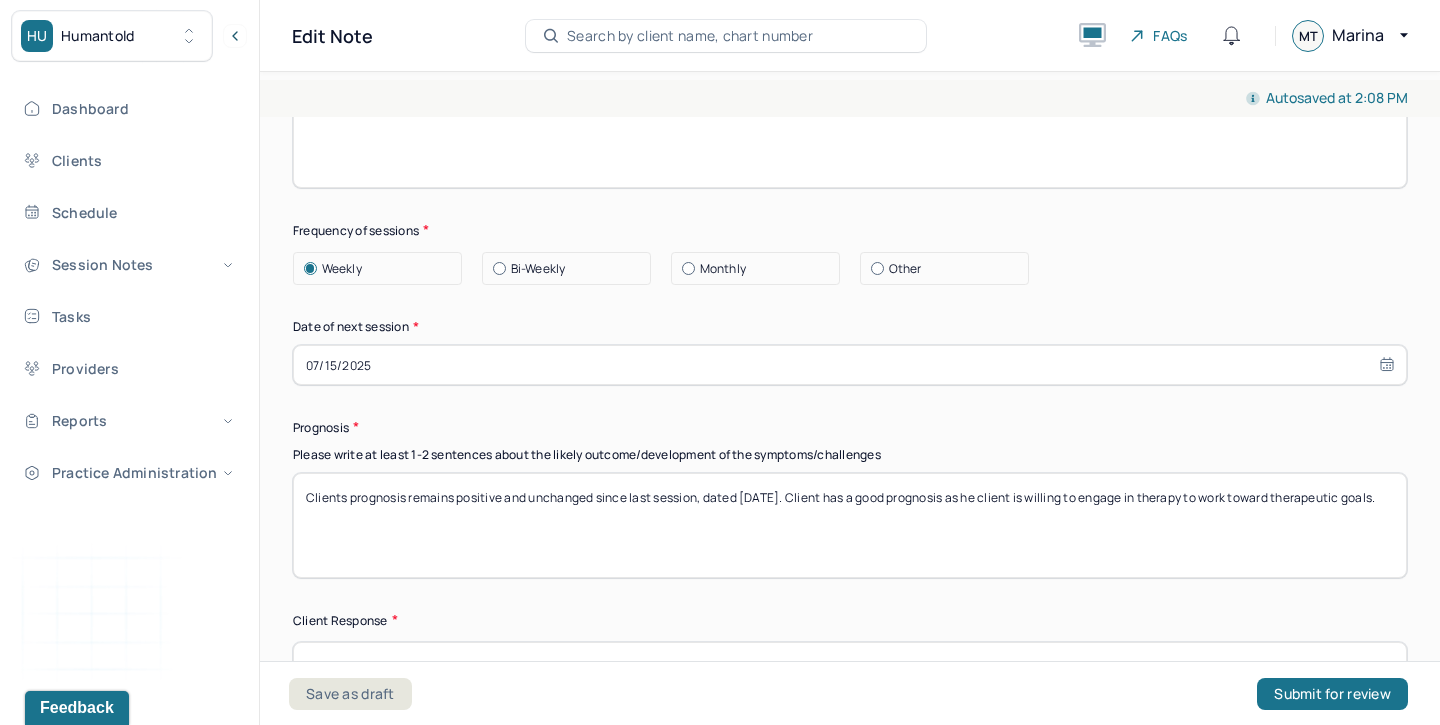 scroll, scrollTop: 2673, scrollLeft: 0, axis: vertical 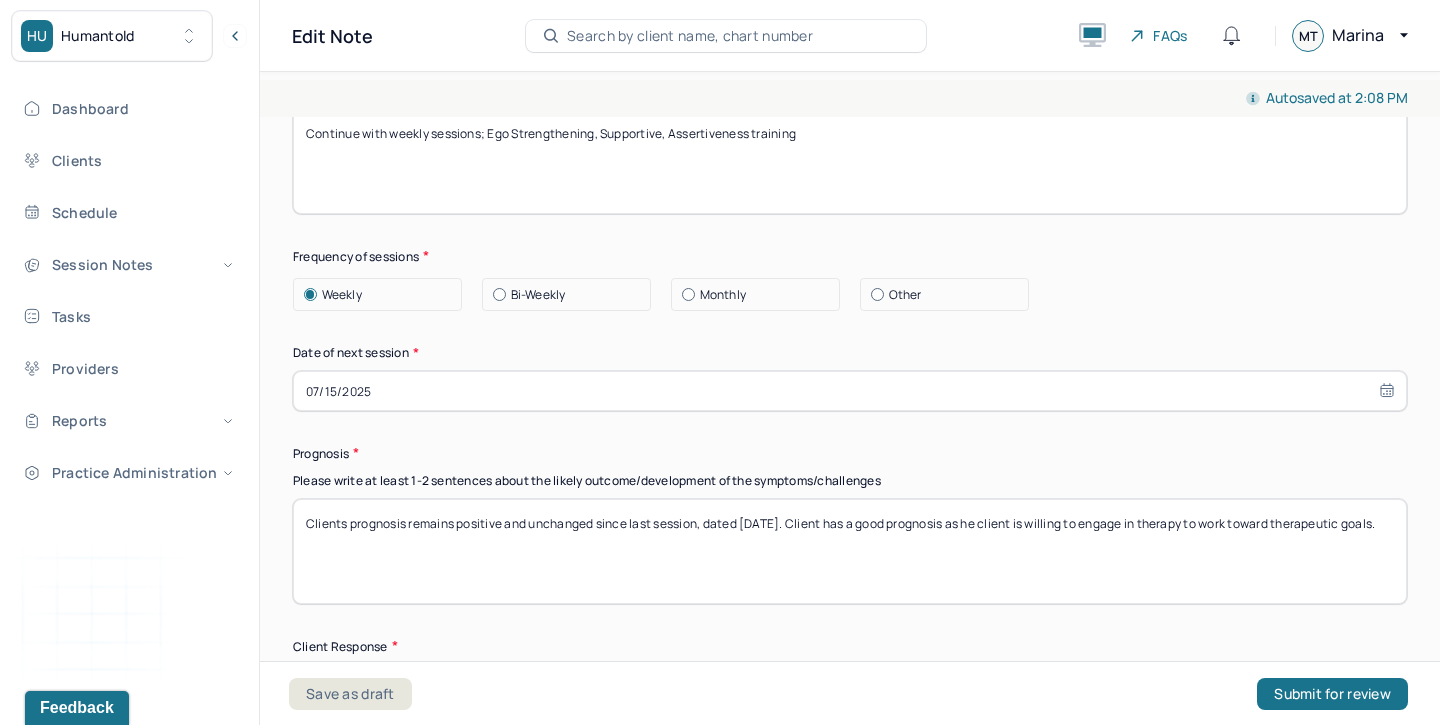 type on "Clients prognosis remains positive and unchanged since last session, dated [DATE]. Client has a good prognosis as he client is willing to engage in therapy to work toward therapeutic goals." 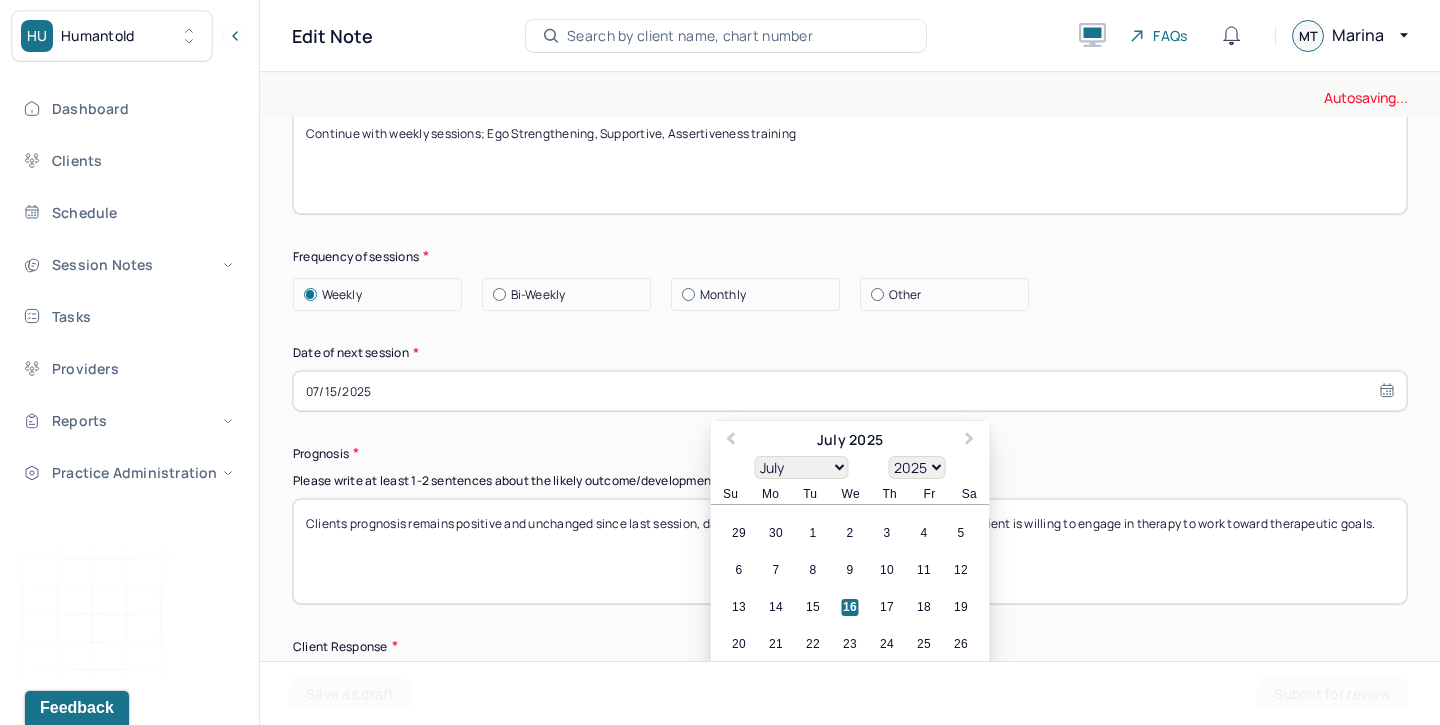 click on "20 21 22 23 24 25 26" at bounding box center (850, 645) 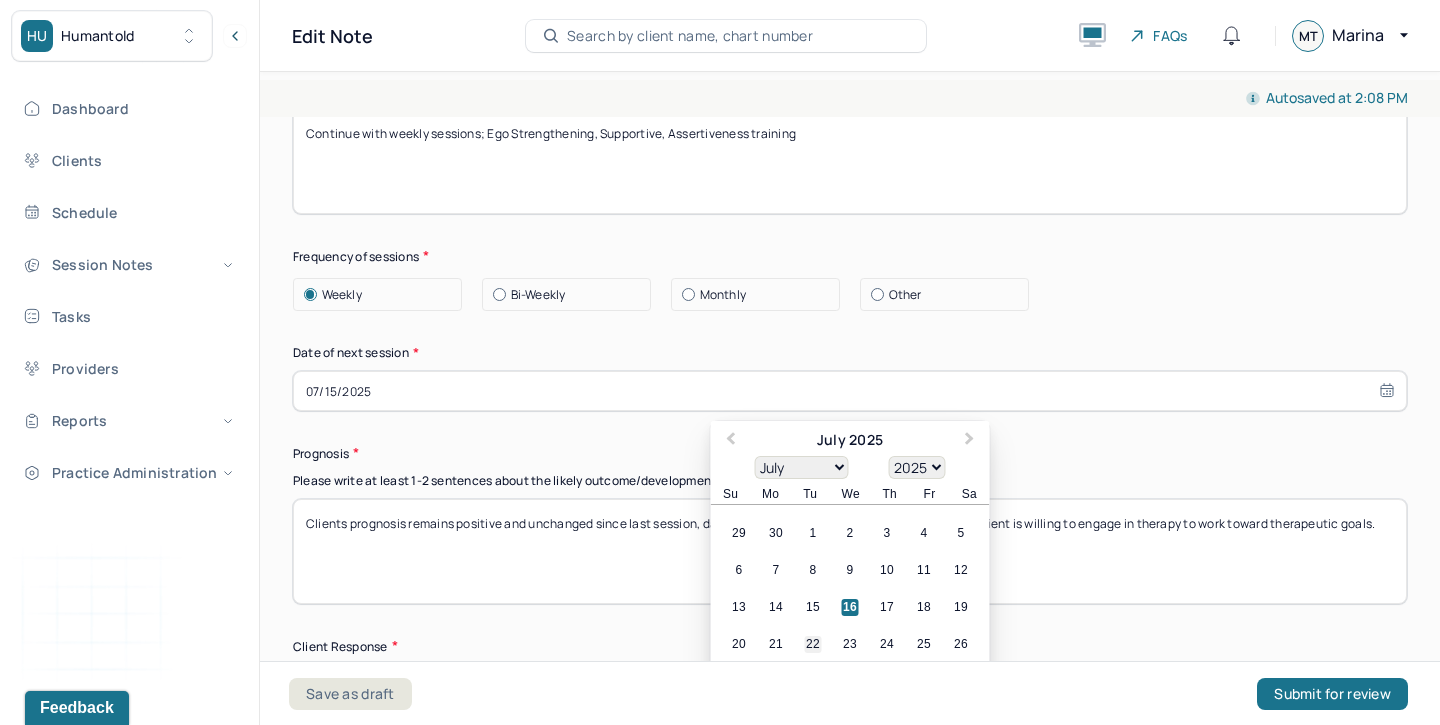 click on "22" at bounding box center [813, 645] 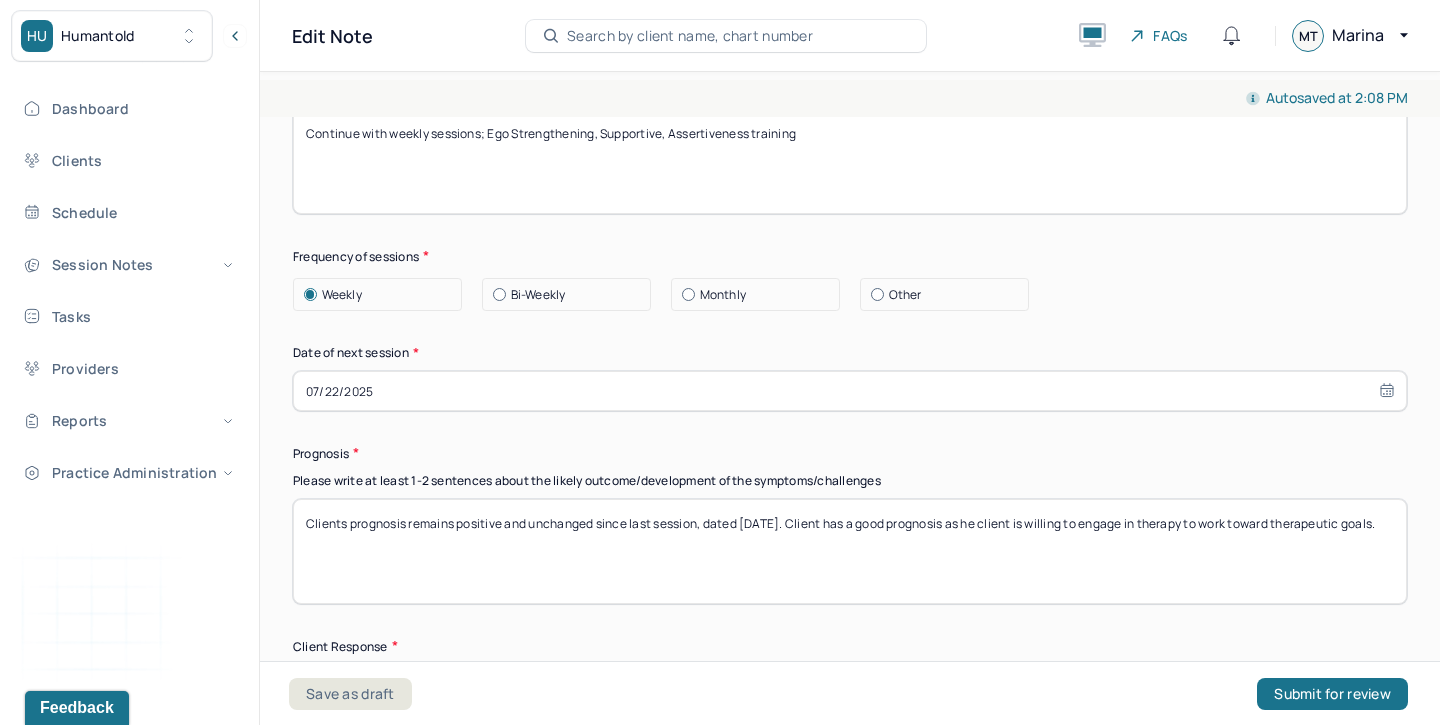 select on "6" 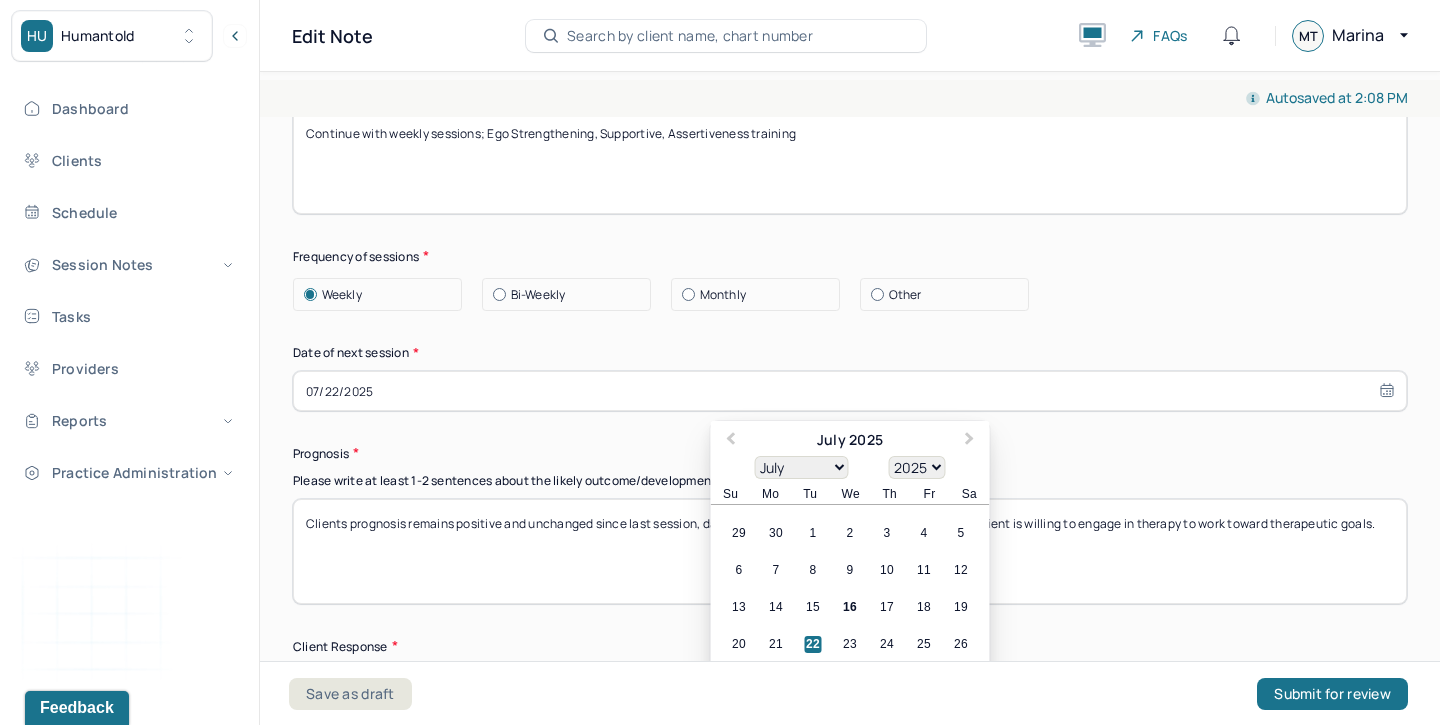 click on "Therapy Intervention Techniques Please select at least 1 intervention used Cognitive-Behavioral therapies Cognitive-Behavioral therapy (CBT) Dialectical Behavioral therapy (DBT) Modeling and skills training Trauma-focused CBT EDMR Rational Emotive Behaviour therapy Acceptance Commitment Therapy Solution Based Brief Therapy Mindfulness Based Cognitive Therapy Relationship based Interventions Attachment-oriented interventions Parent-child interaction therapy Parent interventions Other Client centered therapy/ Humanism Gestalt therapy Existential therapy Feminist therapy Psychodynamic therapy Grief therapy Internal family systems (IFS) Narrative therapy Positive psychology Psychoeducation Sex therapy Strength based theory Career Counseling Multisystemic family theory Plan What specific steps has the client committed to work on as homework or during the next session? What specific interventions or treatment plan changes will the clinician be focused on in the upcoming sessions? Frequency of sessions Weekly Other" at bounding box center (850, 163) 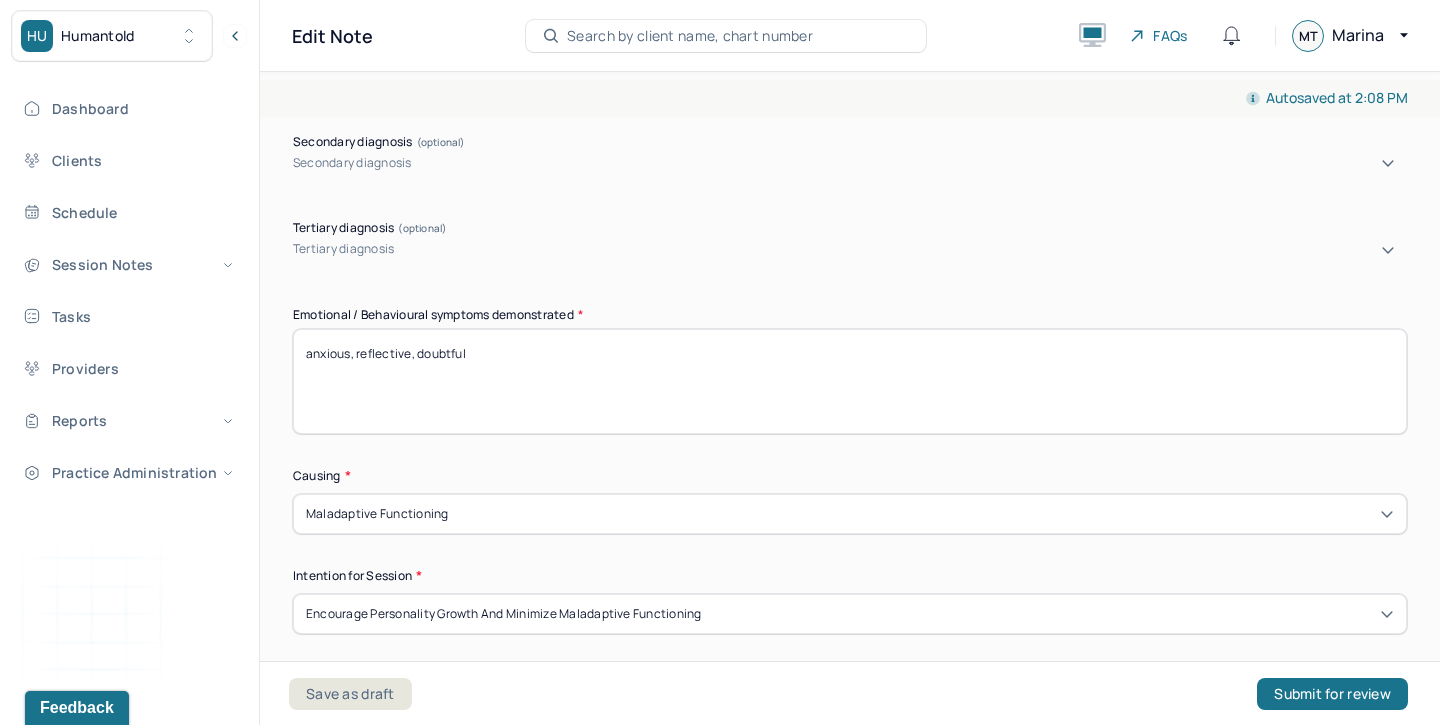 scroll, scrollTop: 866, scrollLeft: 0, axis: vertical 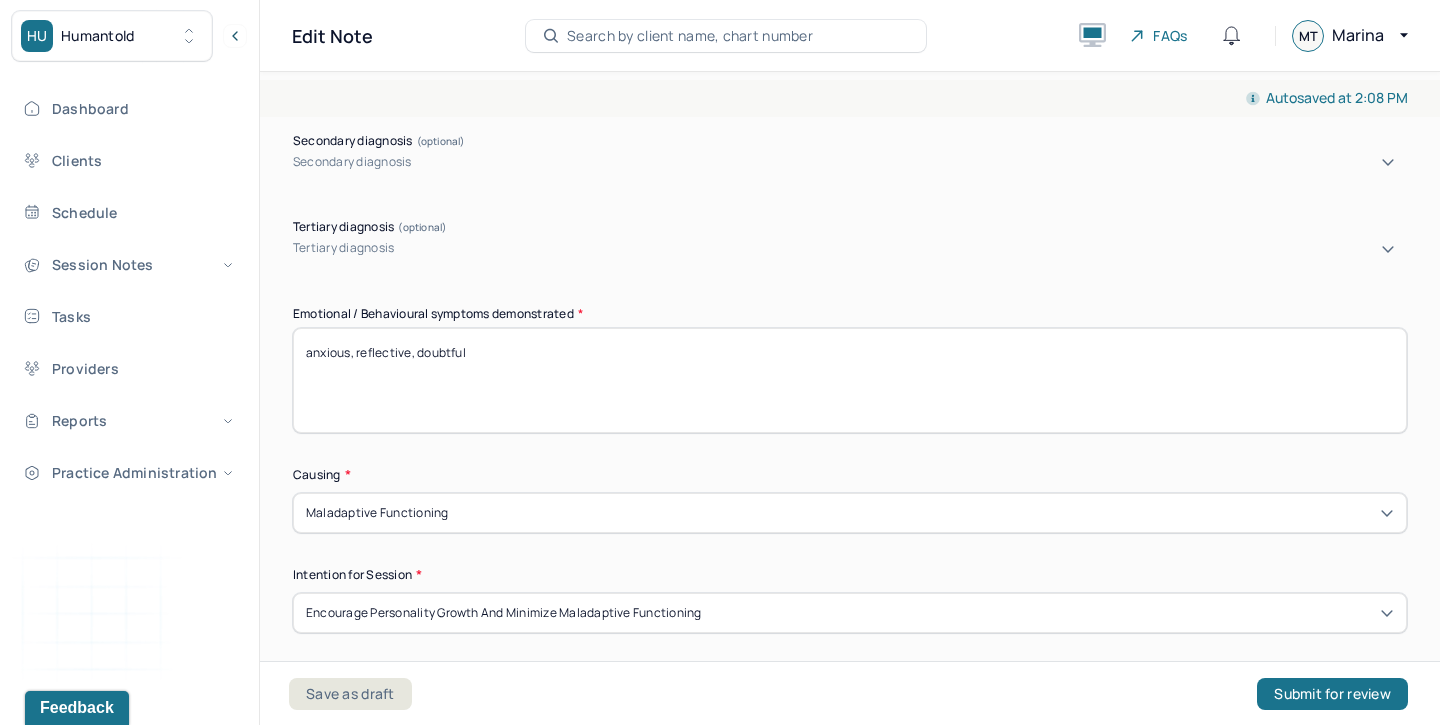 click on "anxious, reflective, doubtful" at bounding box center (850, 380) 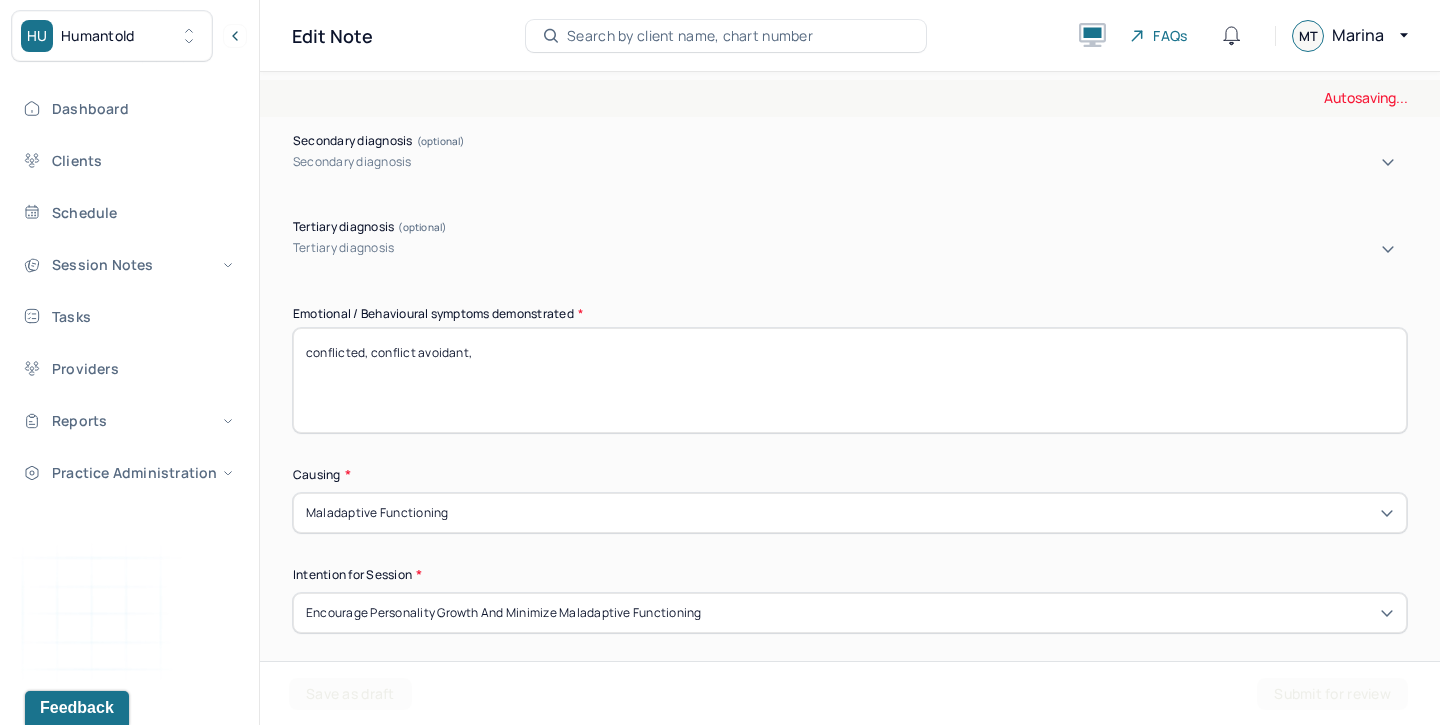 click on "anxious, reflective, doubtful" at bounding box center (850, 380) 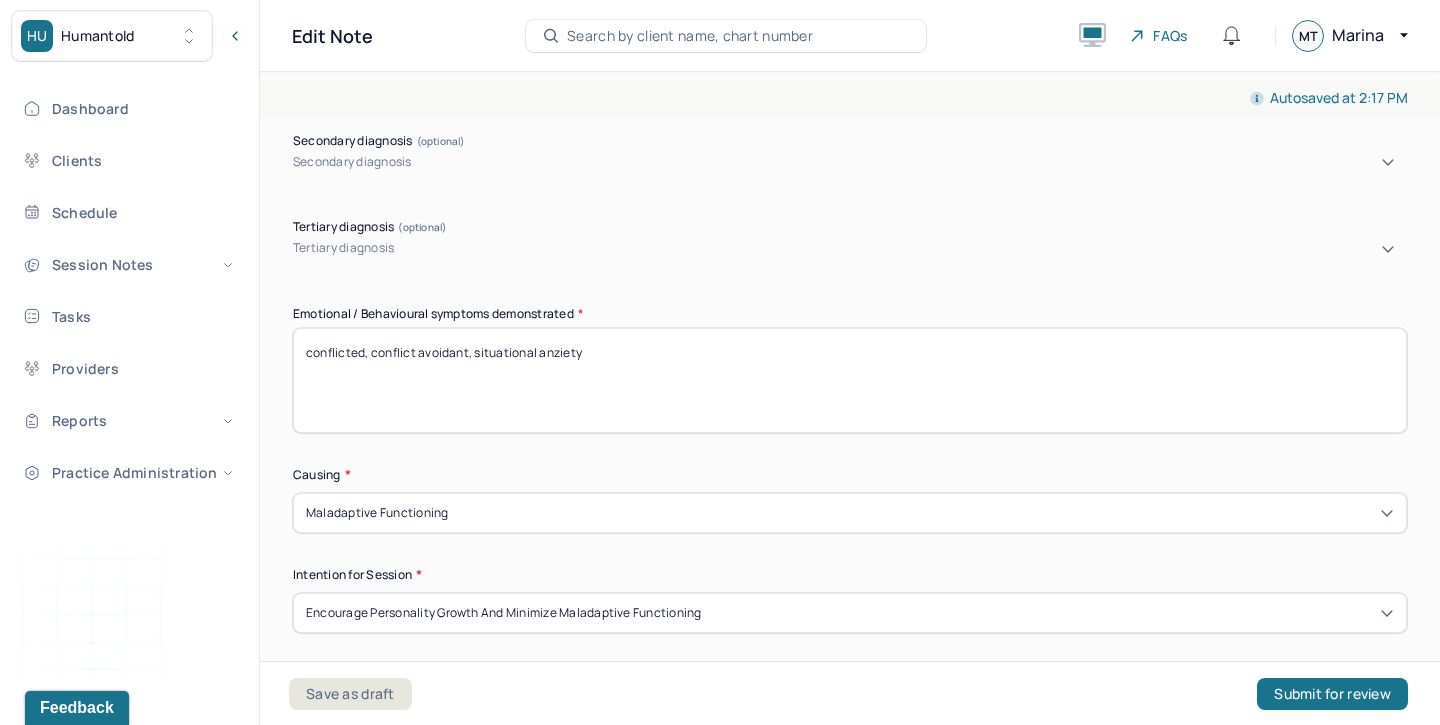 click on "conflicted, conflict avoidant," at bounding box center (850, 380) 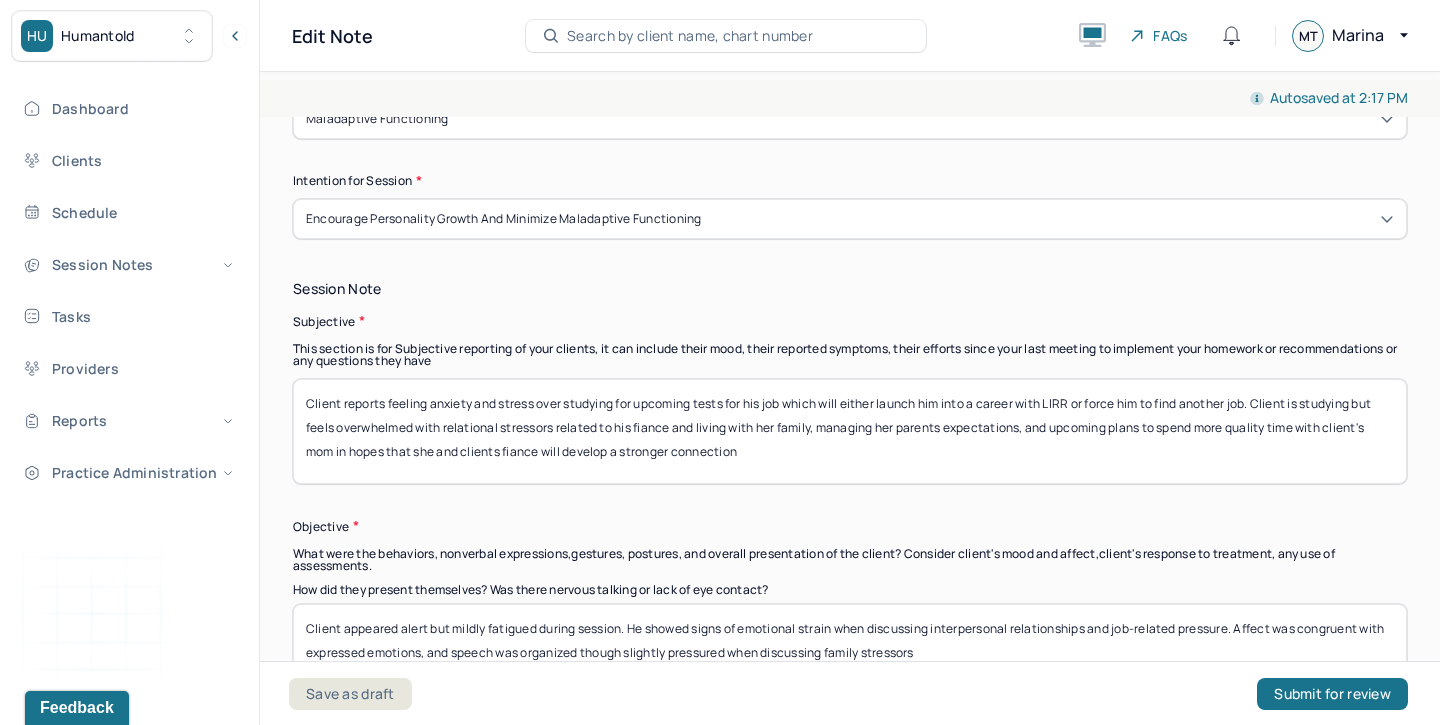 scroll, scrollTop: 1294, scrollLeft: 0, axis: vertical 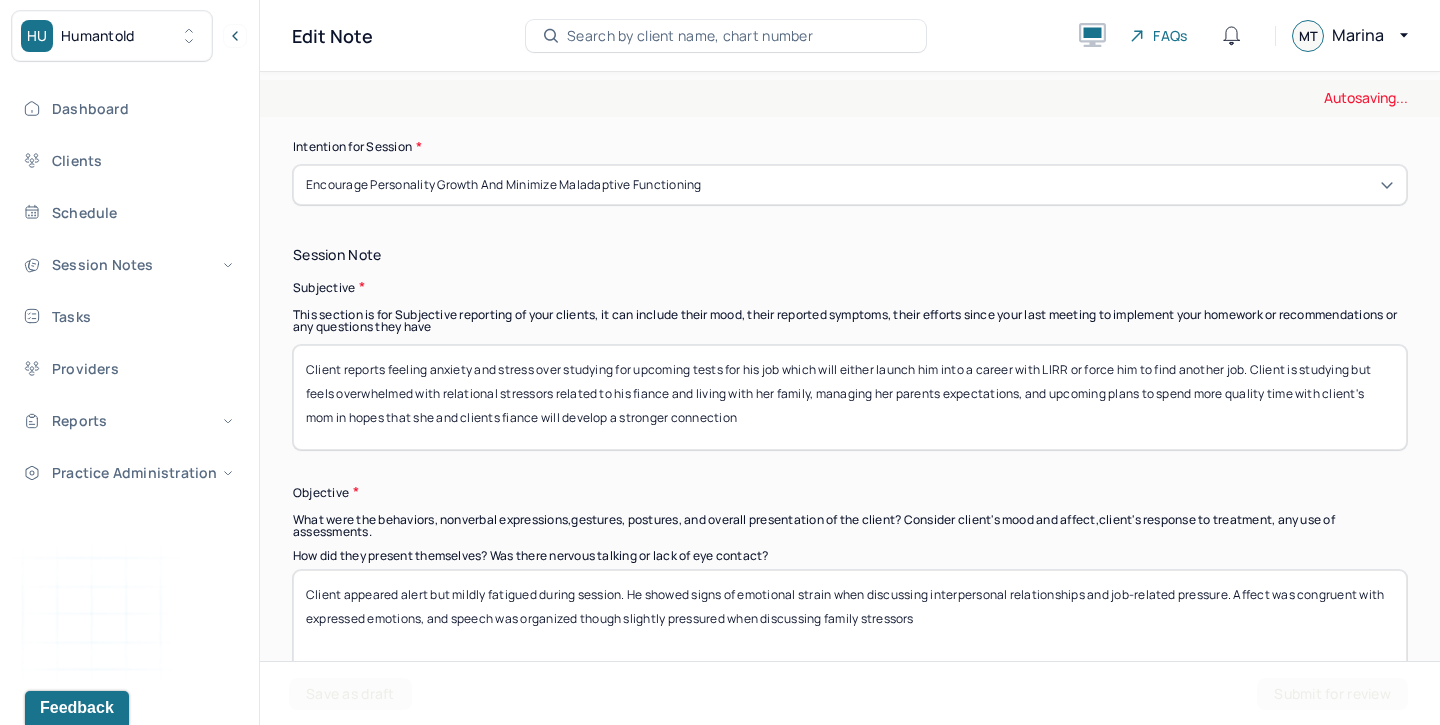 type on "conflicted, conflict avoidant, situational anxiety" 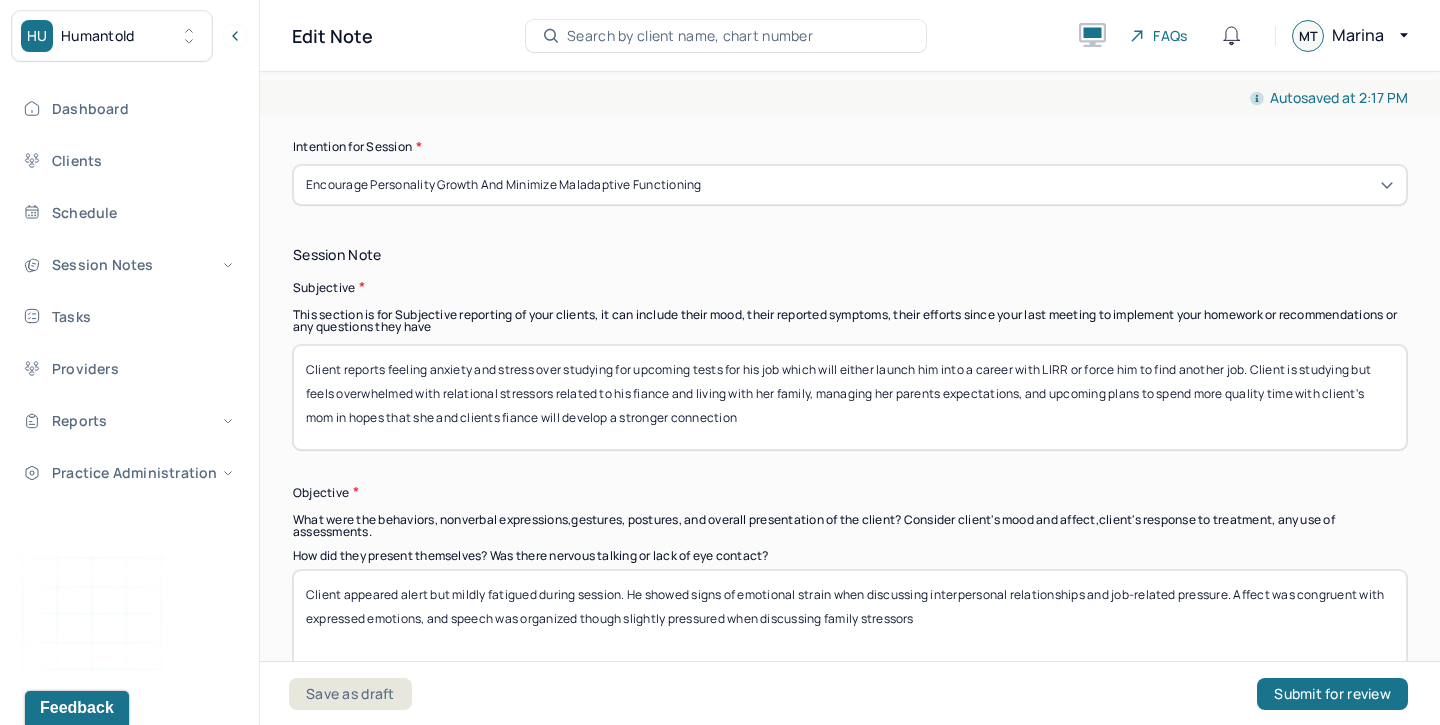 drag, startPoint x: 752, startPoint y: 403, endPoint x: 388, endPoint y: 352, distance: 367.55545 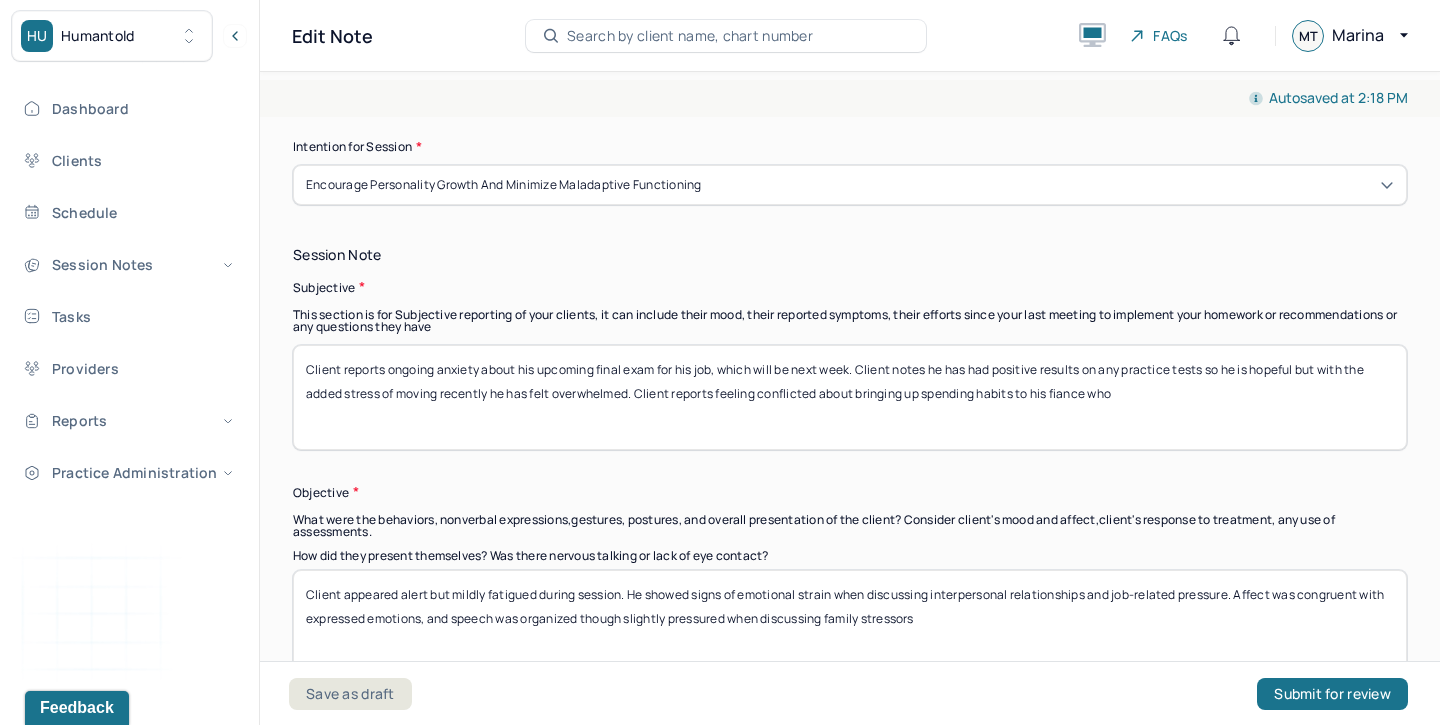 click on "Client reports ongoing anxiety about his upcoming final exam for his job, which will be next week. Client notes he has had positive results on any practice tests so he is hopeful but with the added stress of moving recently he has felt overwhelmed. Client reports feeling cvonflcited about bringing up spending habits to his fiance who" at bounding box center [850, 397] 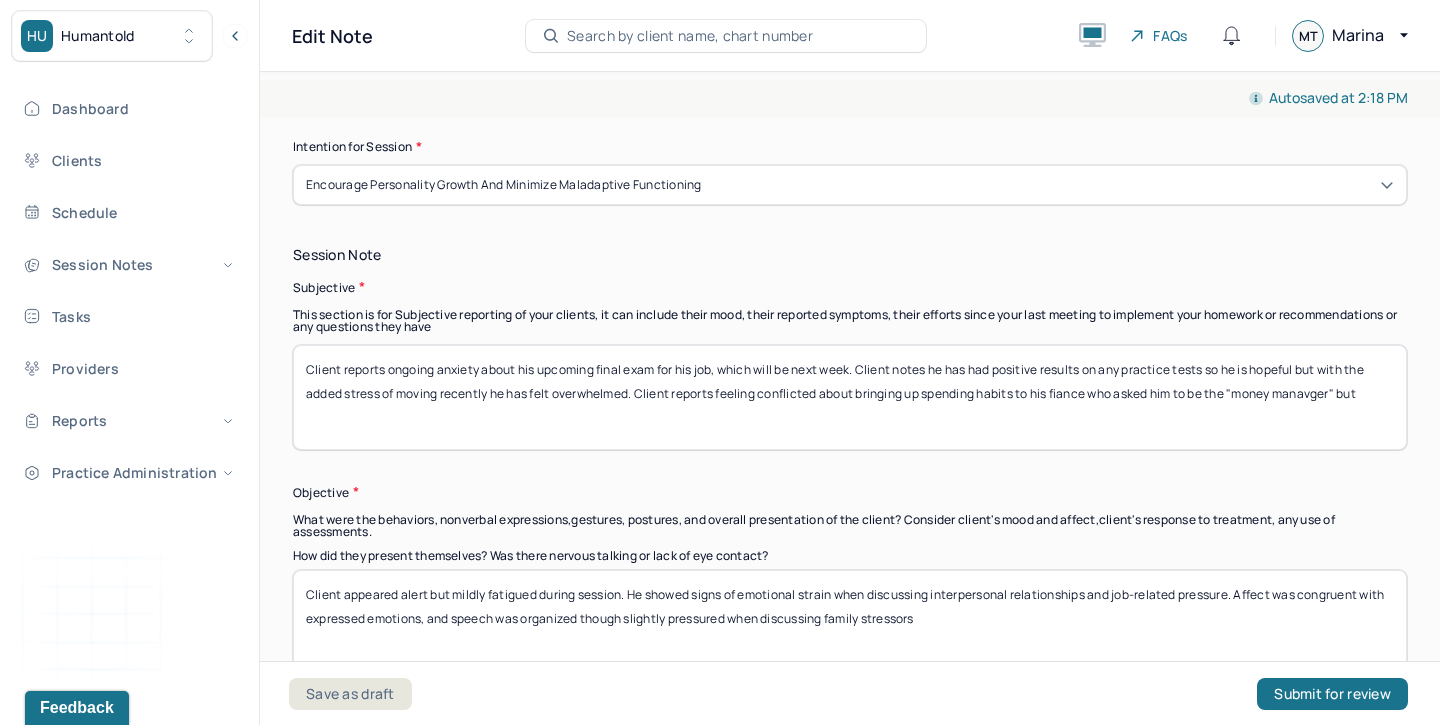 click on "Client reports ongoing anxiety about his upcoming final exam for his job, which will be next week. Client notes he has had positive results on any practice tests so he is hopeful but with the added stress of moving recently he has felt overwhelmed. Client reports feeling cvonflcited about bringing up spending habits to his fiance who" at bounding box center (850, 397) 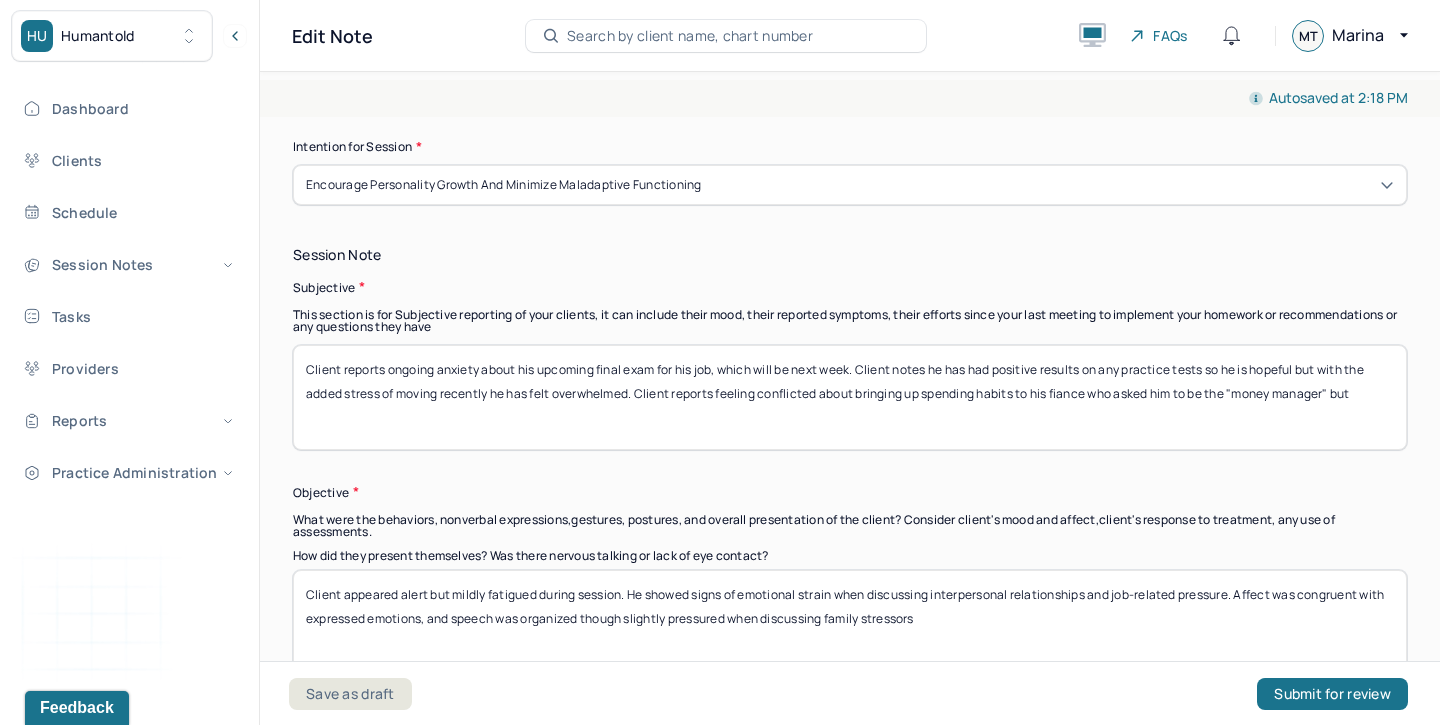 click on "Client reports ongoing anxiety about his upcoming final exam for his job, which will be next week. Client notes he has had positive results on any practice tests so he is hopeful but with the added stress of moving recently he has felt overwhelmed. Client reports feeling cvonflcited about bringing up spending habits to his fiance who" at bounding box center (850, 397) 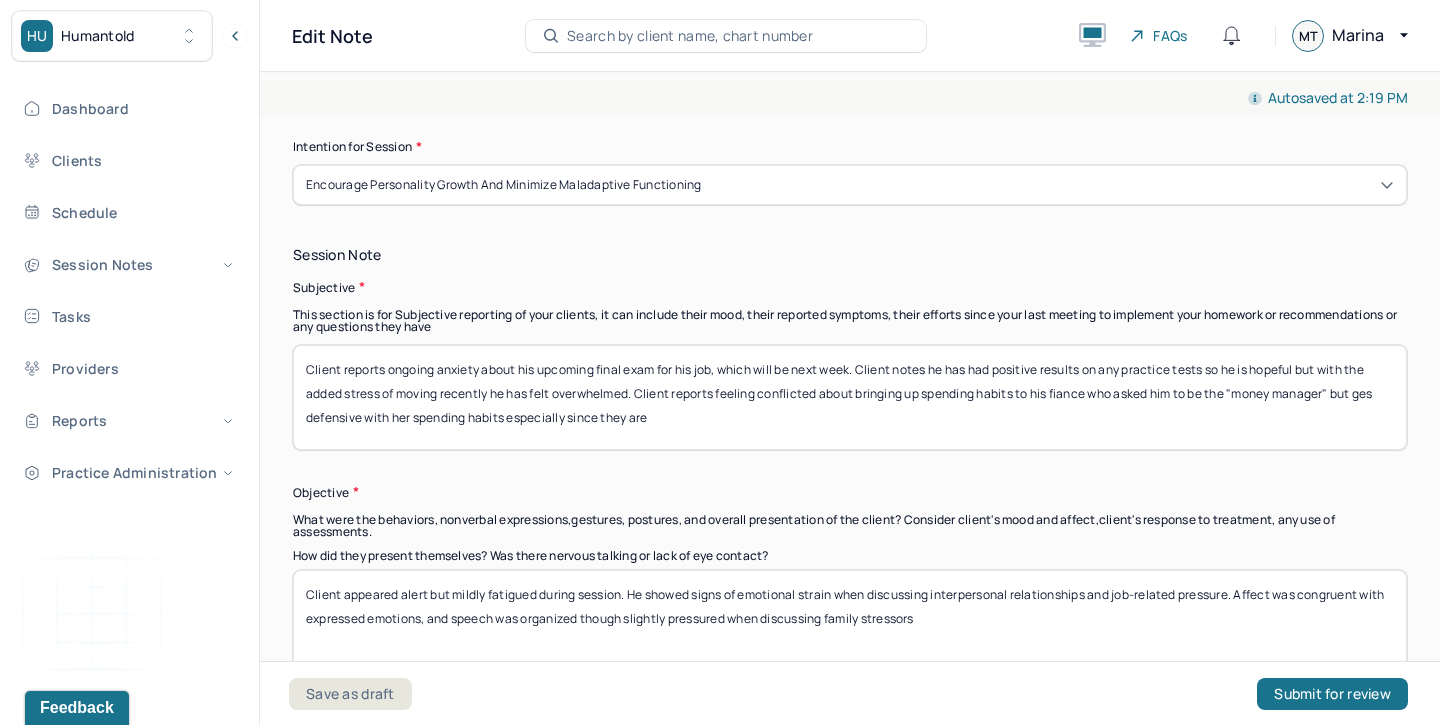 click on "Client reports ongoing anxiety about his upcoming final exam for his job, which will be next week. Client notes he has had positive results on any practice tests so he is hopeful but with the added stress of moving recently he has felt overwhelmed. Client reports feeling conflicted about bringing up spending habits to his fiance who asked him to be the "money manager" but ges defensive with her spending habits espeic ally since they are" at bounding box center [850, 397] 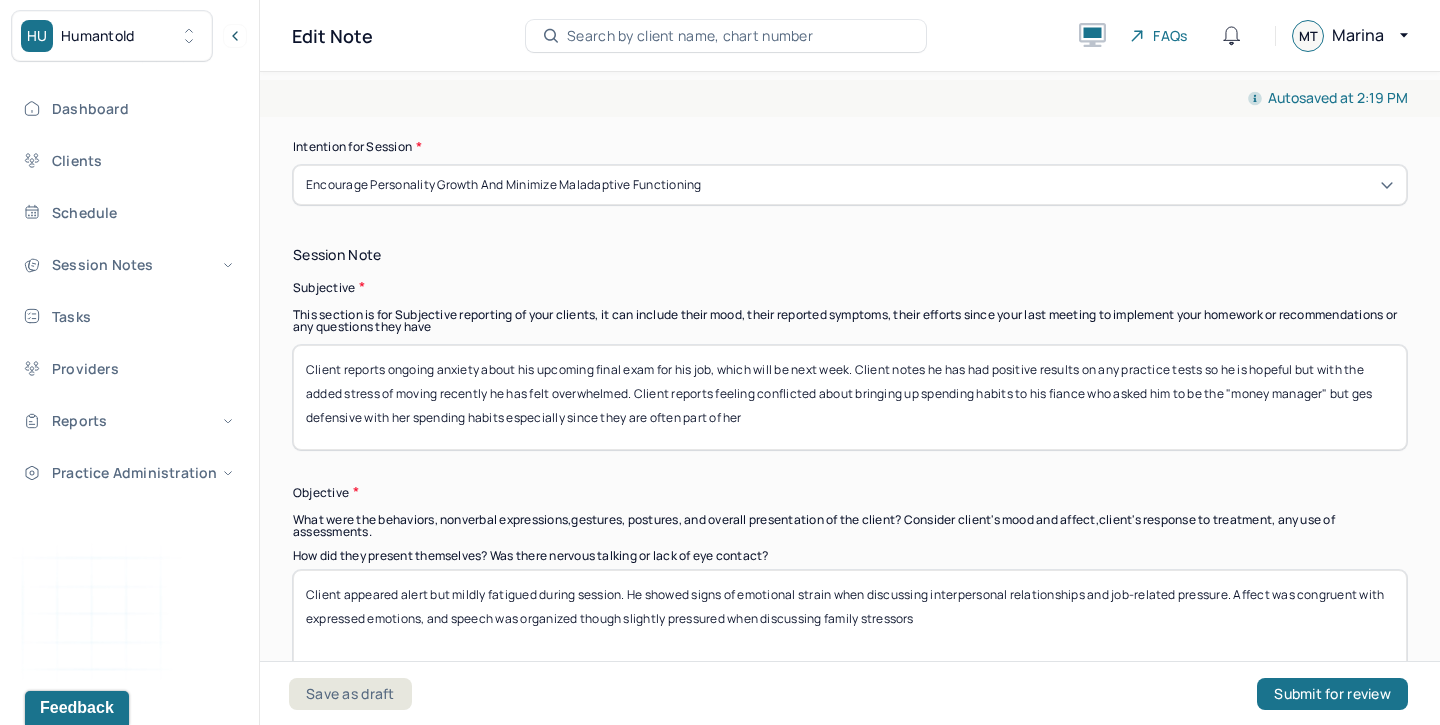 drag, startPoint x: 763, startPoint y: 398, endPoint x: 506, endPoint y: 396, distance: 257.00778 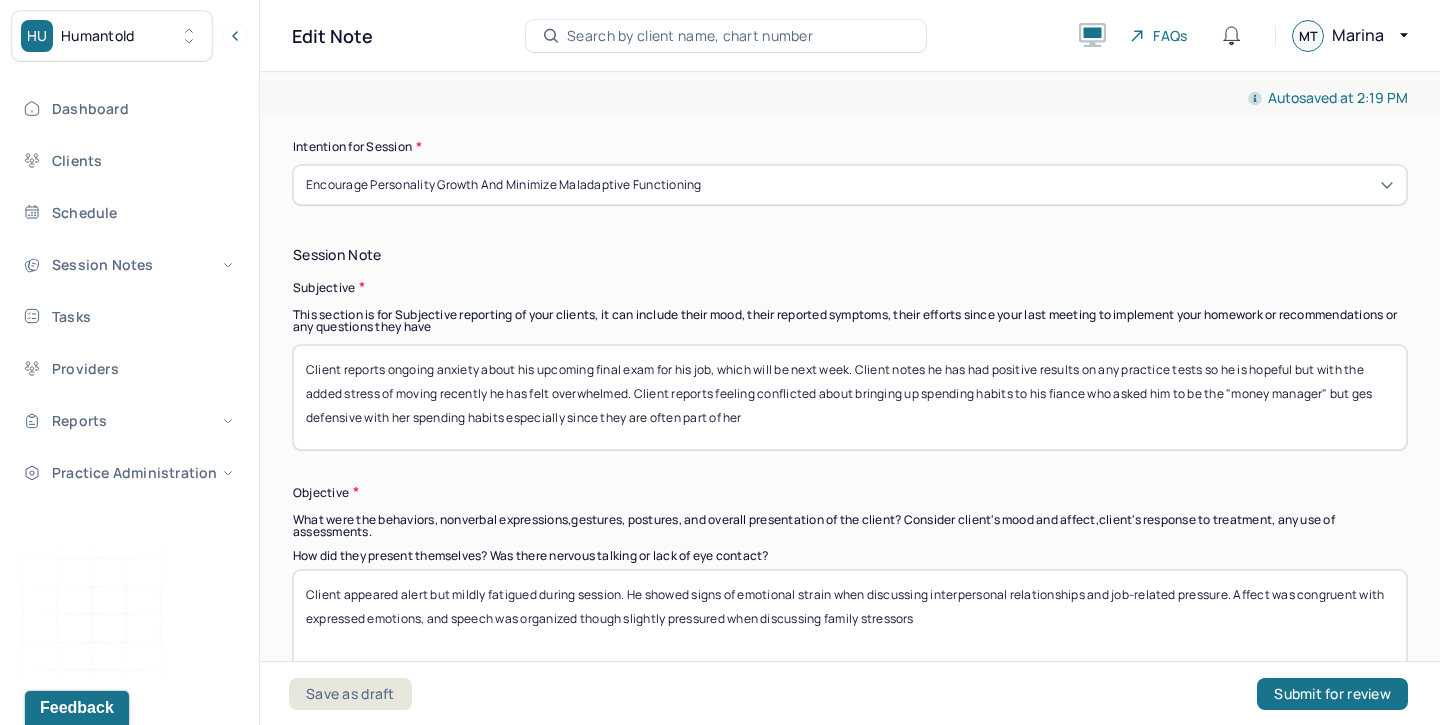 click on "Client reports ongoing anxiety about his upcoming final exam for his job, which will be next week. Client notes he has had positive results on any practice tests so he is hopeful but with the added stress of moving recently he has felt overwhelmed. Client reports feeling conflicted about bringing up spending habits to his fiance who asked him to be the "money manager" but ges defensive with her spending habits especially since they are often part of her" at bounding box center (850, 397) 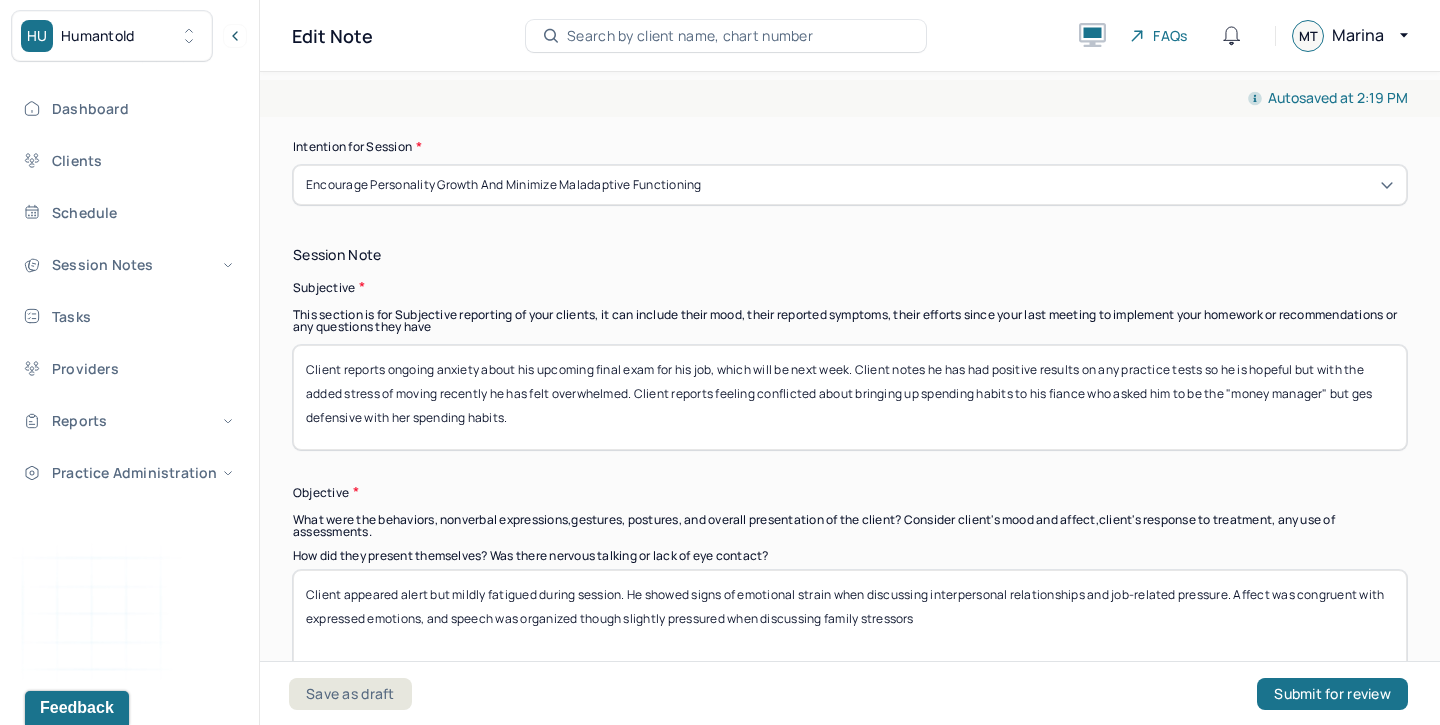 click on "Client reports ongoing anxiety about his upcoming final exam for his job, which will be next week. Client notes he has had positive results on any practice tests so he is hopeful but with the added stress of moving recently he has felt overwhelmed. Client reports feeling conflicted about bringing up spending habits to his fiance who asked him to be the "money manager" but ges defensive with her spending habits especially since they are often part of her" at bounding box center [850, 397] 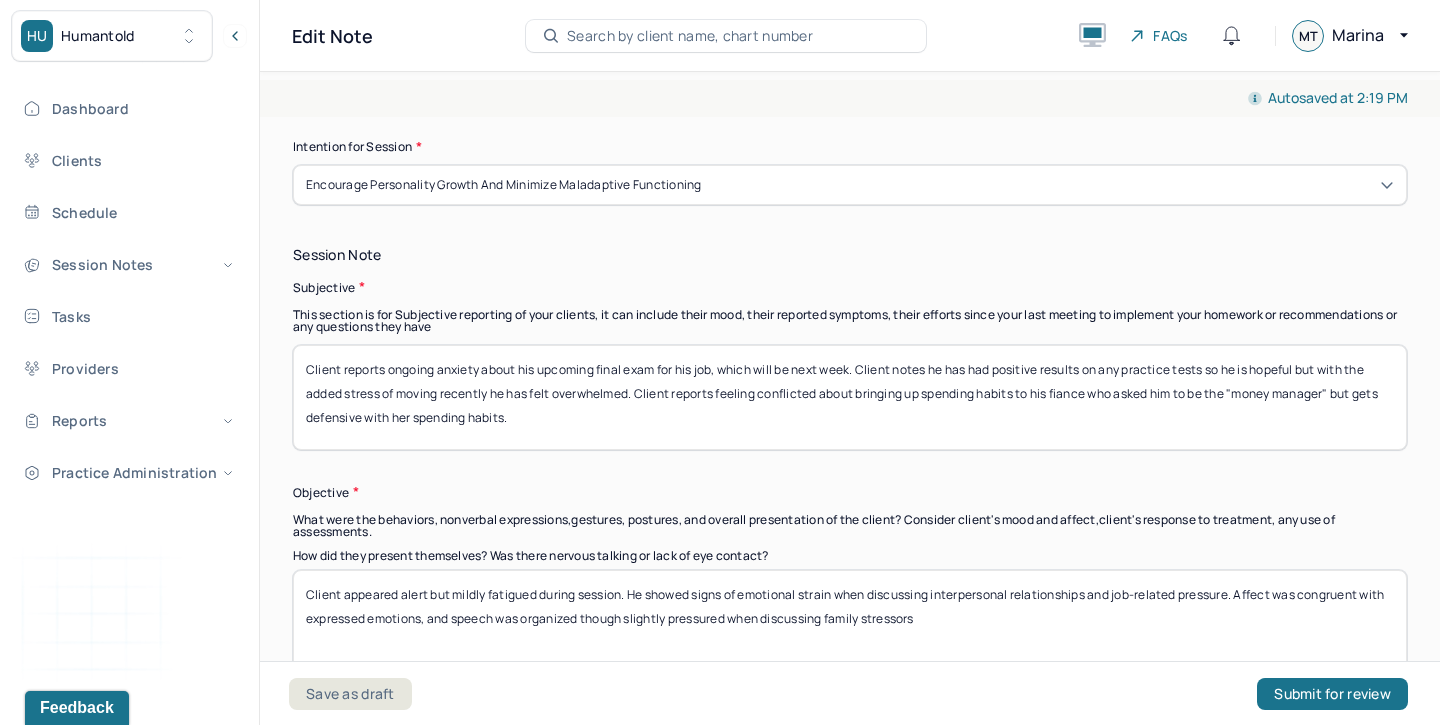 click on "Session Note Subjective This section is for Subjective reporting of your clients, it can include their mood, their reported symptoms, their efforts since your last meeting to implement your homework or recommendations or any questions they have Client reports ongoing anxiety about his upcoming final exam for his job, which will be next week. Client notes he has had positive results on any practice tests so he is hopeful but with the added stress of moving recently he has felt overwhelmed. Client reports feeling conflicted about bringing up spending habits to his fiance who asked him to be the "money manager" but ges defensive with her spending habits especially since they are often part of her  Objective What were the behaviors, nonverbal expressions,gestures, postures, and overall presentation of the client? Consider client's mood and affect,client's response to treatment, any use of assessments. How did they present themselves? Was there nervous talking or lack of eye contact? Assessment" at bounding box center (850, 568) 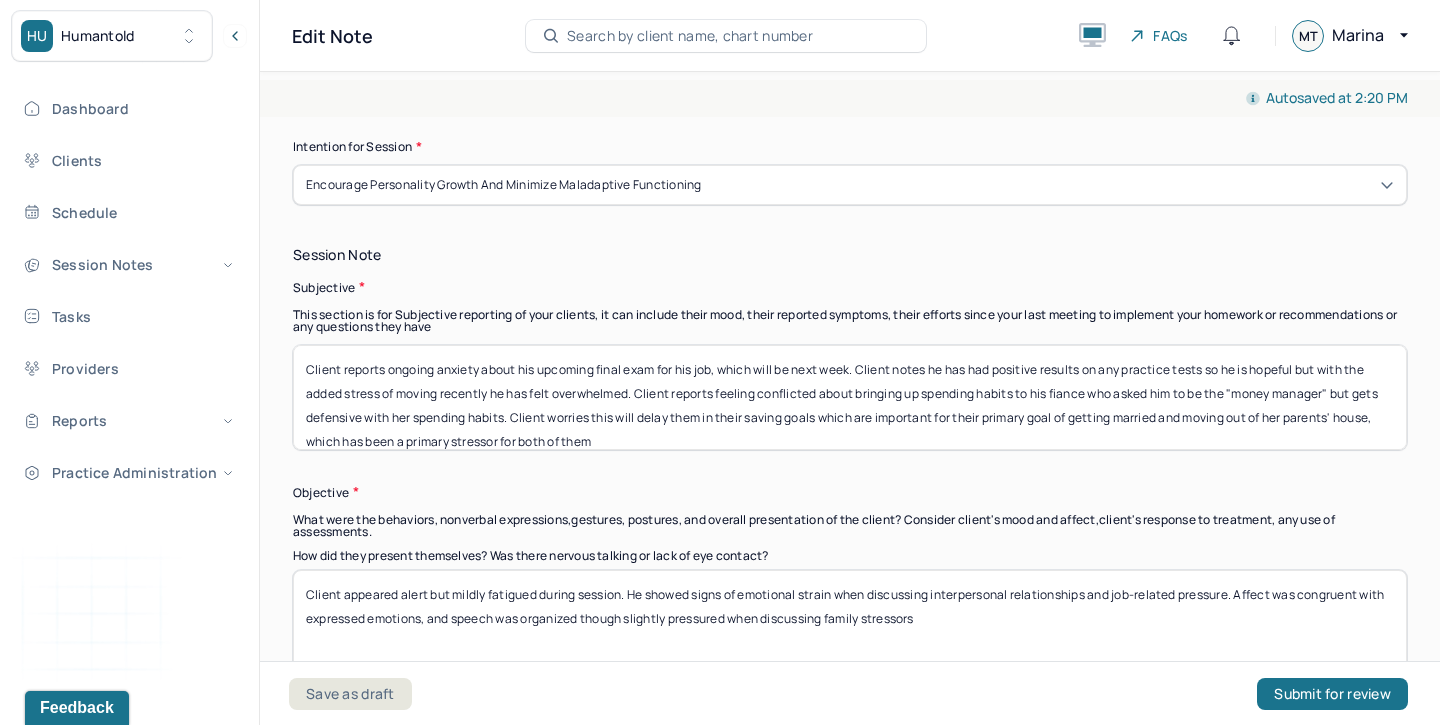 click on "Client reports ongoing anxiety about his upcoming final exam for his job, which will be next week. Client notes he has had positive results on any practice tests so he is hopeful but with the added stress of moving recently he has felt overwhelmed. Client reports feeling conflicted about bringing up spending habits to his fiance who asked him to be the "money manager" but gets defensive with her spending habits. Client worries this will delay them in their saving goals whihc are important for their primary goal of getting married and moving out of her parents' house" at bounding box center [850, 397] 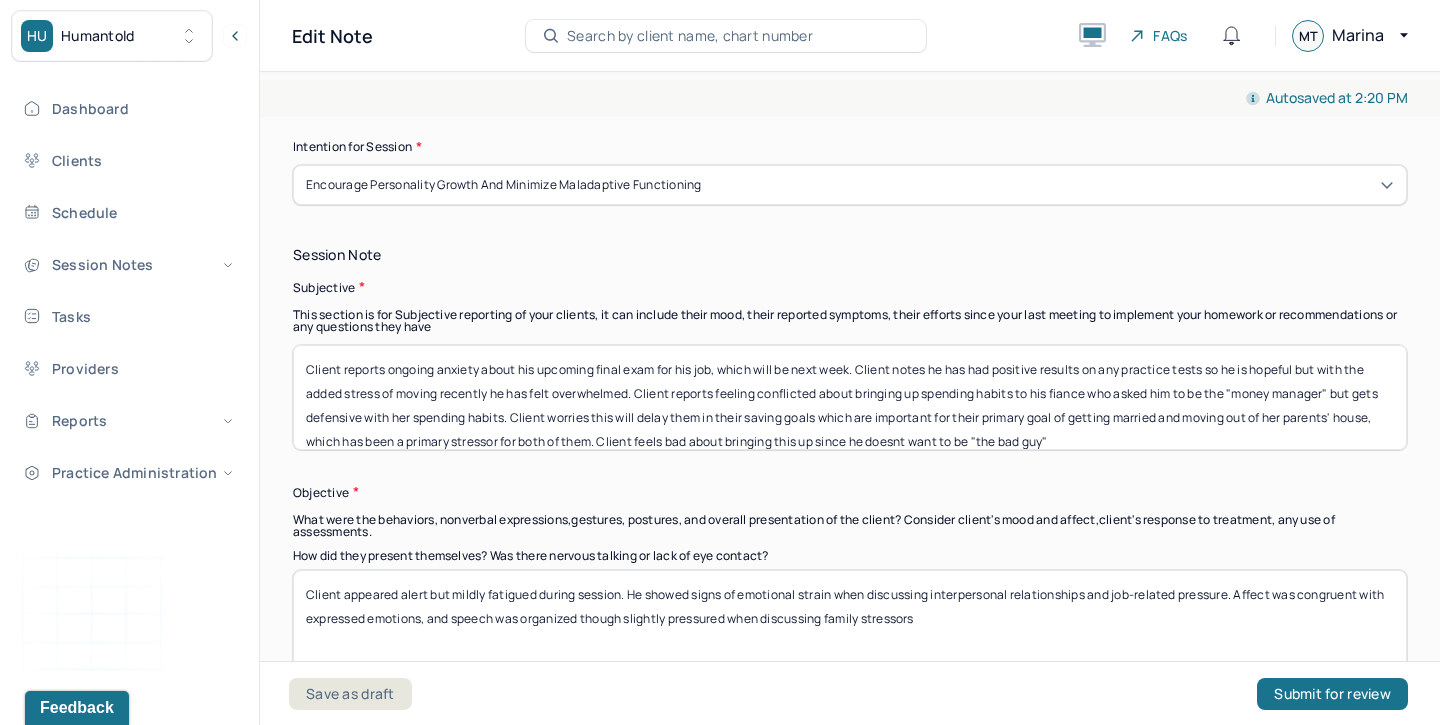 click on "Client reports ongoing anxiety about his upcoming final exam for his job, which will be next week. Client notes he has had positive results on any practice tests so he is hopeful but with the added stress of moving recently he has felt overwhelmed. Client reports feeling conflicted about bringing up spending habits to his fiance who asked him to be the "money manager" but gets defensive with her spending habits. Client worries this will delay them in their saving goals which are important for their primary goal of getting married and moving out of her parents' house, which has been a primary stressor for both of them. Client feels bad baout bringing this up since he doesnt want to be "the bad guy"" at bounding box center (850, 397) 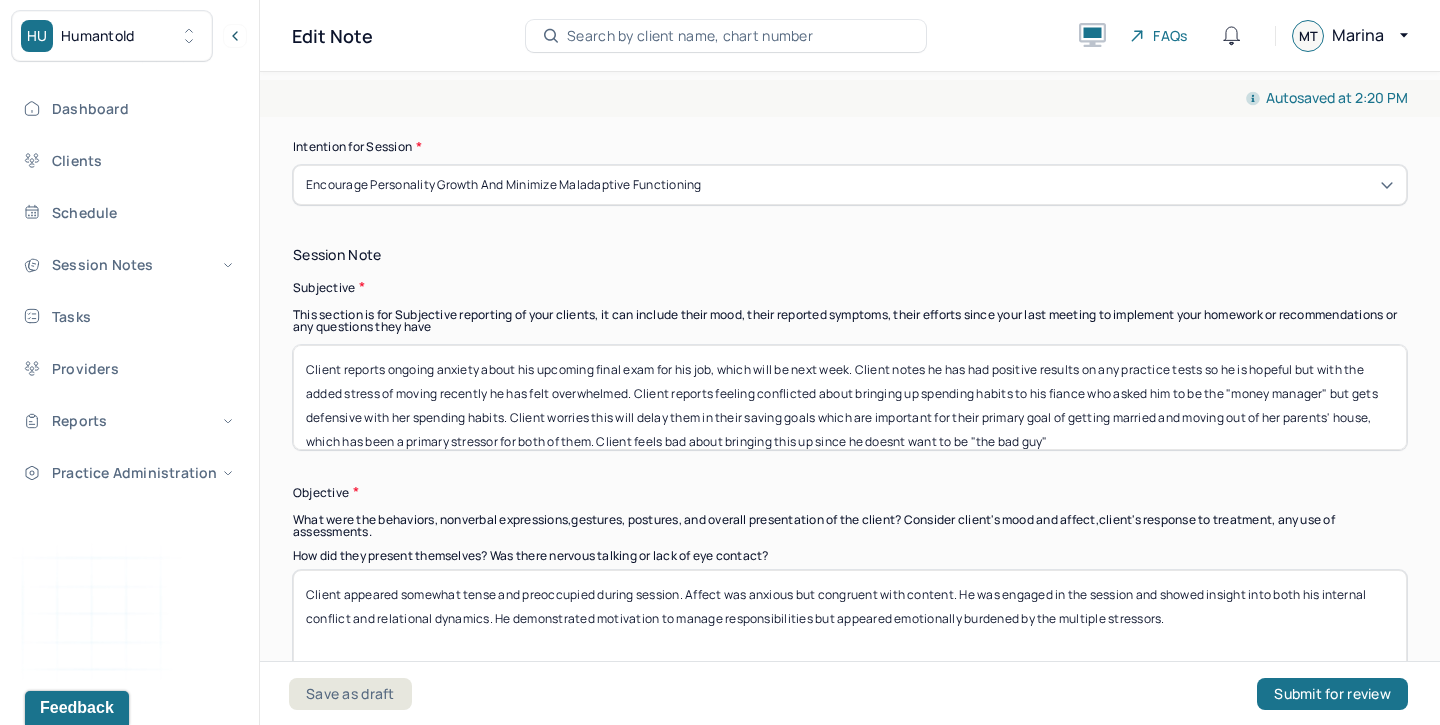 scroll, scrollTop: 1416, scrollLeft: 0, axis: vertical 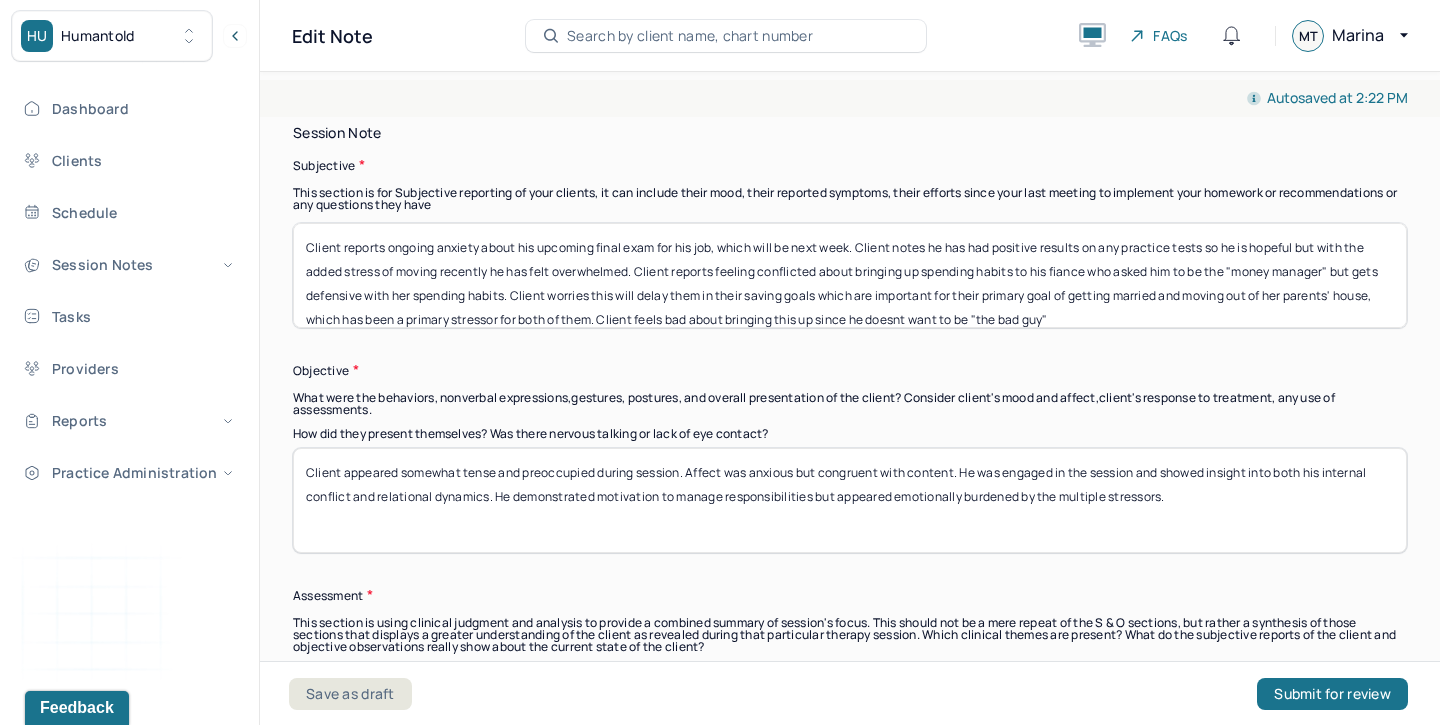 drag, startPoint x: 1181, startPoint y: 483, endPoint x: 497, endPoint y: 472, distance: 684.08844 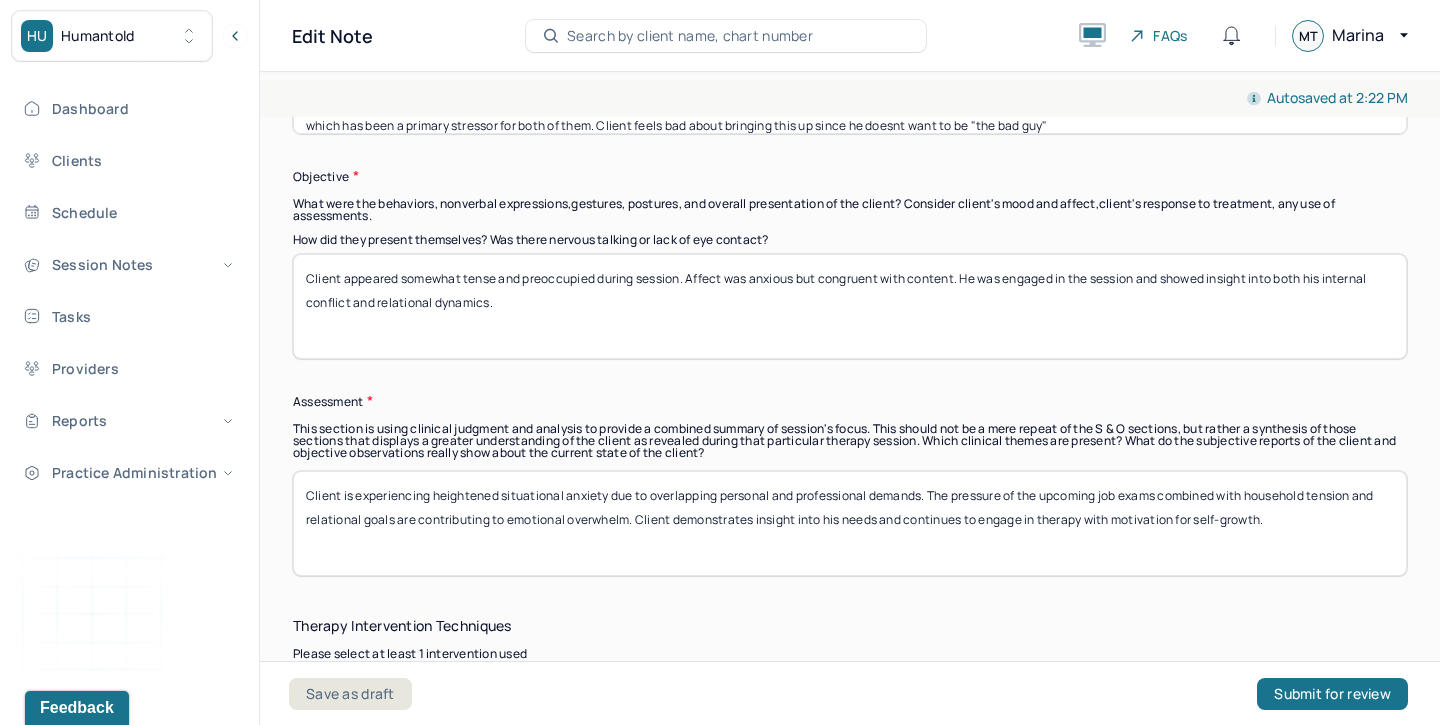 scroll, scrollTop: 1613, scrollLeft: 0, axis: vertical 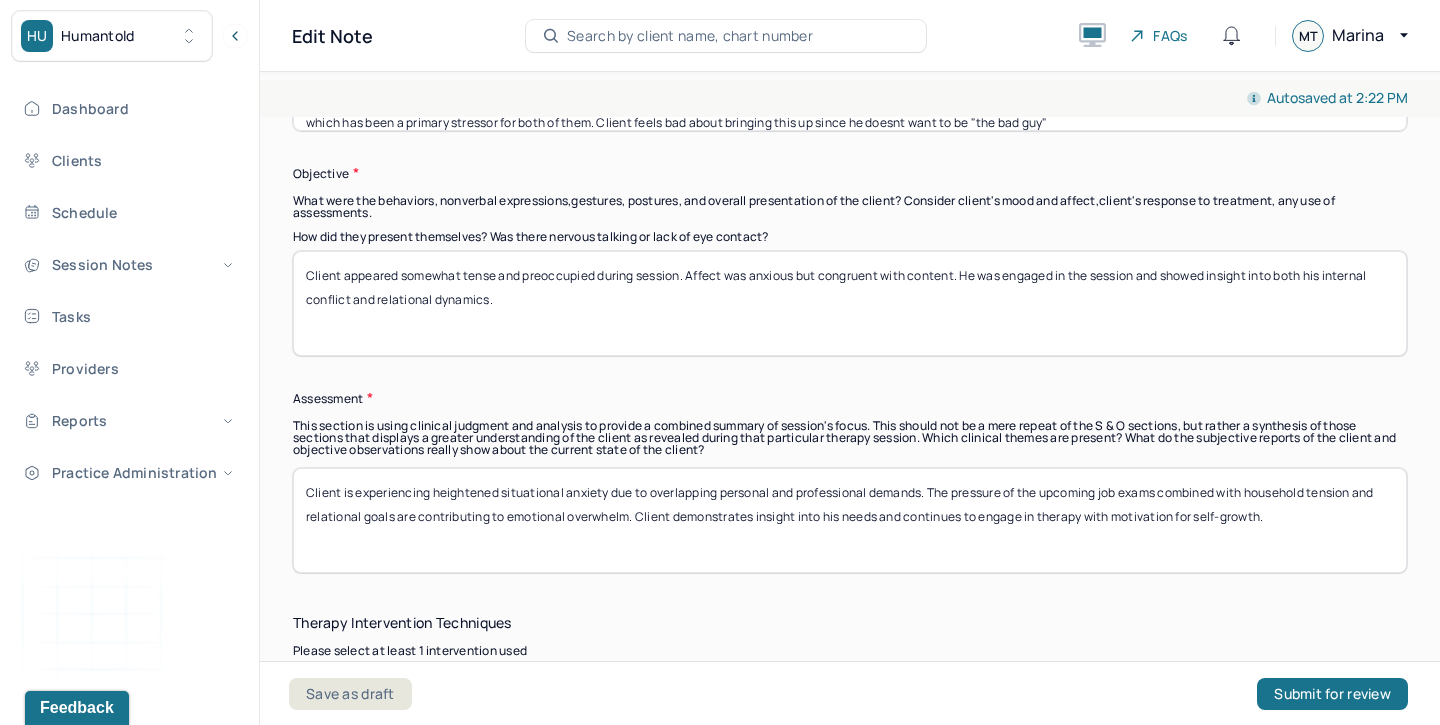 type on "Client appeared somewhat tense and preoccupied during session. Affect was anxious but congruent with content. He was engaged in the session and showed insight into both his internal conflict and relational dynamics." 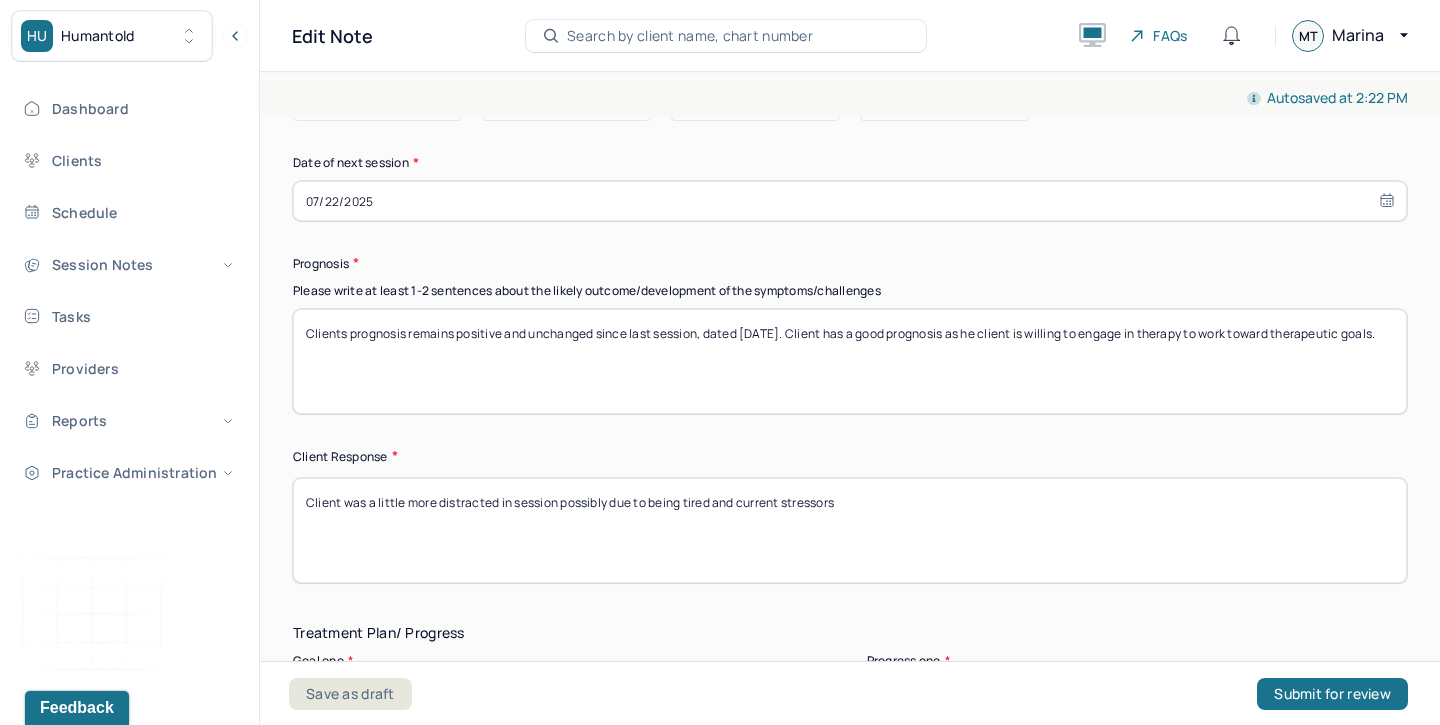 scroll, scrollTop: 2864, scrollLeft: 0, axis: vertical 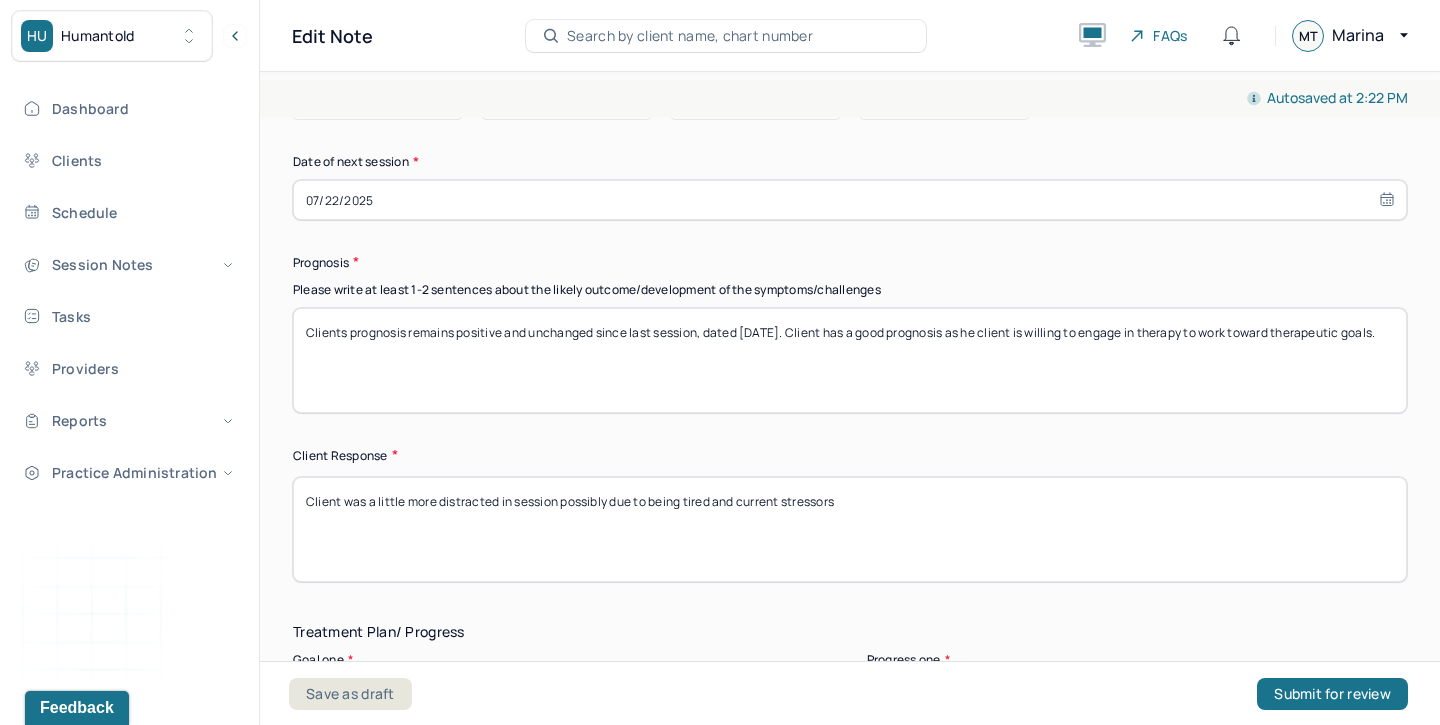 type 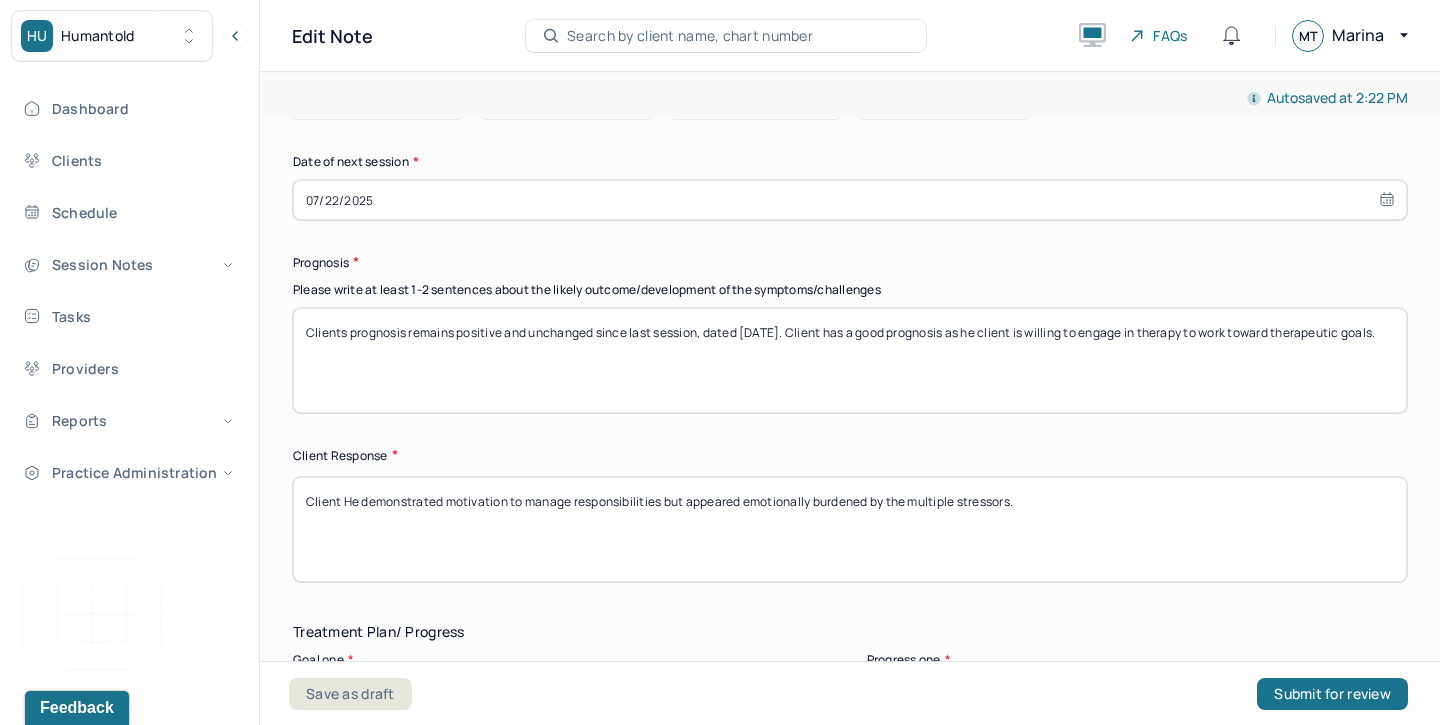 click on "Client was a little more distracted in session possibly due to being tired and current stressors" at bounding box center [850, 529] 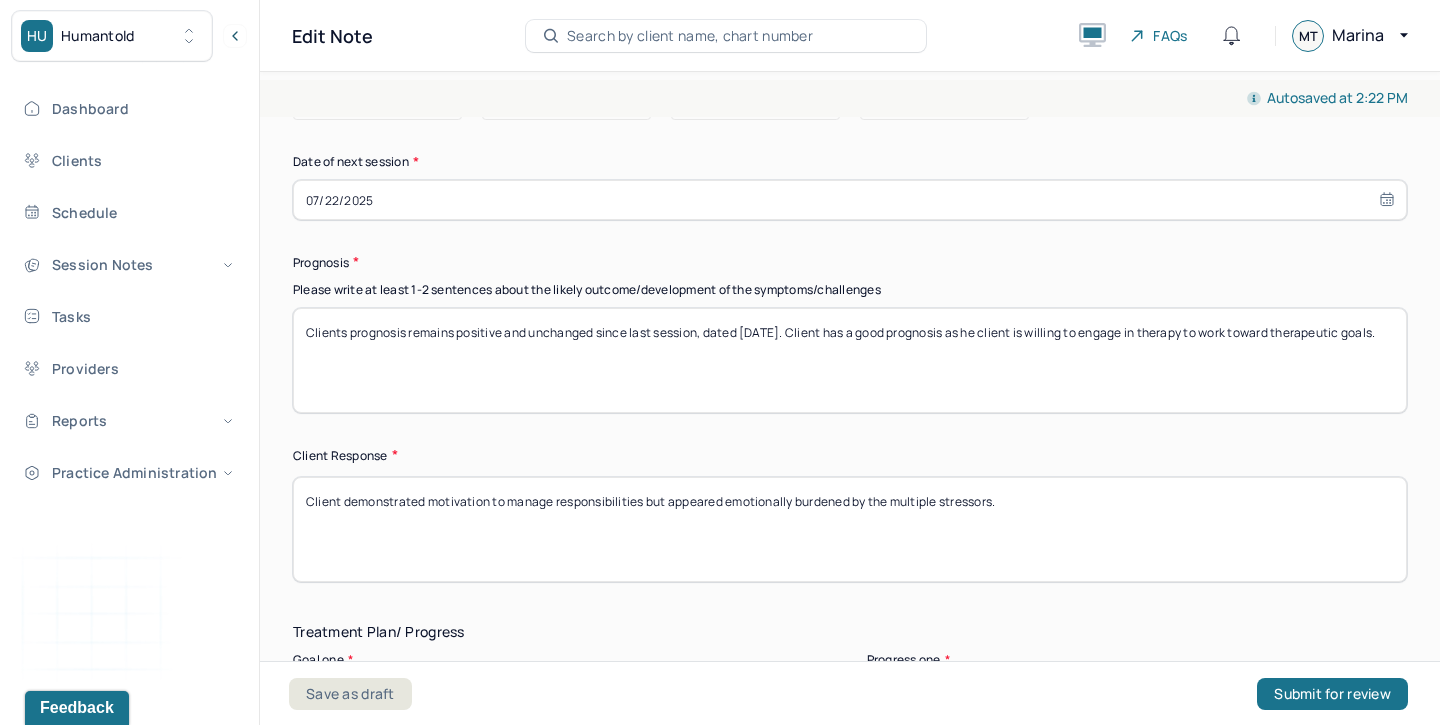 type on "Client demonstrated motivation to manage responsibilities but appeared emotionally burdened by the multiple stressors." 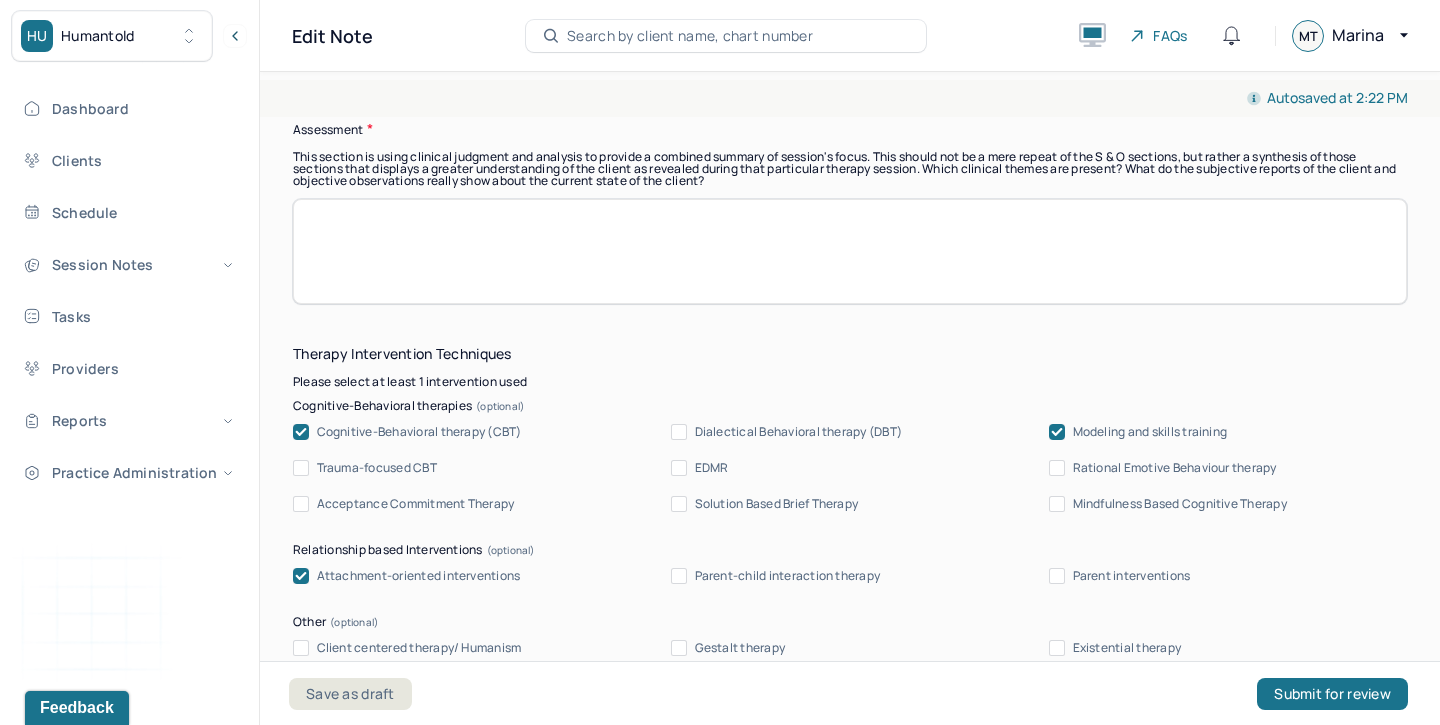 scroll, scrollTop: 1840, scrollLeft: 0, axis: vertical 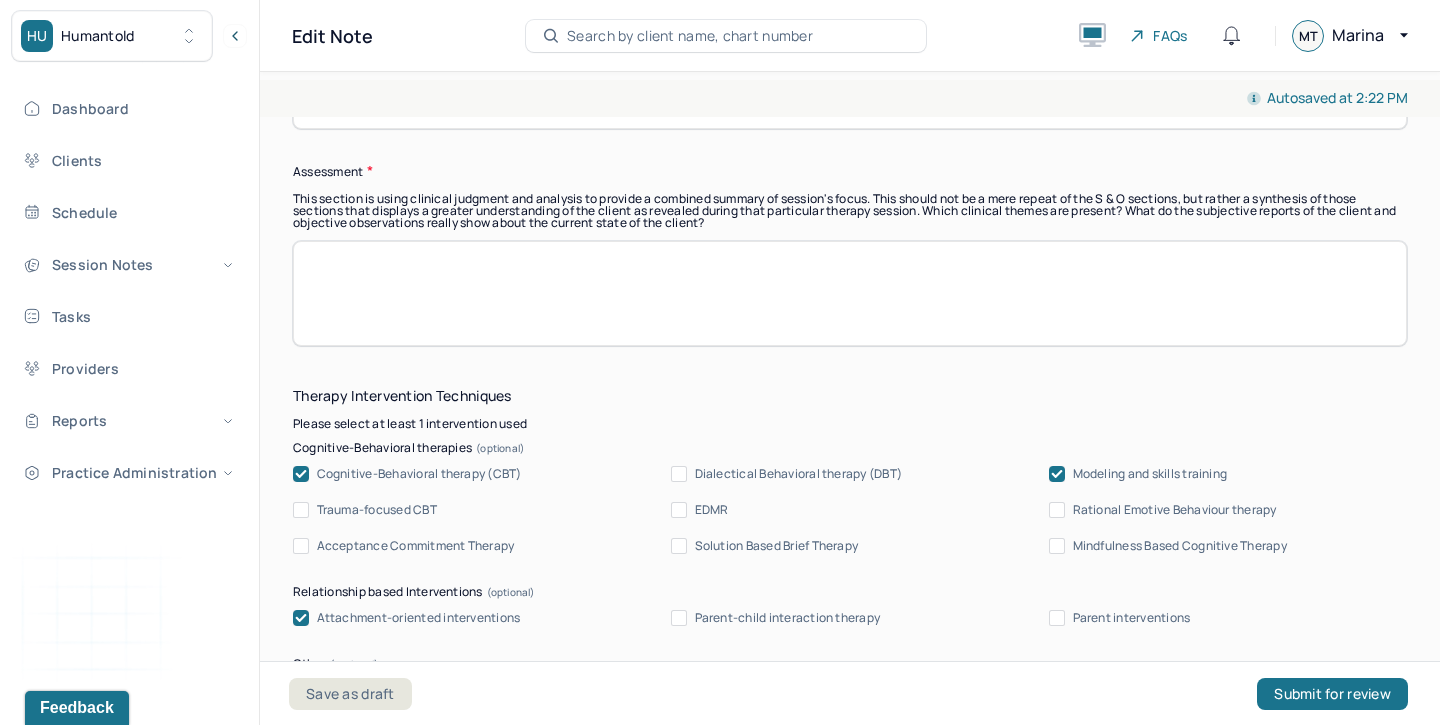 click at bounding box center (850, 293) 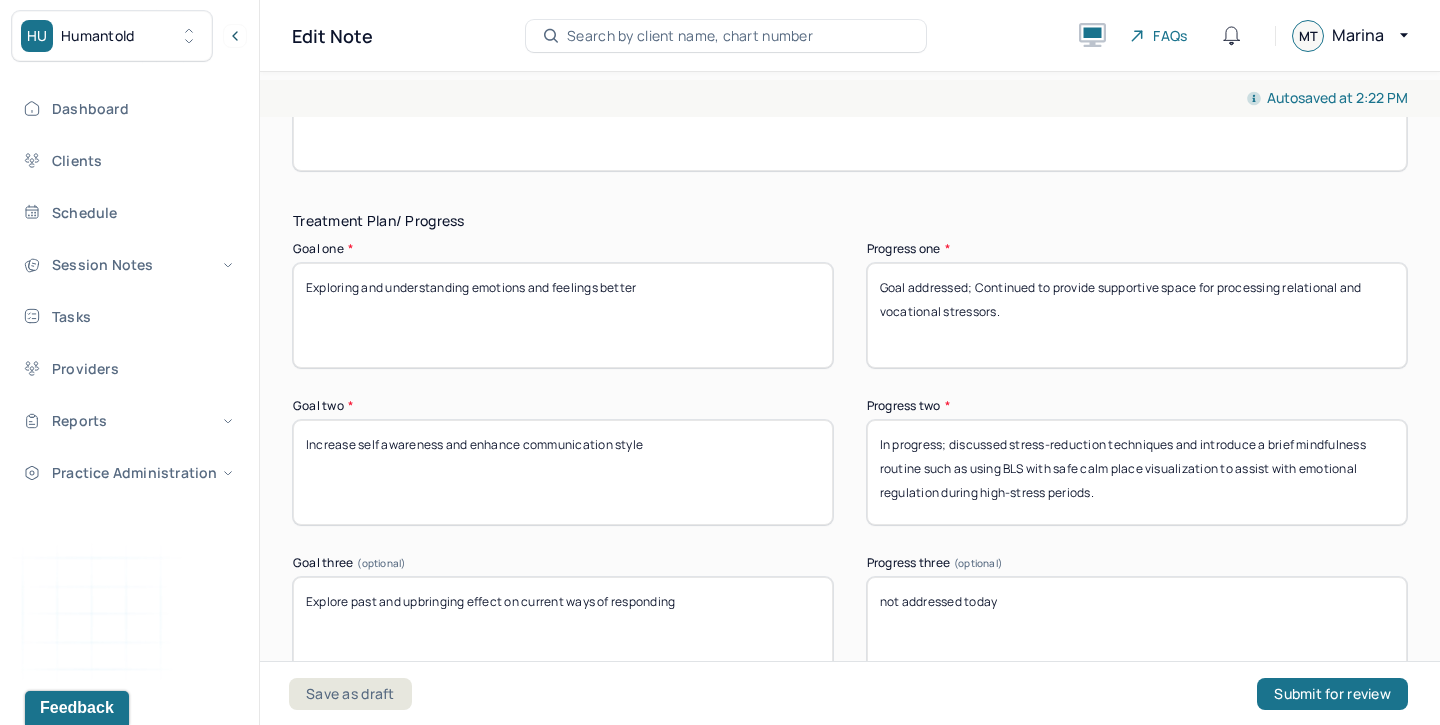 scroll, scrollTop: 3292, scrollLeft: 0, axis: vertical 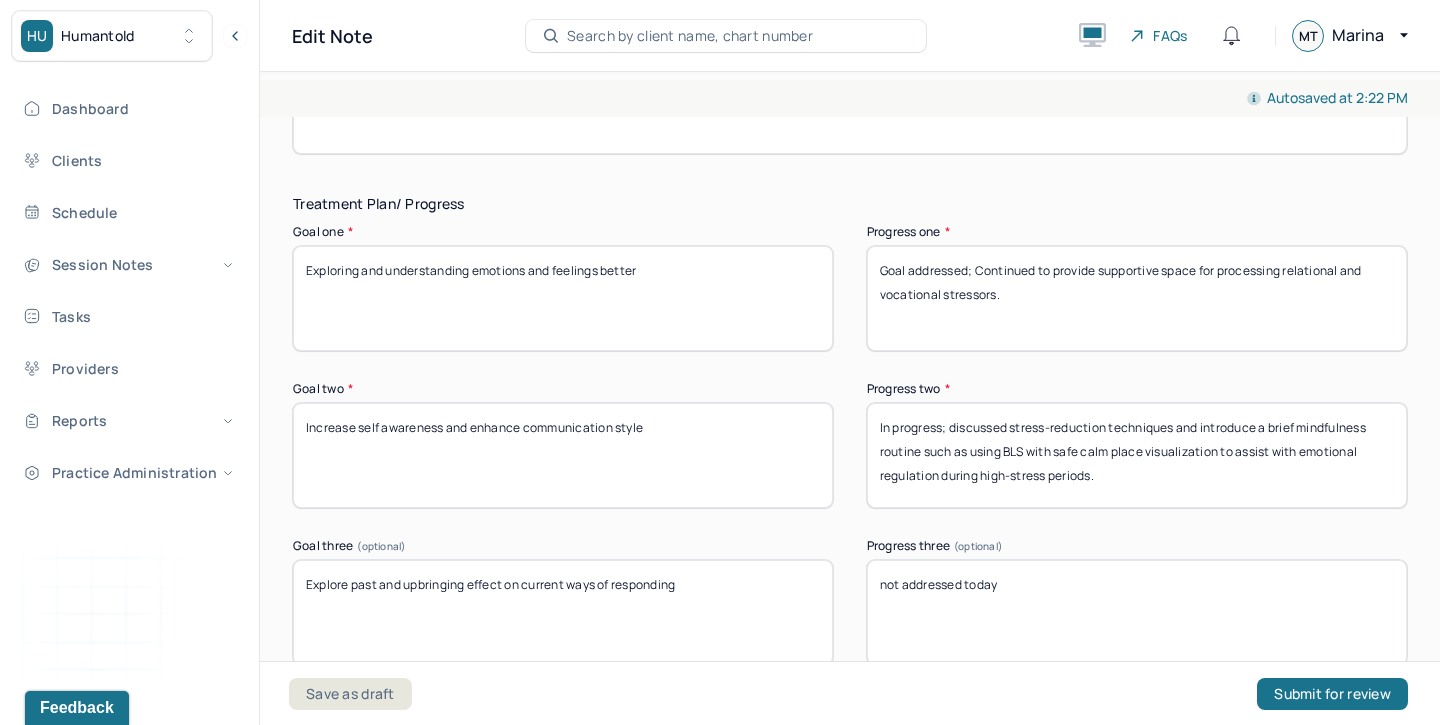 type on "Client is experiencing situational anxiety driven by high demands related to career, recent life transitions, and relationship responsibilities. Emotional conflict around assertive communication and guilt suggest ongoing development in boundary-setting and conflict resolution. Client shows good insight and capacity for problem-solving but would benefit from emotional regulation tools and communication strategies to navigate relational stress." 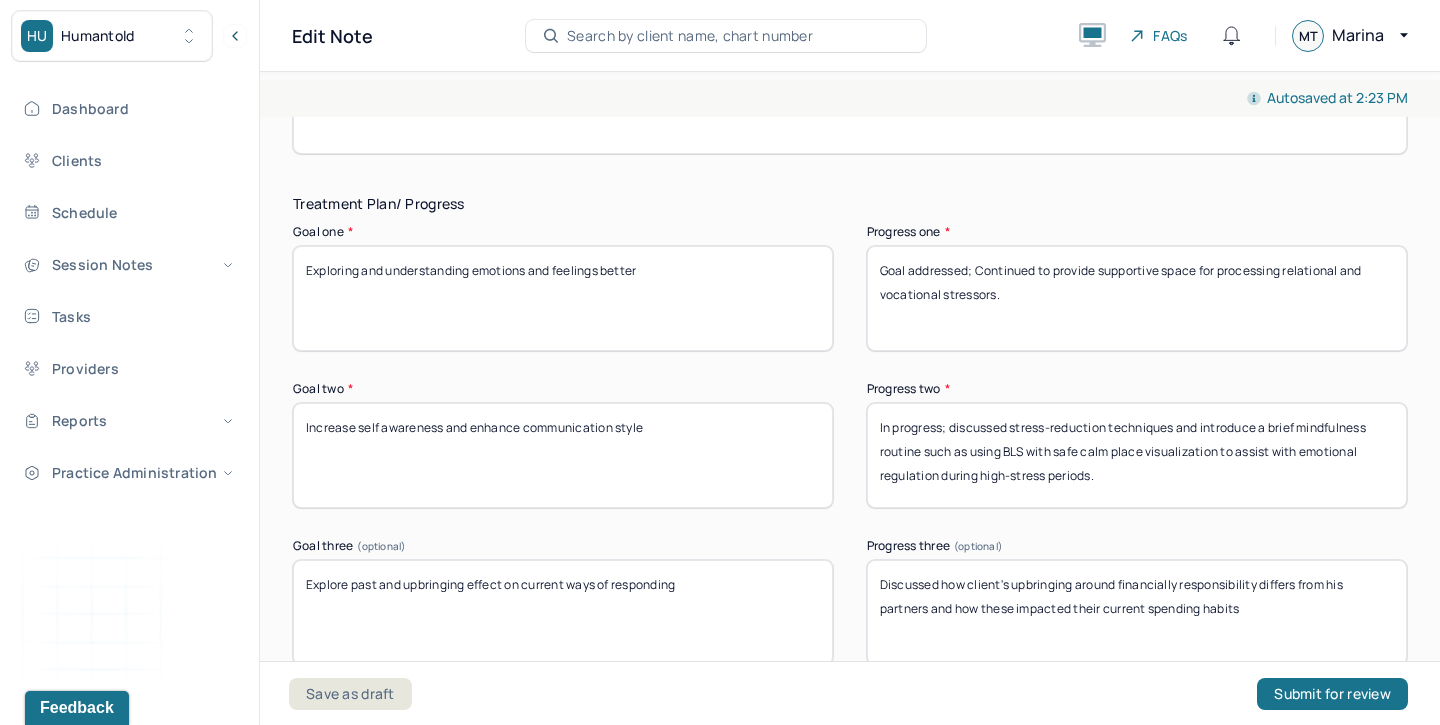 type on "Discussed how client's upbringing around financially responsibility differs from his partners and how these impacted their current spending habits" 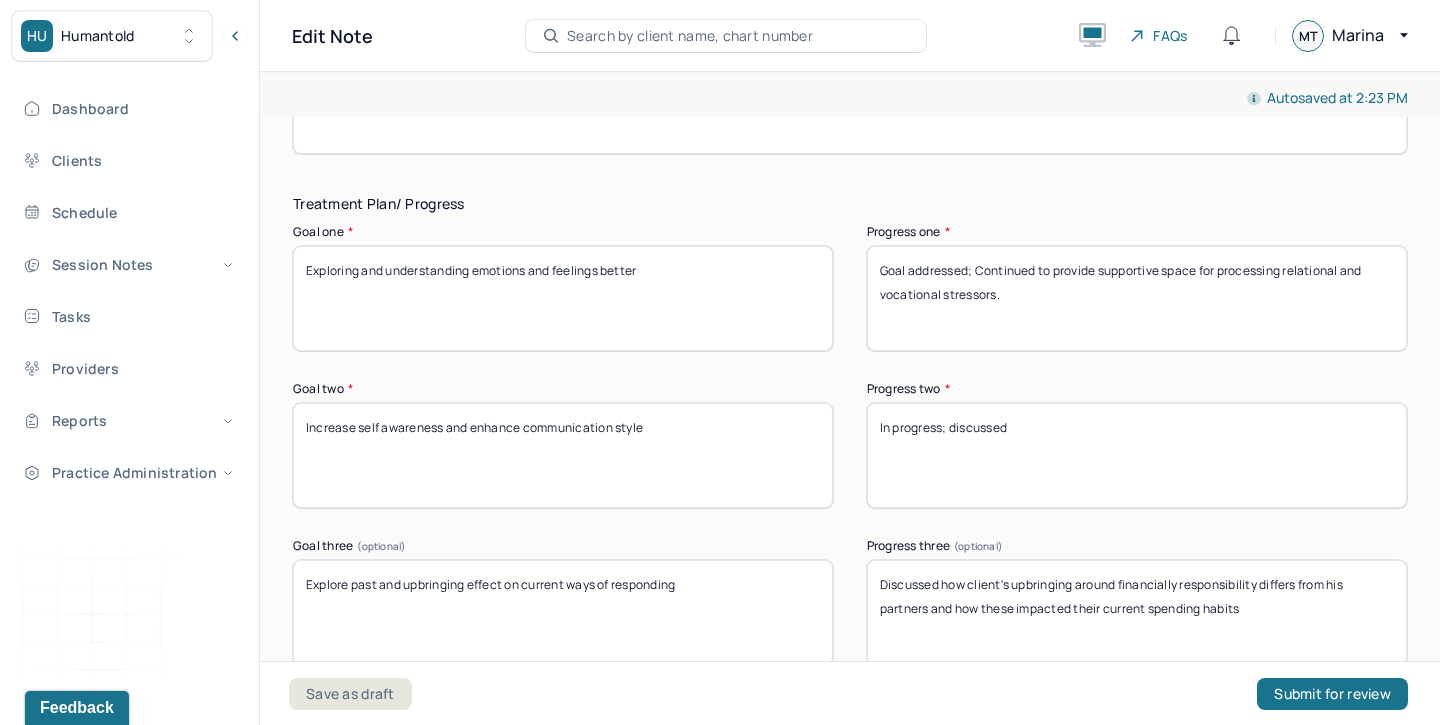 paste on "Explore communication frameworks (e.g., "I statements") to help client address financial conversations with fiancée in a non-confrontational way." 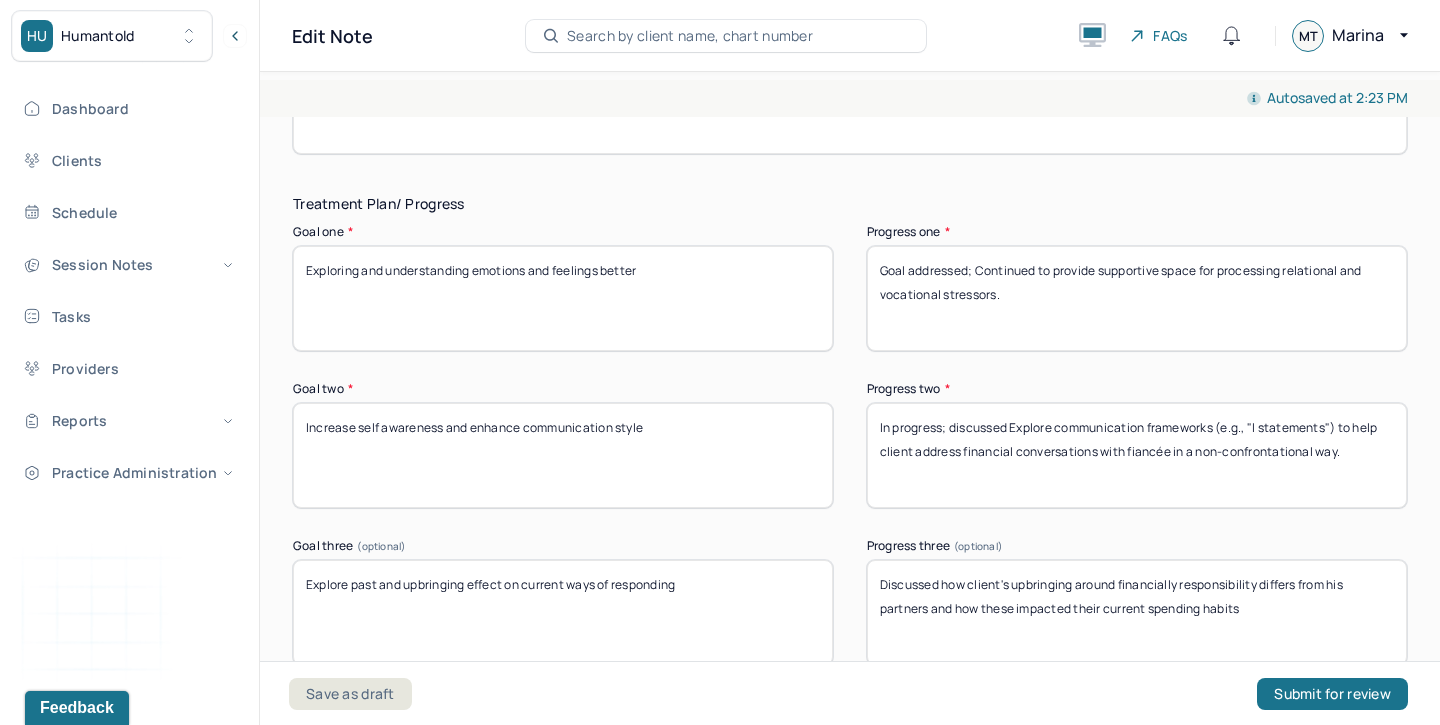 click on "In progress; discussed stress-reduction techniques and introduce a brief mindfulness routine such as using BLS with safe calm place visualization to assist with emotional regulation during high-stress periods." at bounding box center (1137, 455) 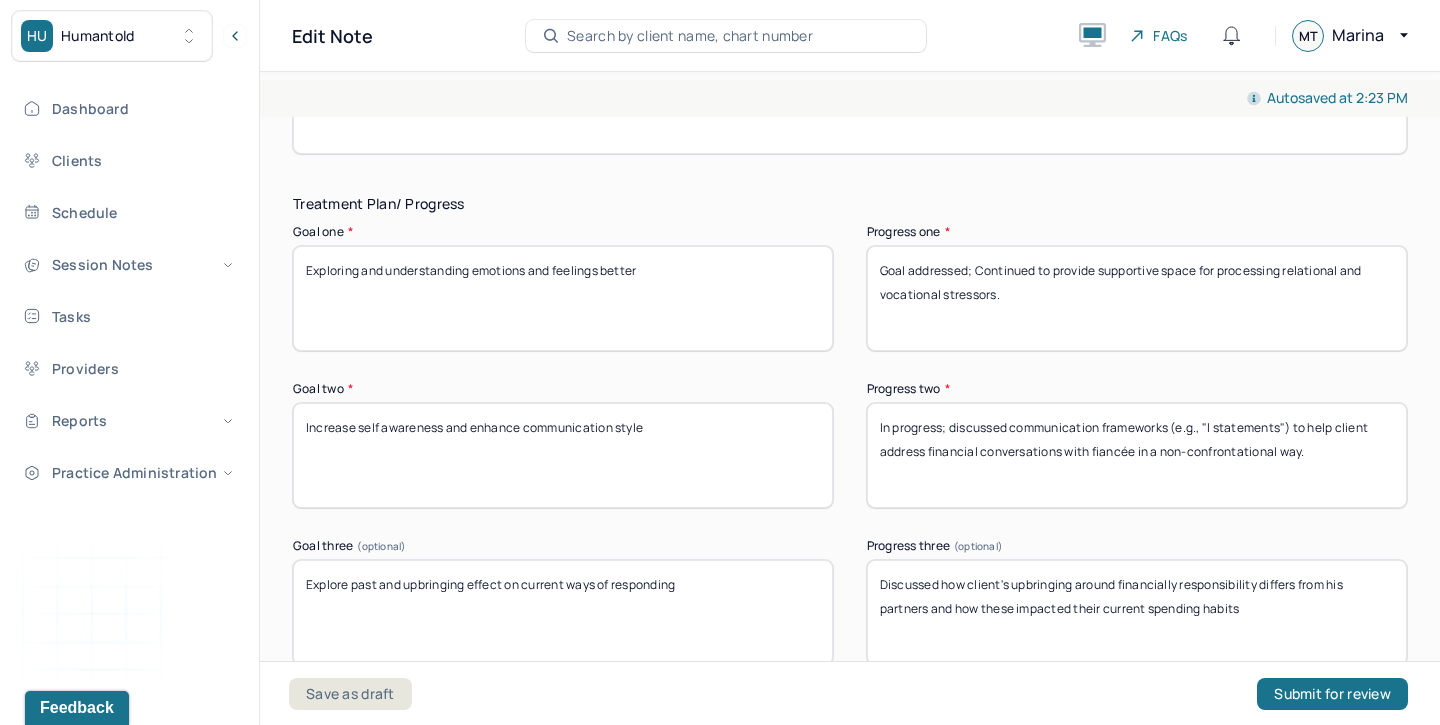 drag, startPoint x: 1294, startPoint y: 407, endPoint x: 1171, endPoint y: 407, distance: 123 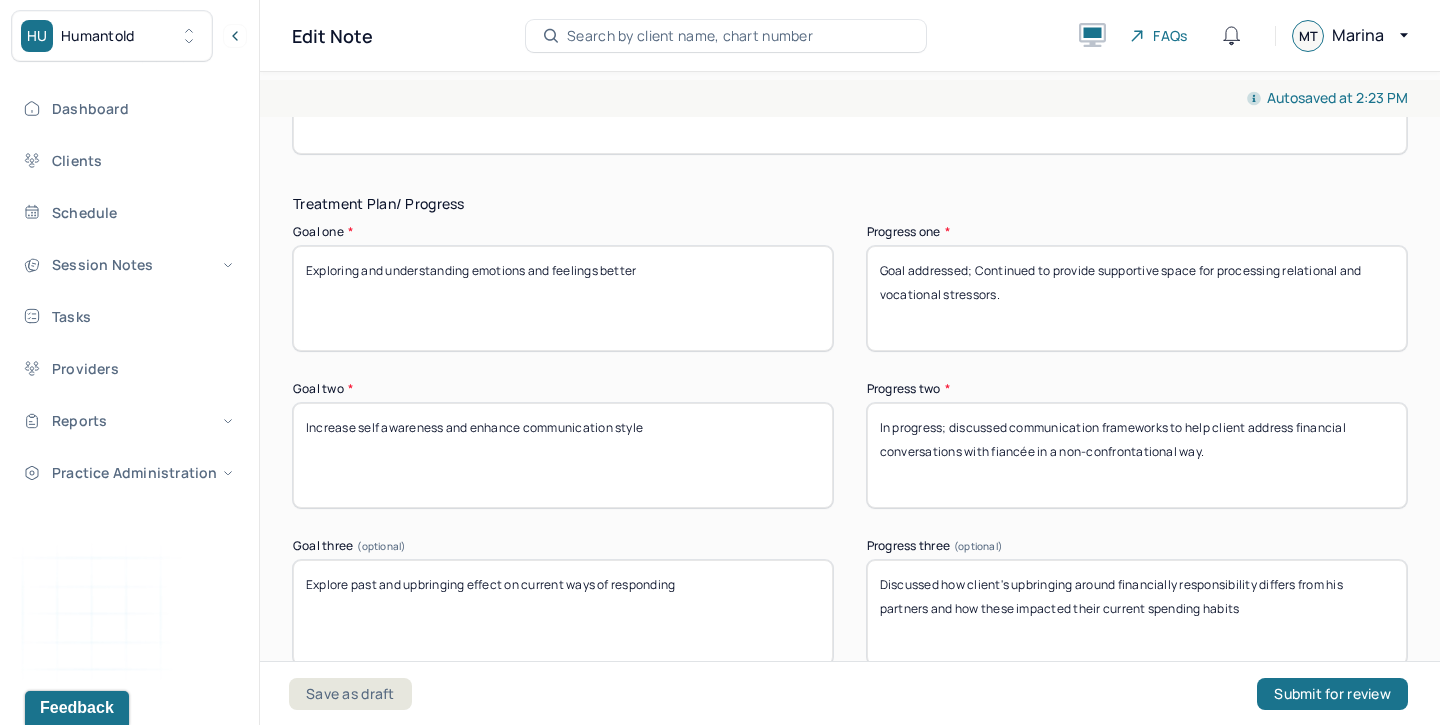 type on "In progress; discussed communication frameworks to help client address financial conversations with fiancée in a non-confrontational way." 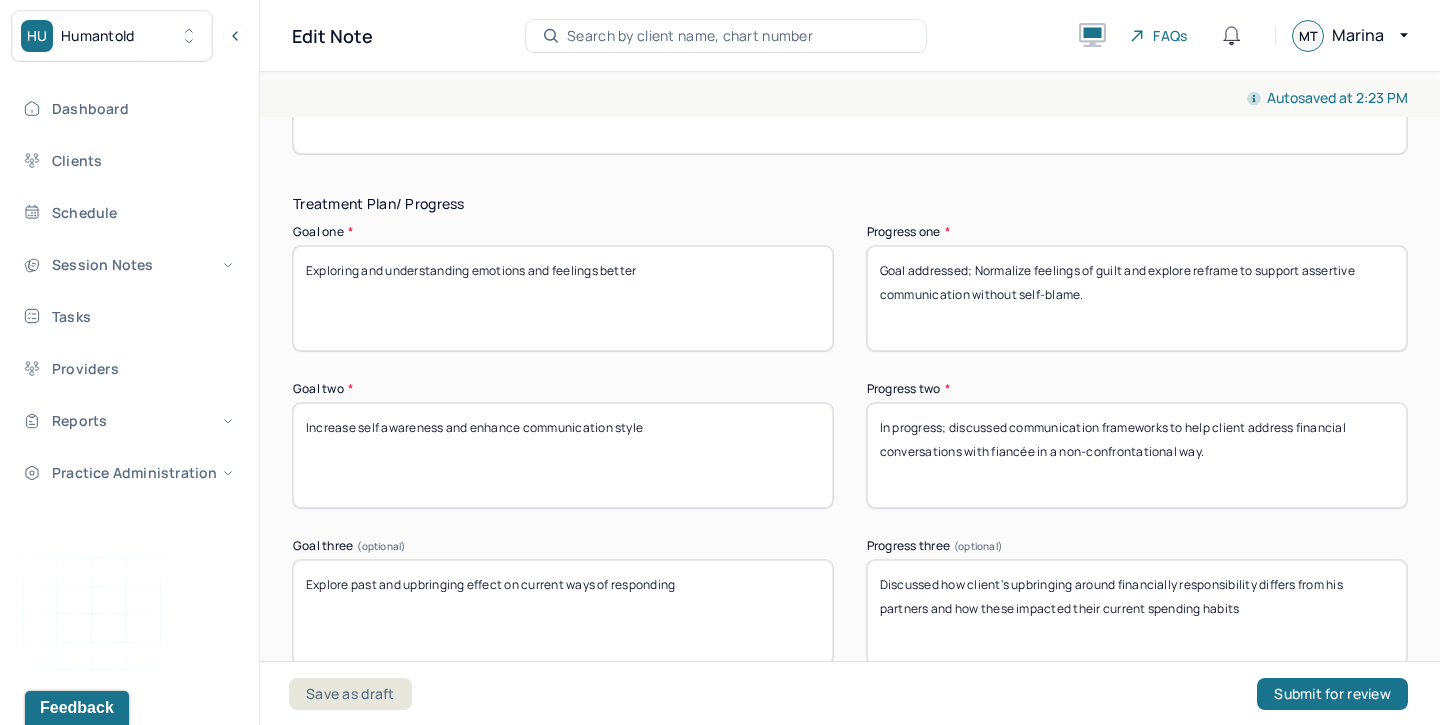 click on "Goal addressed; Continued to provide supportive space for processing relational and vocational stressors." at bounding box center (1137, 298) 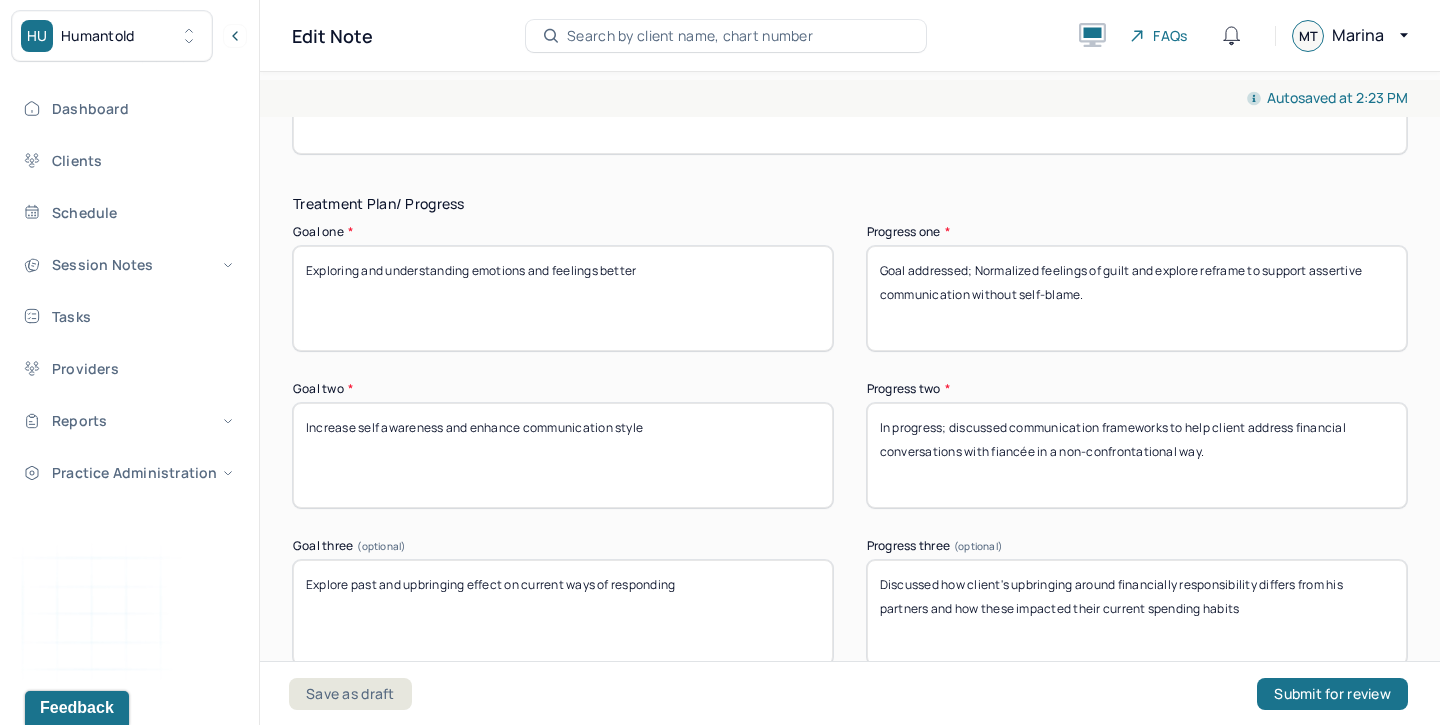 scroll, scrollTop: 3934, scrollLeft: 0, axis: vertical 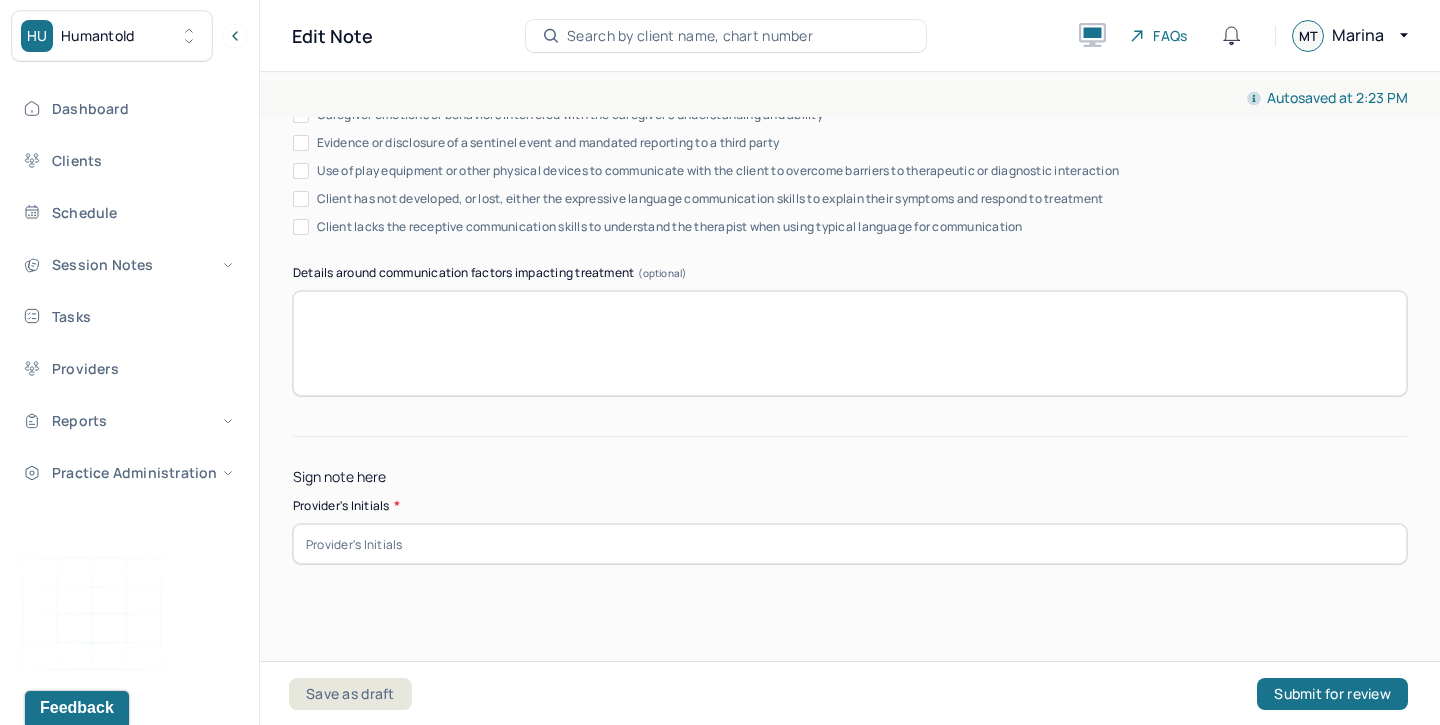 type on "Goal addressed; Normalized feelings of guilt and explore reframe to support assertive communication without self-blame." 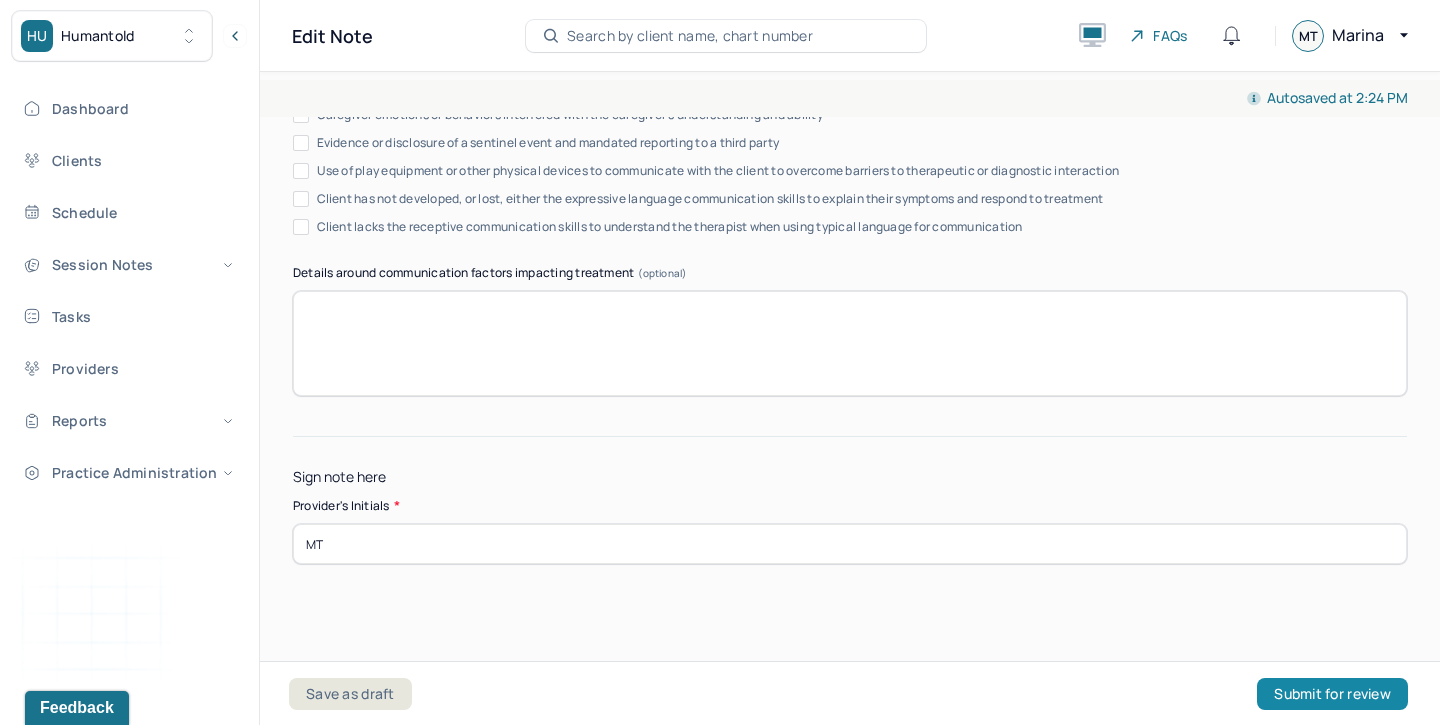 type on "MT" 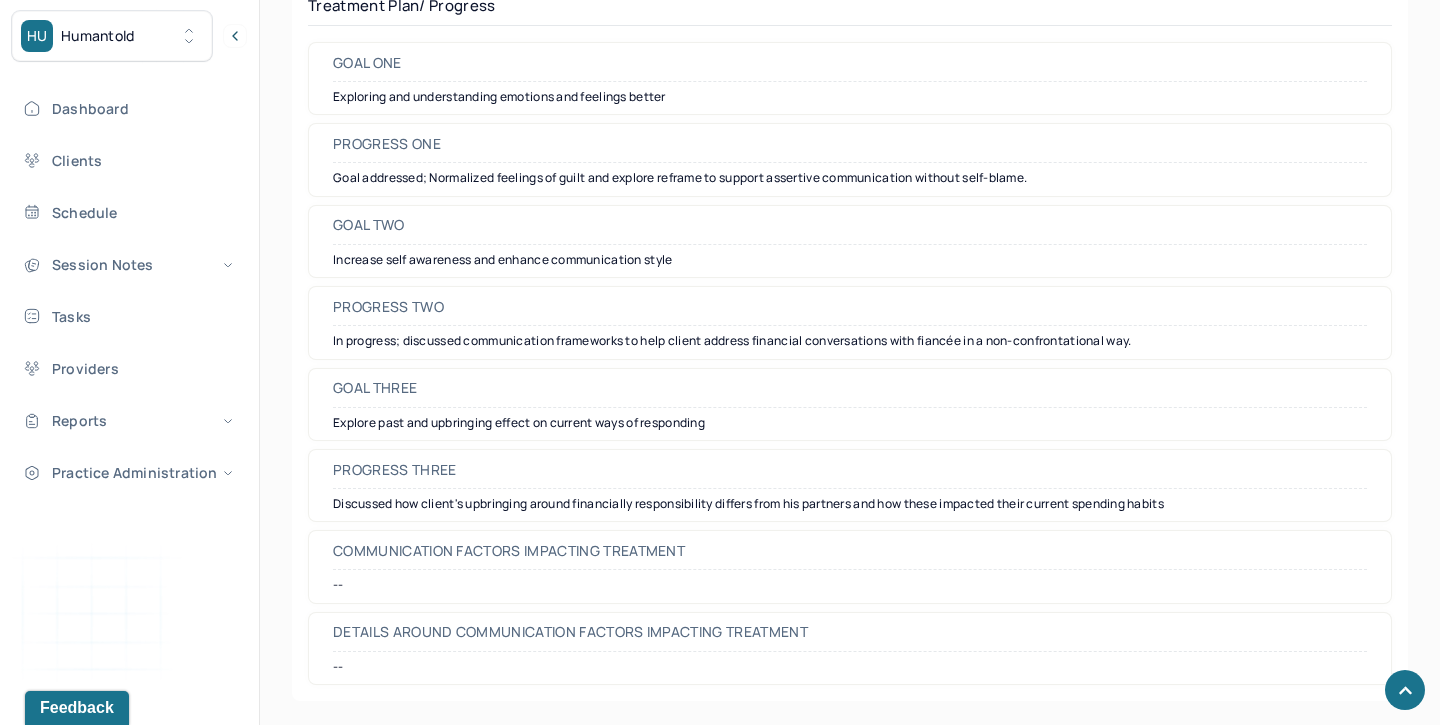 scroll, scrollTop: 2973, scrollLeft: 0, axis: vertical 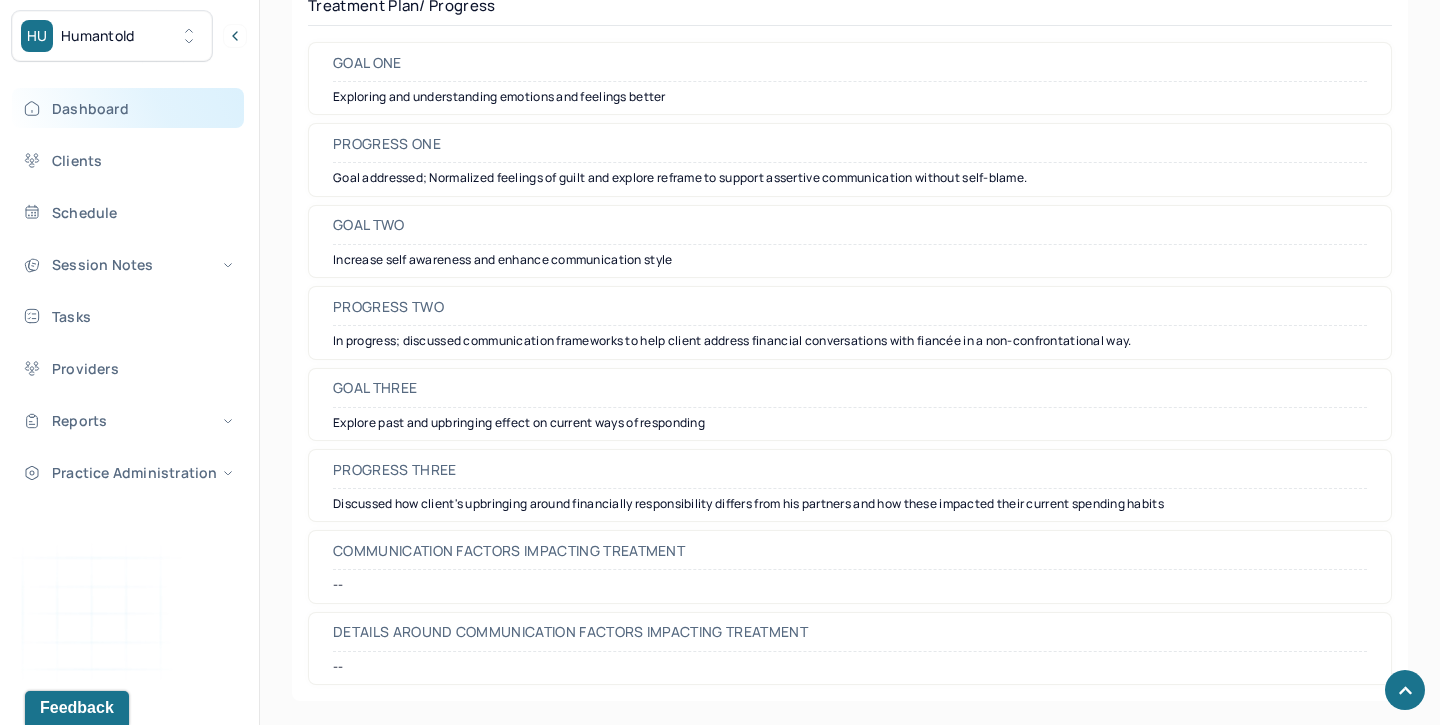 click on "Dashboard" at bounding box center (128, 108) 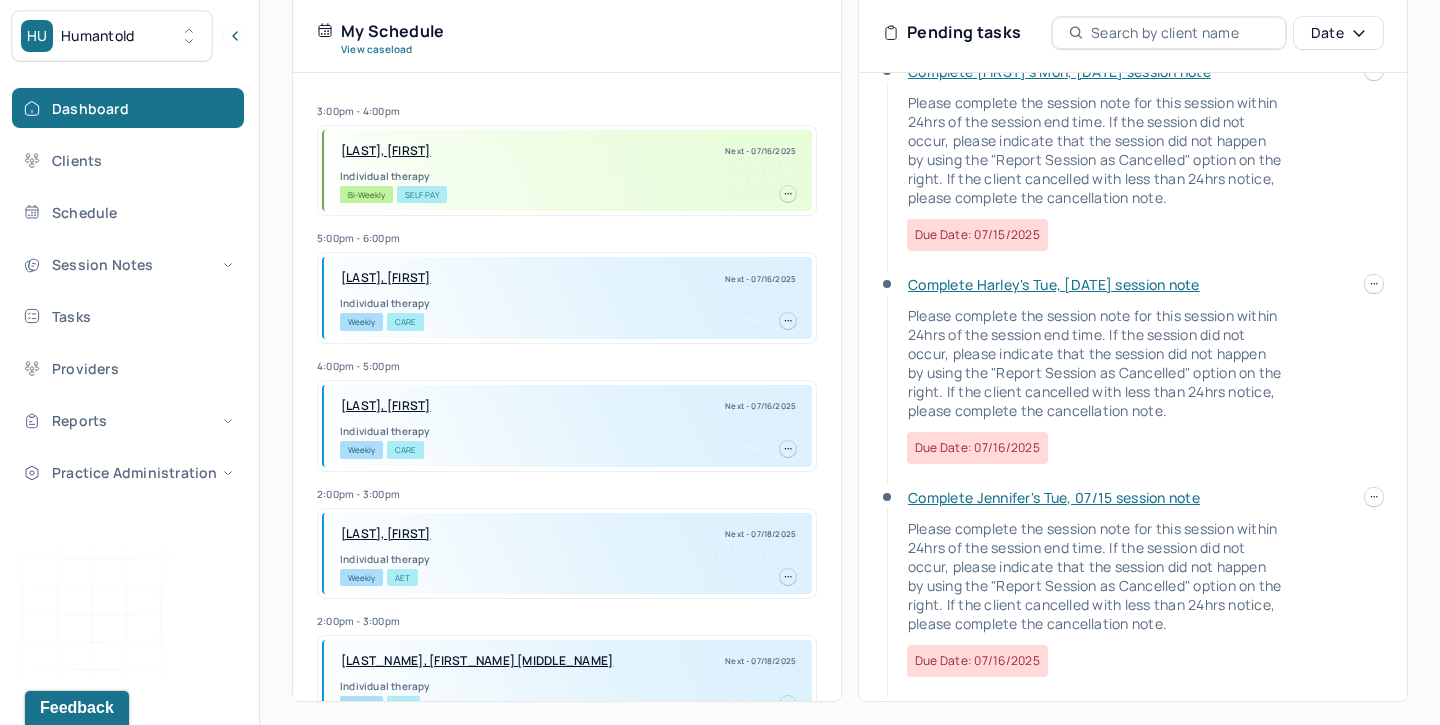 scroll, scrollTop: 0, scrollLeft: 0, axis: both 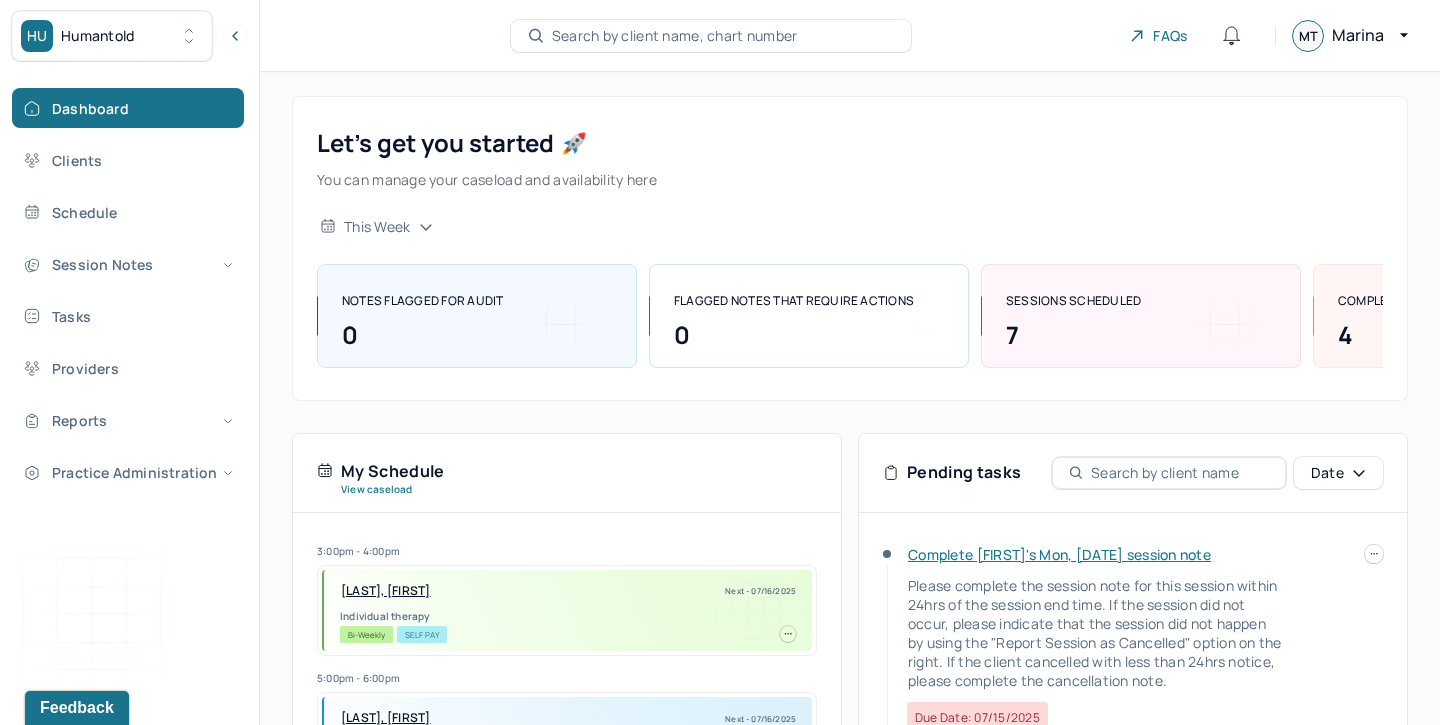 click on "Dashboard Clients Schedule Session Notes Tasks Providers Reports Practice Administration" at bounding box center [129, 290] 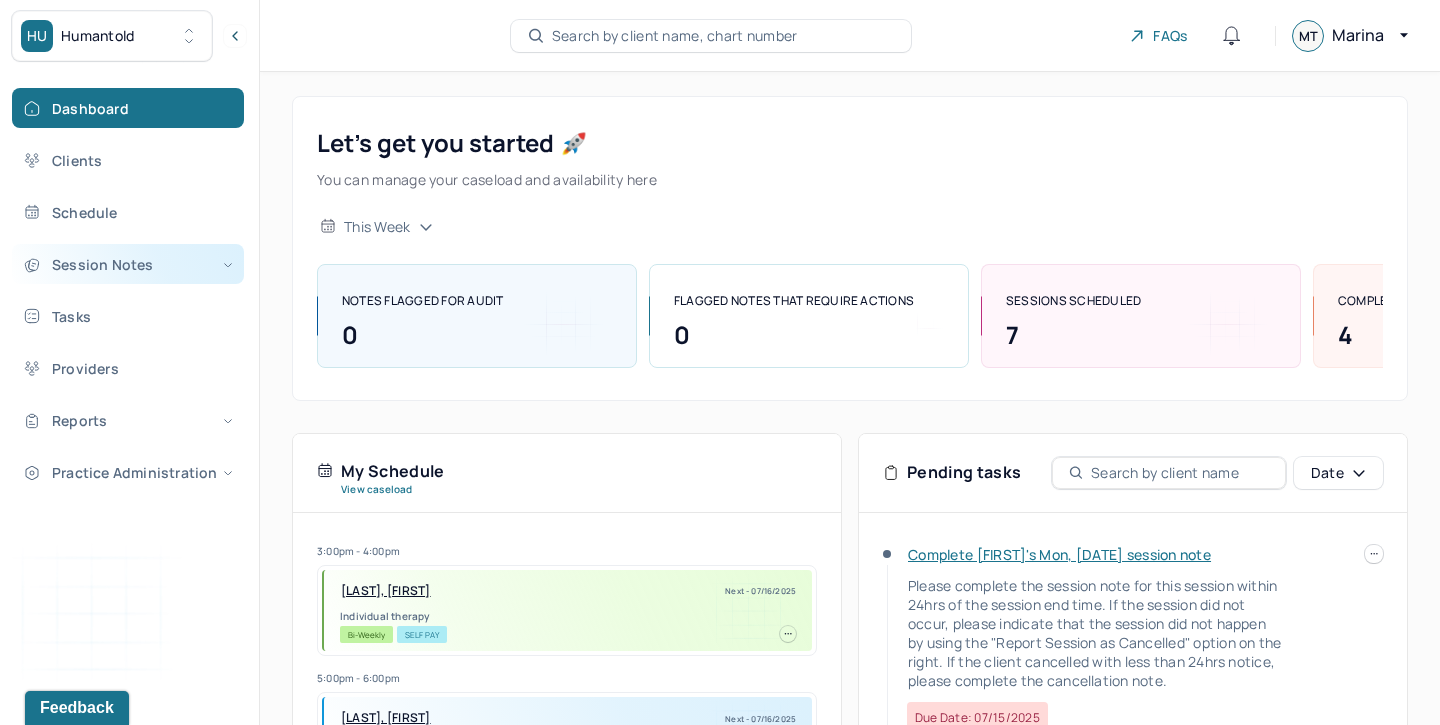 click on "Session Notes" at bounding box center [128, 264] 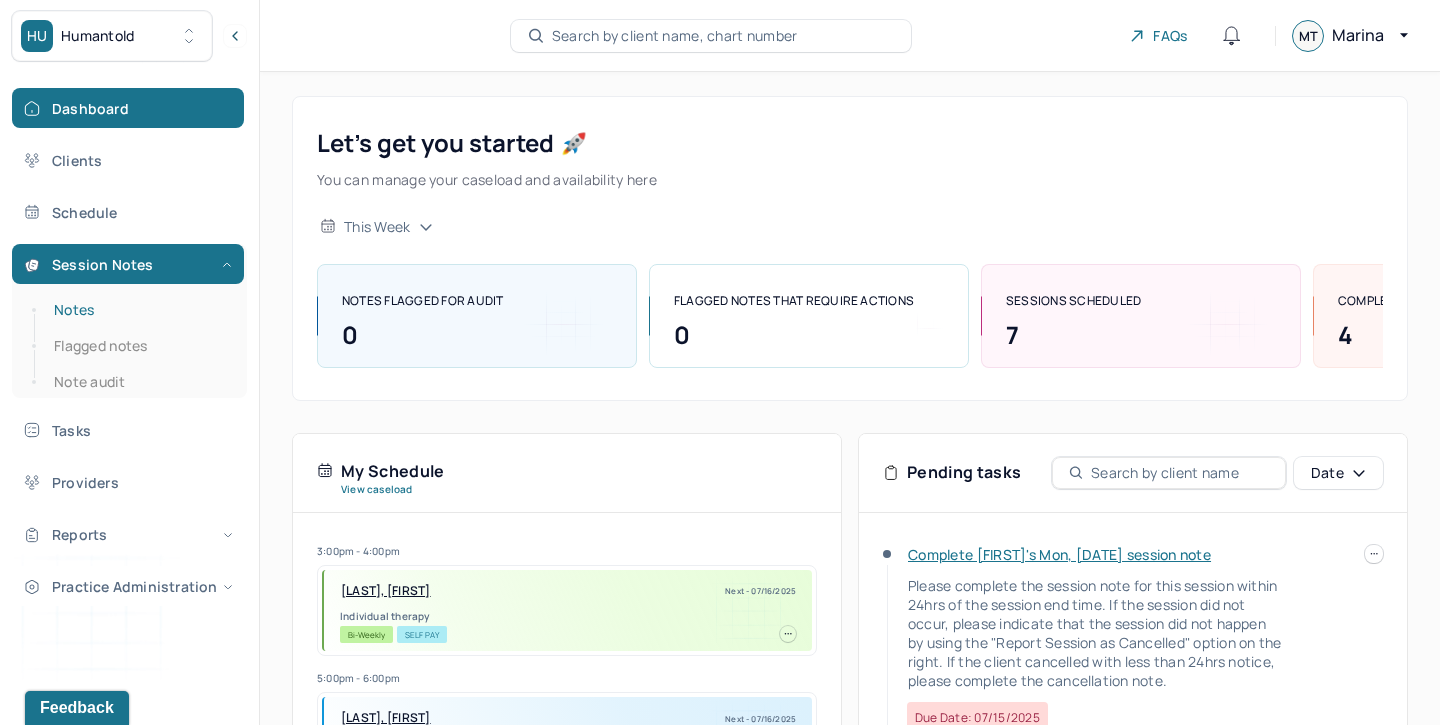 click on "Notes" at bounding box center [139, 310] 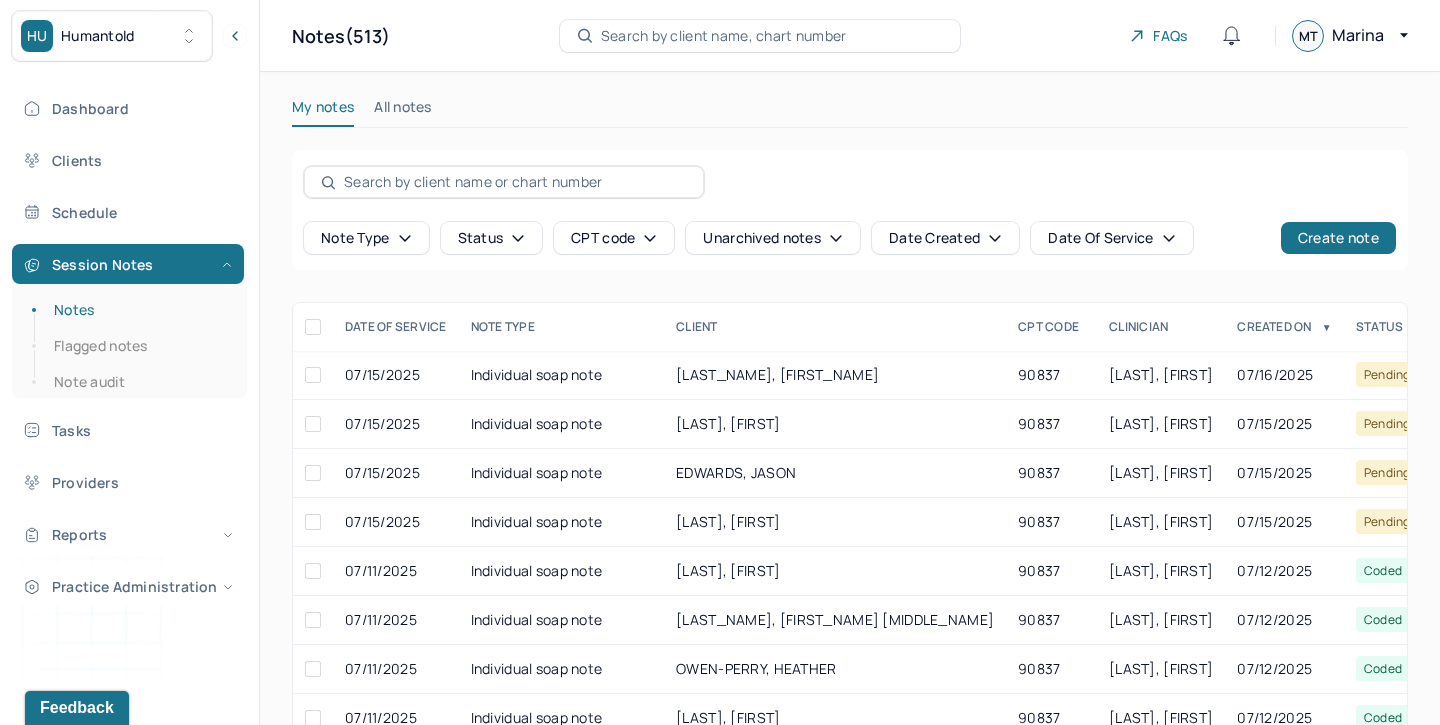 scroll, scrollTop: 1, scrollLeft: 0, axis: vertical 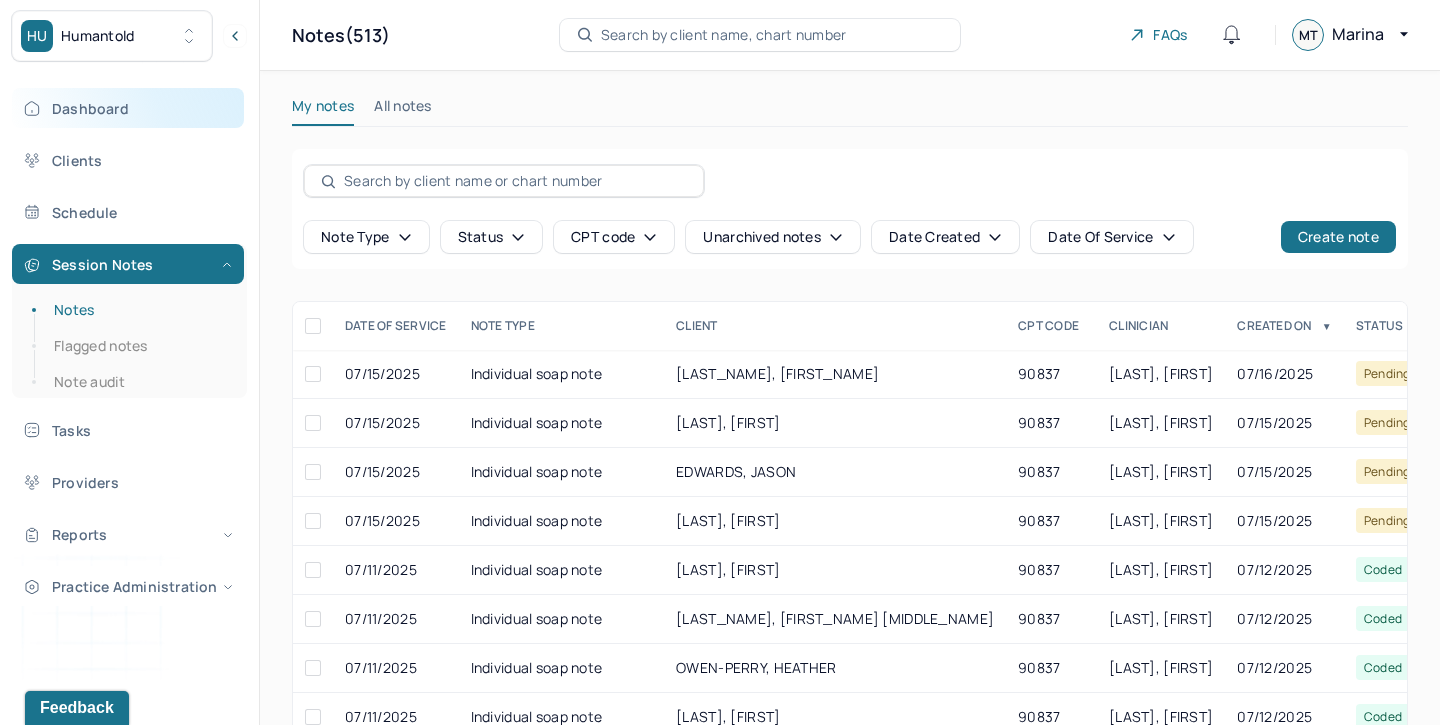 click on "Dashboard" at bounding box center (128, 108) 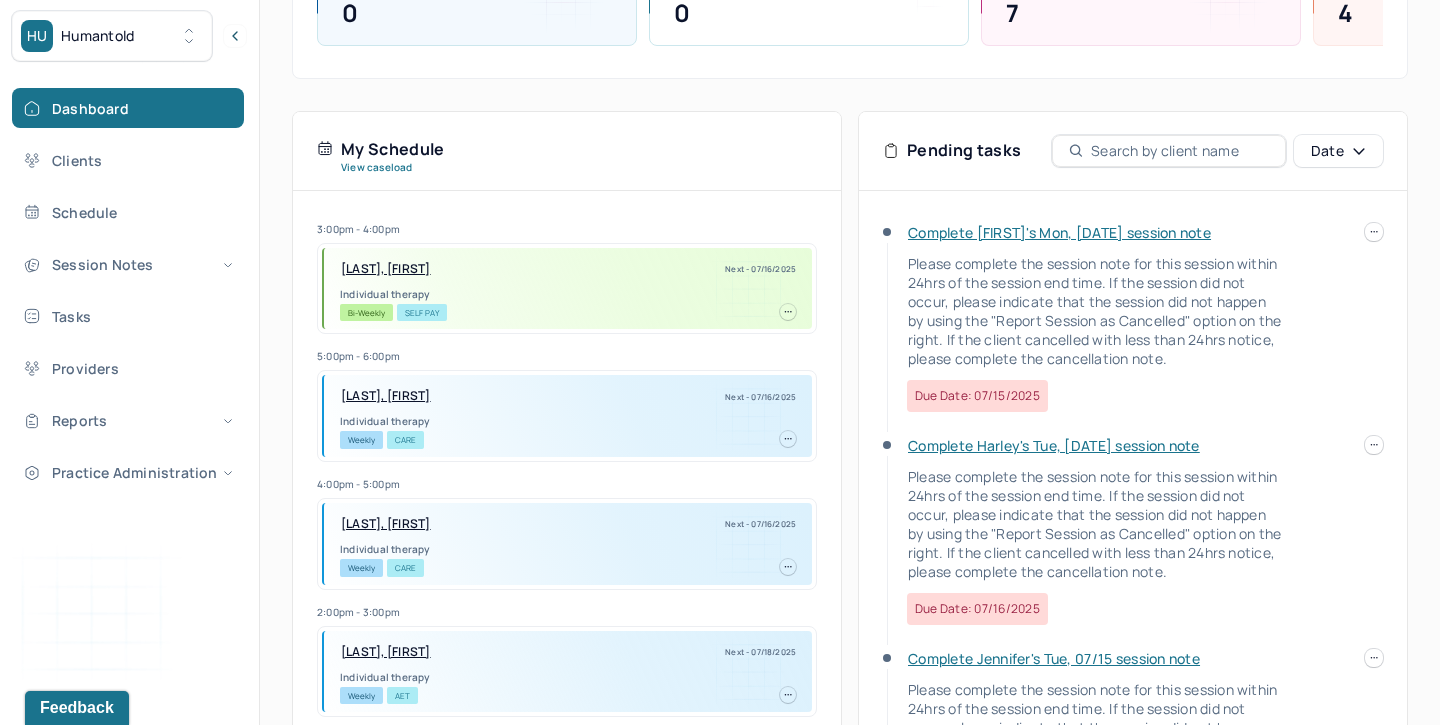 scroll, scrollTop: 330, scrollLeft: 0, axis: vertical 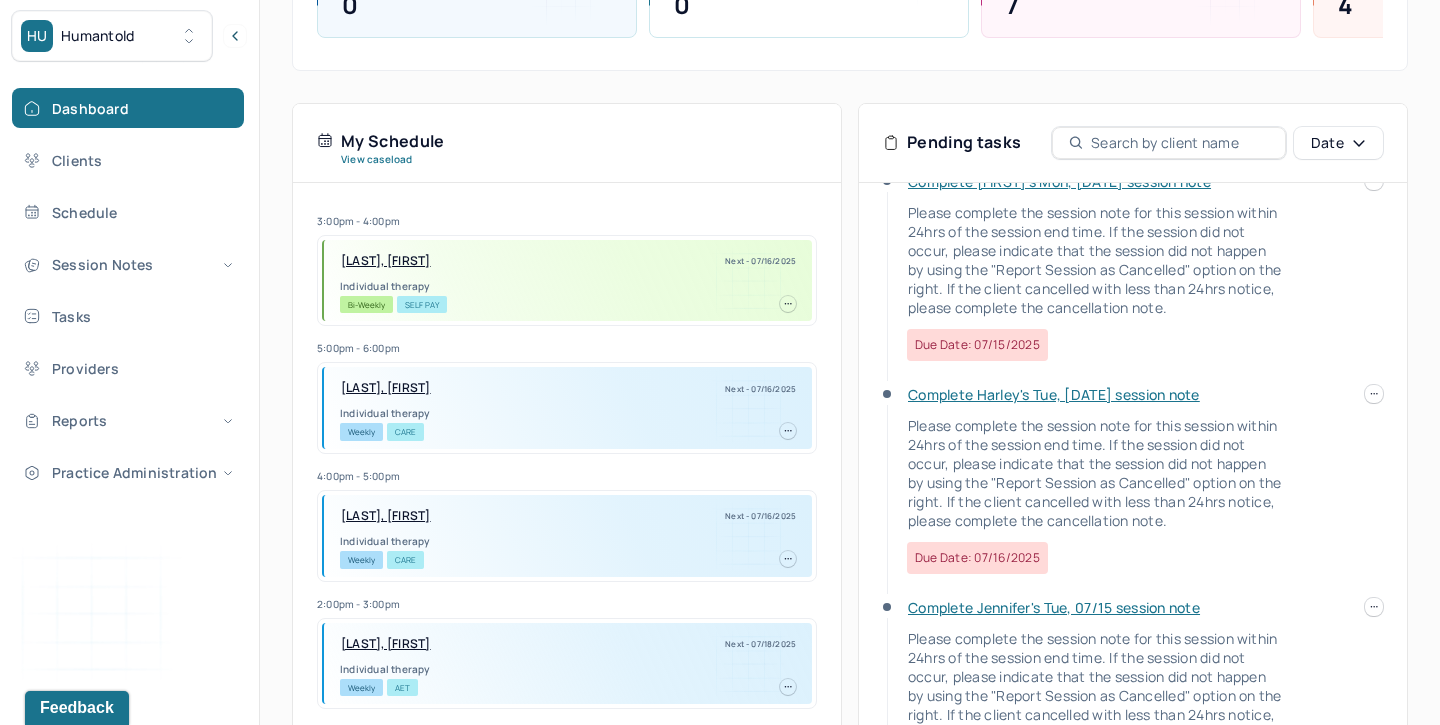 click on "Complete Jennifer's Tue, 07/15 session note" at bounding box center [1054, 607] 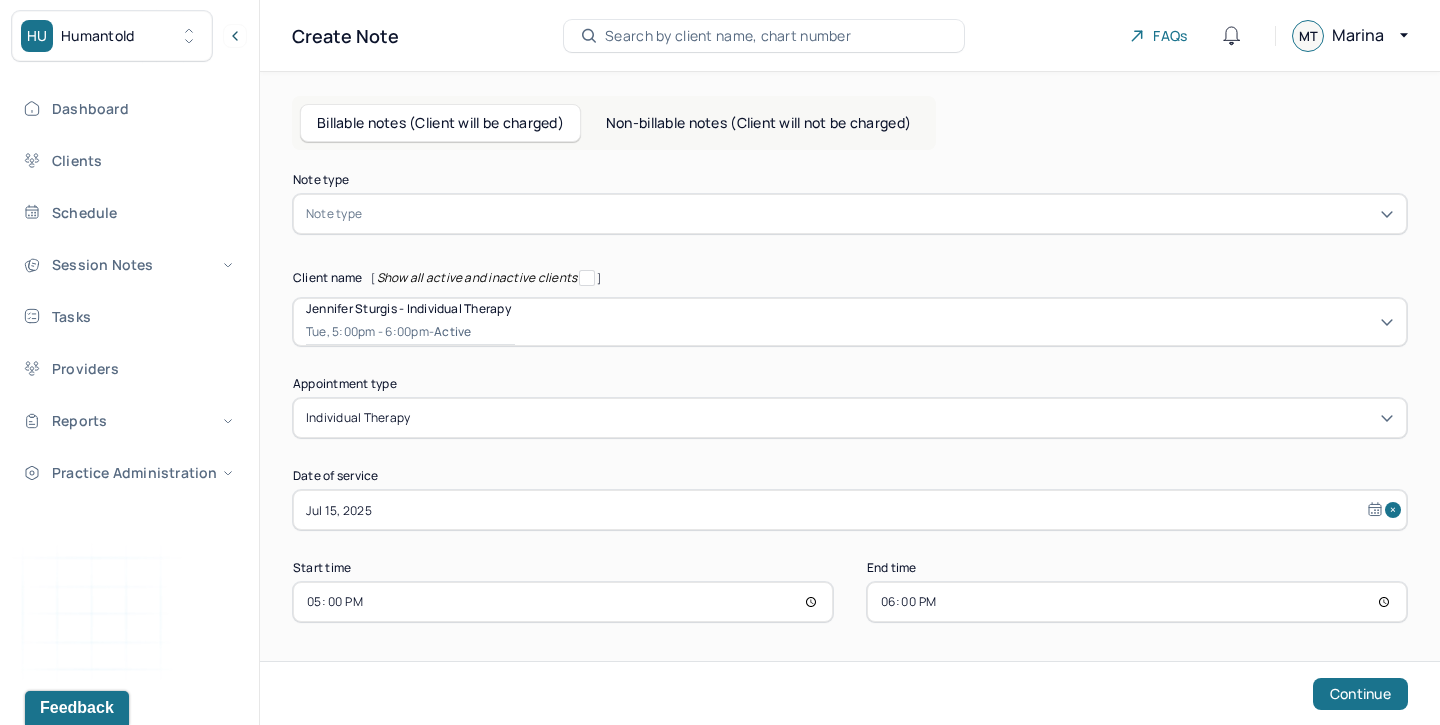 click at bounding box center [880, 214] 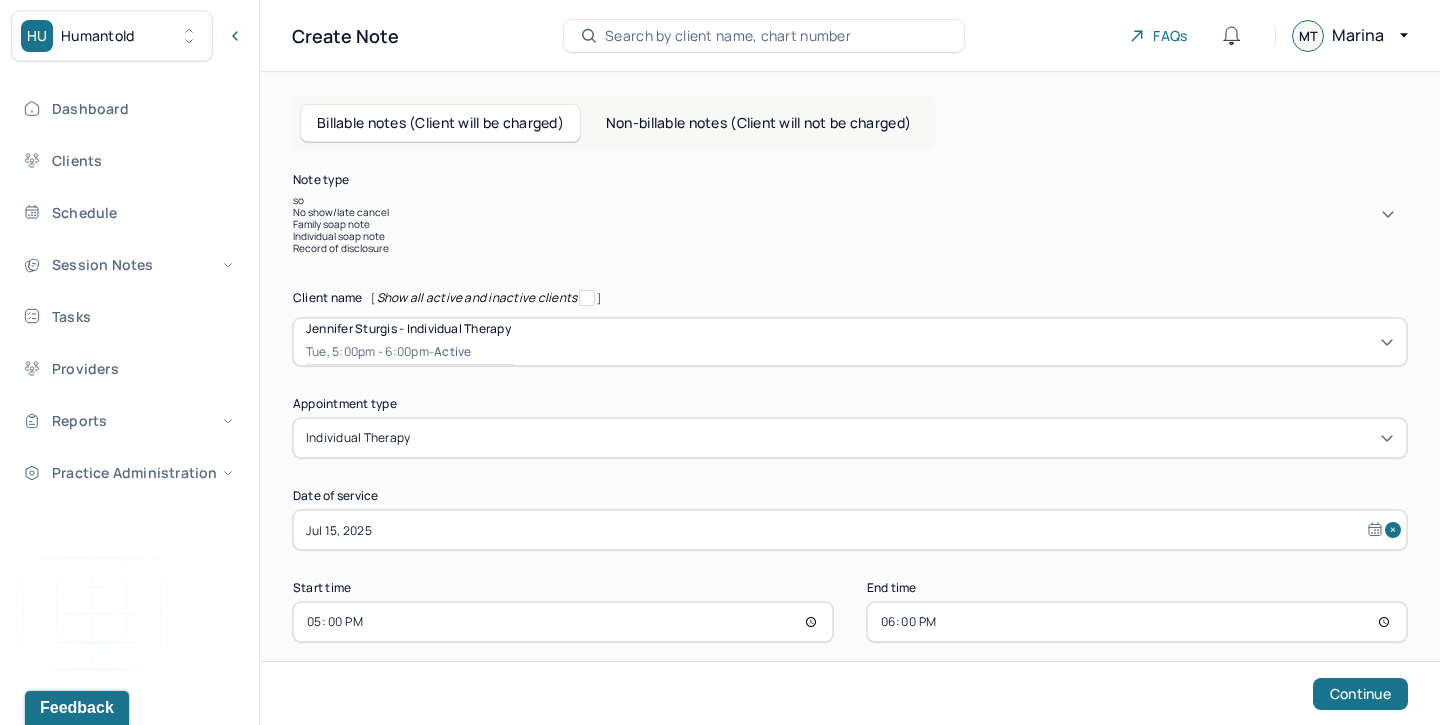 type on "soa" 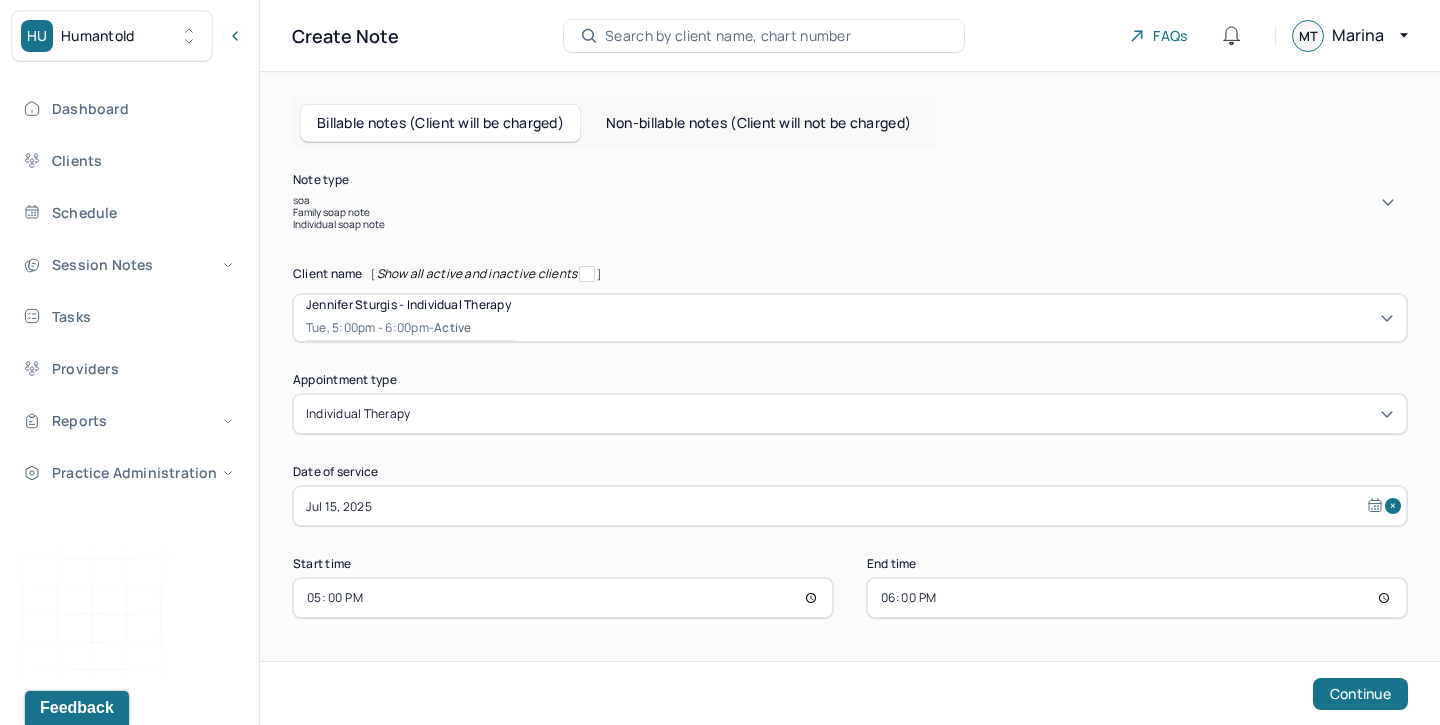 click on "Individual soap note" at bounding box center (850, 224) 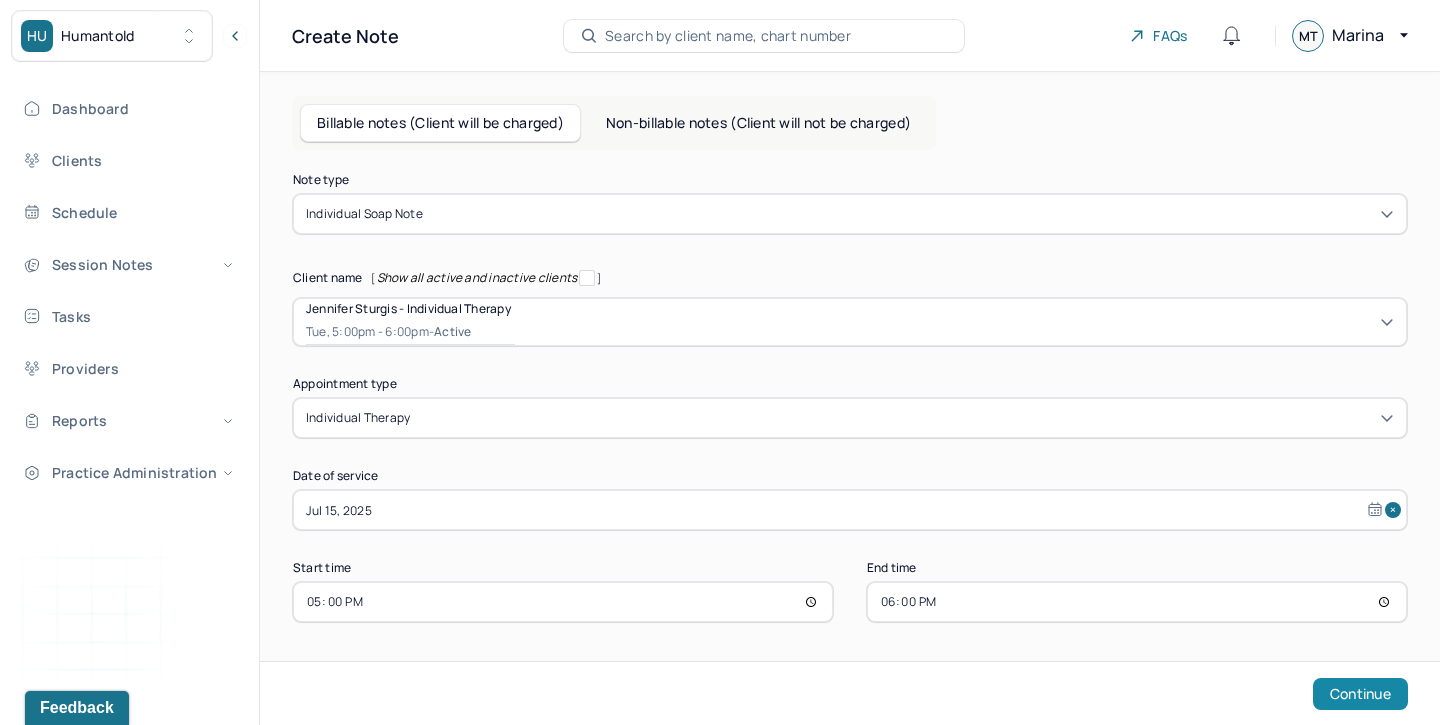 click on "Continue" at bounding box center [1360, 694] 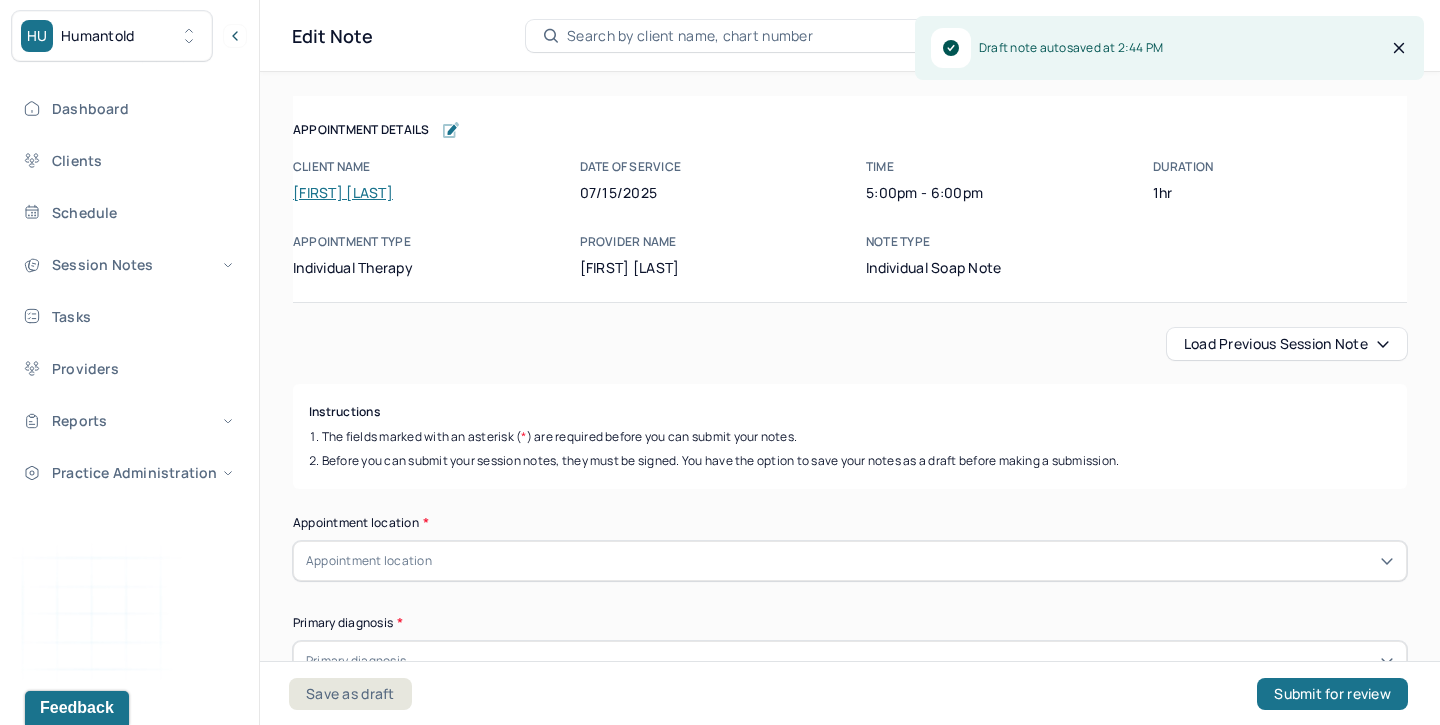 click on "Load previous session note" at bounding box center [1287, 344] 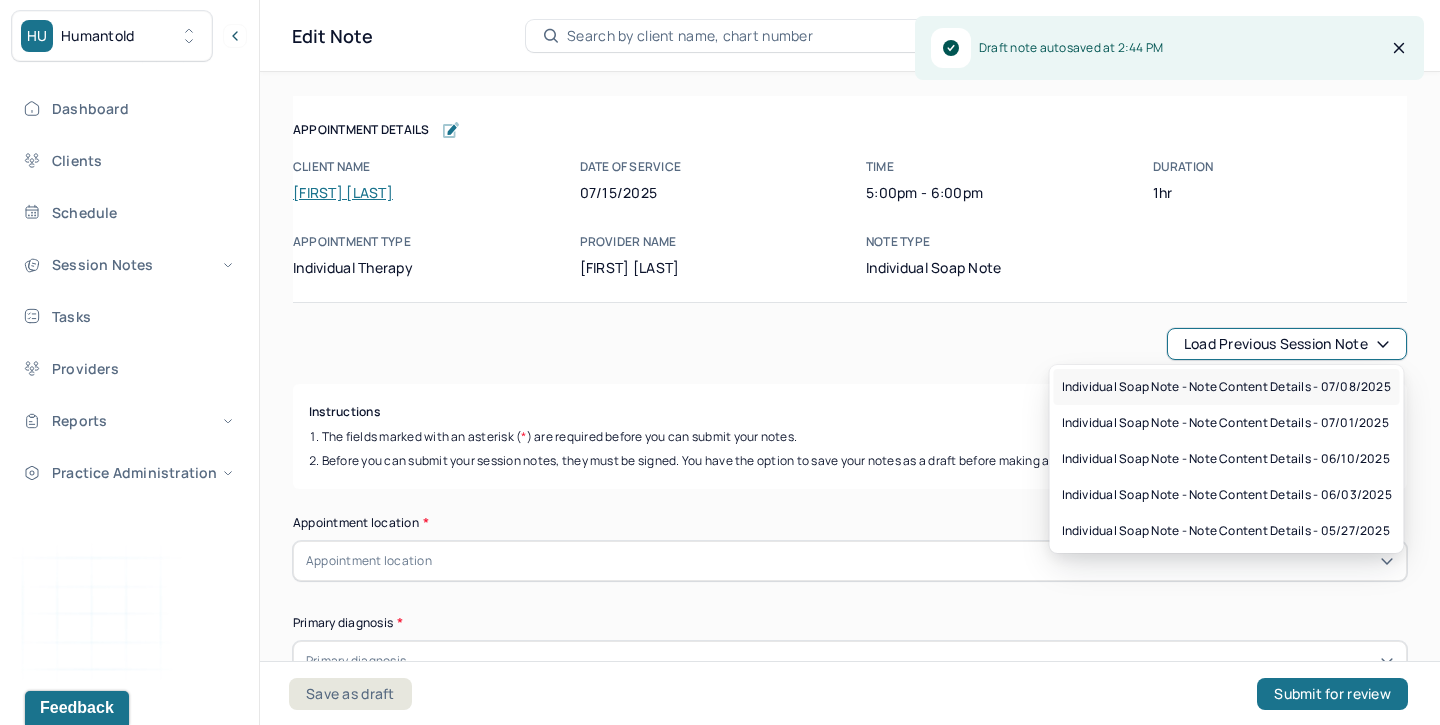 click on "Individual soap note   - Note content Details -   07/08/2025" at bounding box center [1226, 387] 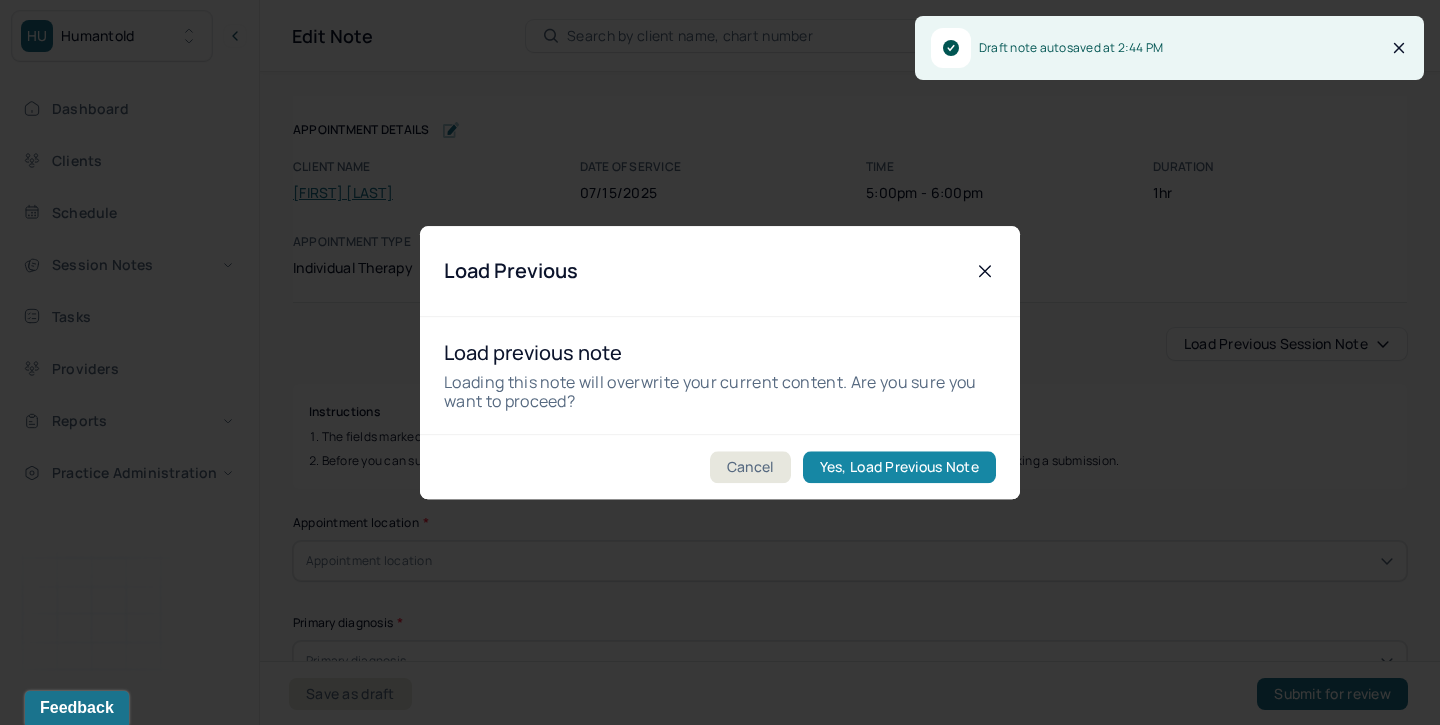 click on "Yes, Load Previous Note" at bounding box center [899, 467] 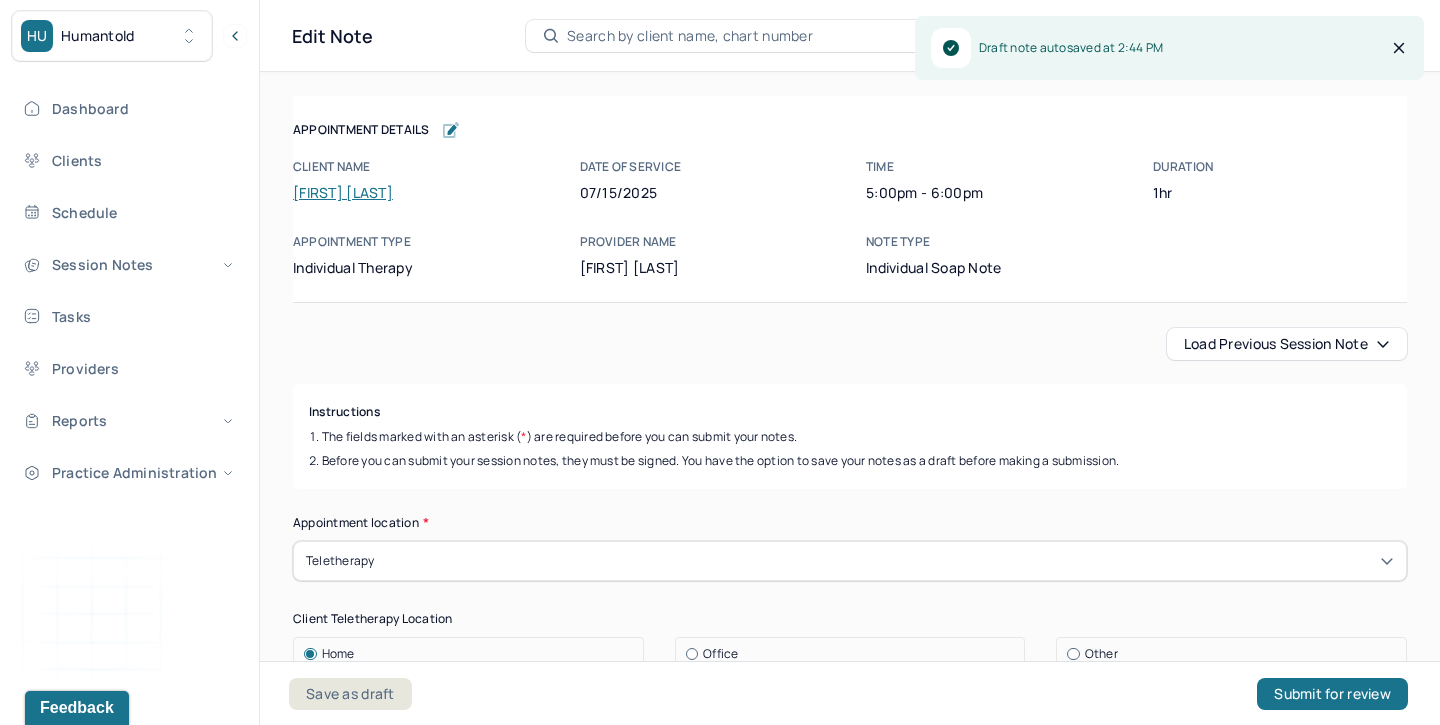 type on "unmotivated, self critical, heightened anxiety" 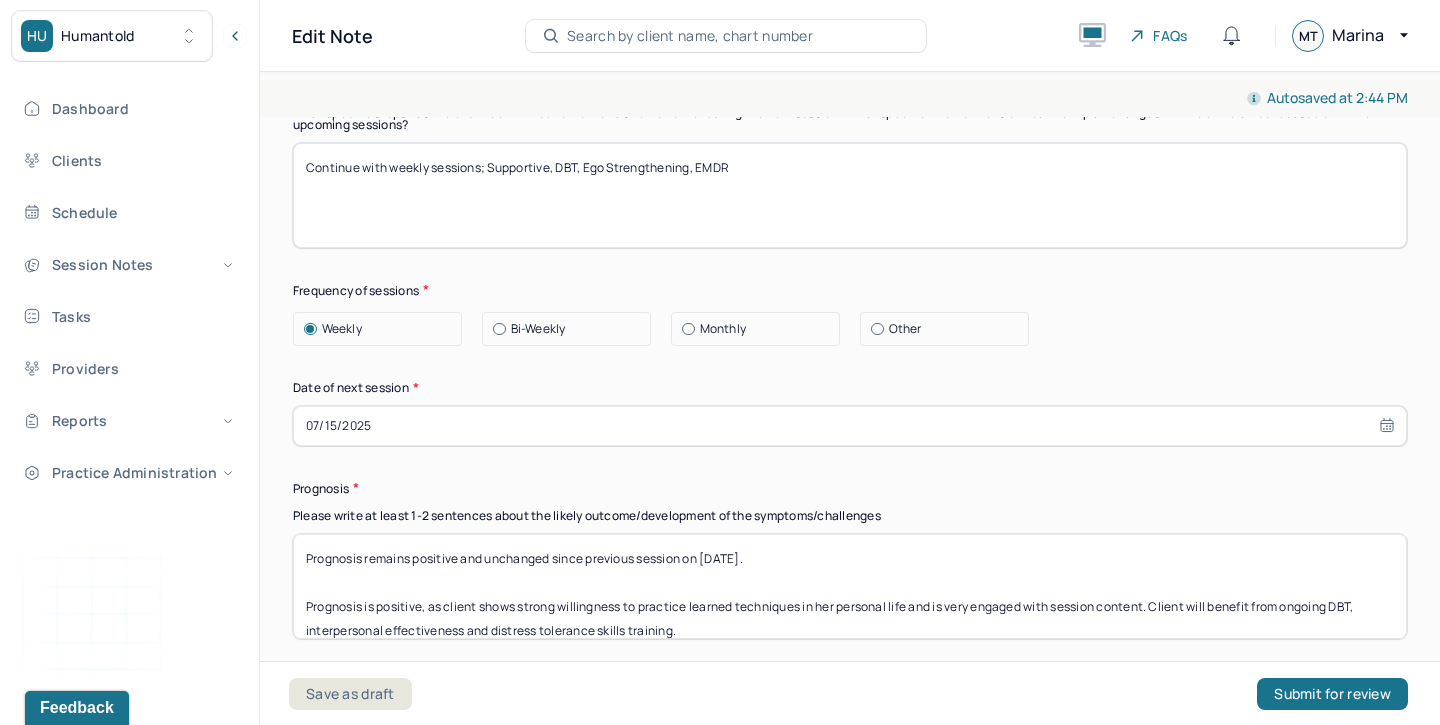 scroll, scrollTop: 2790, scrollLeft: 0, axis: vertical 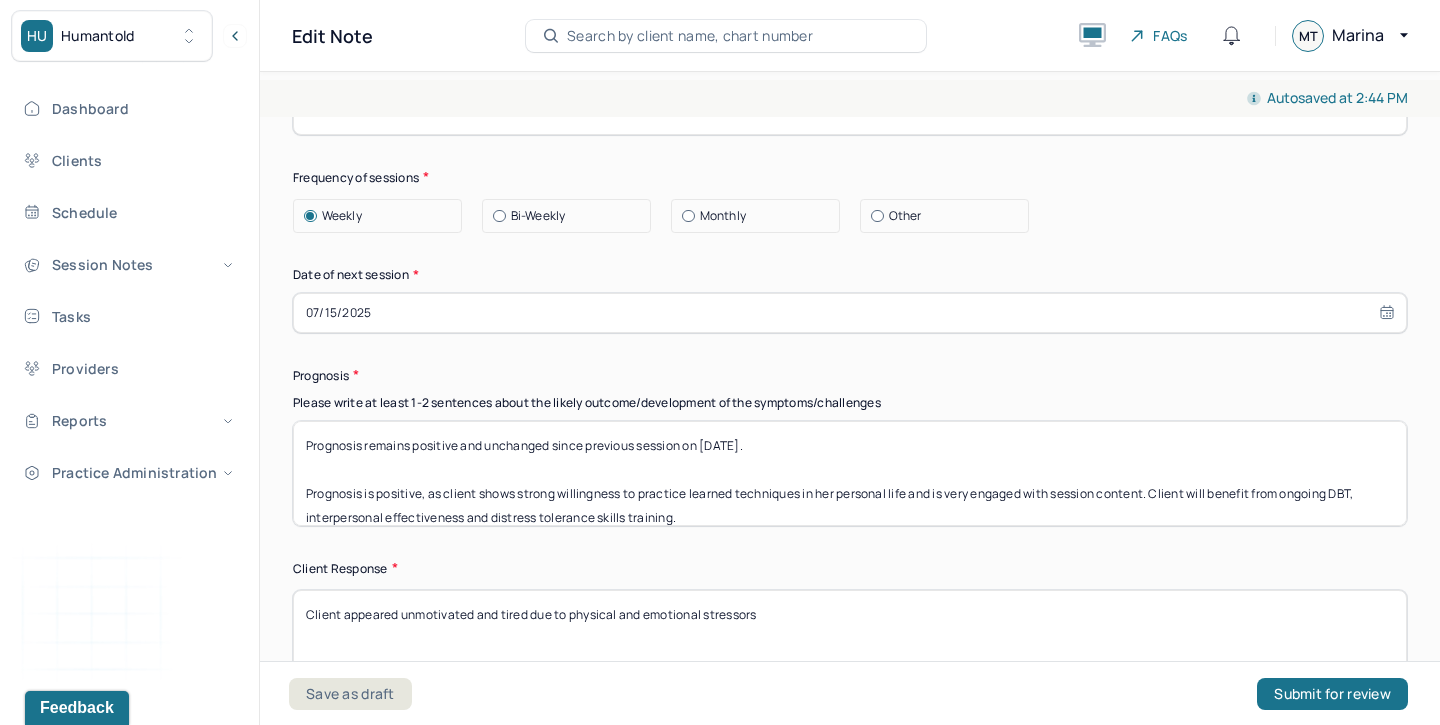 click on "Prognosis remains positive and unchanged since previous session on [DATE].
Prognosis is positive, as client shows strong willingness to practice learned techniques in her personal life and is very engaged with session content. Client will benefit from ongoing DBT, interpersonal effectiveness and distress tolerance skills training." at bounding box center (850, 473) 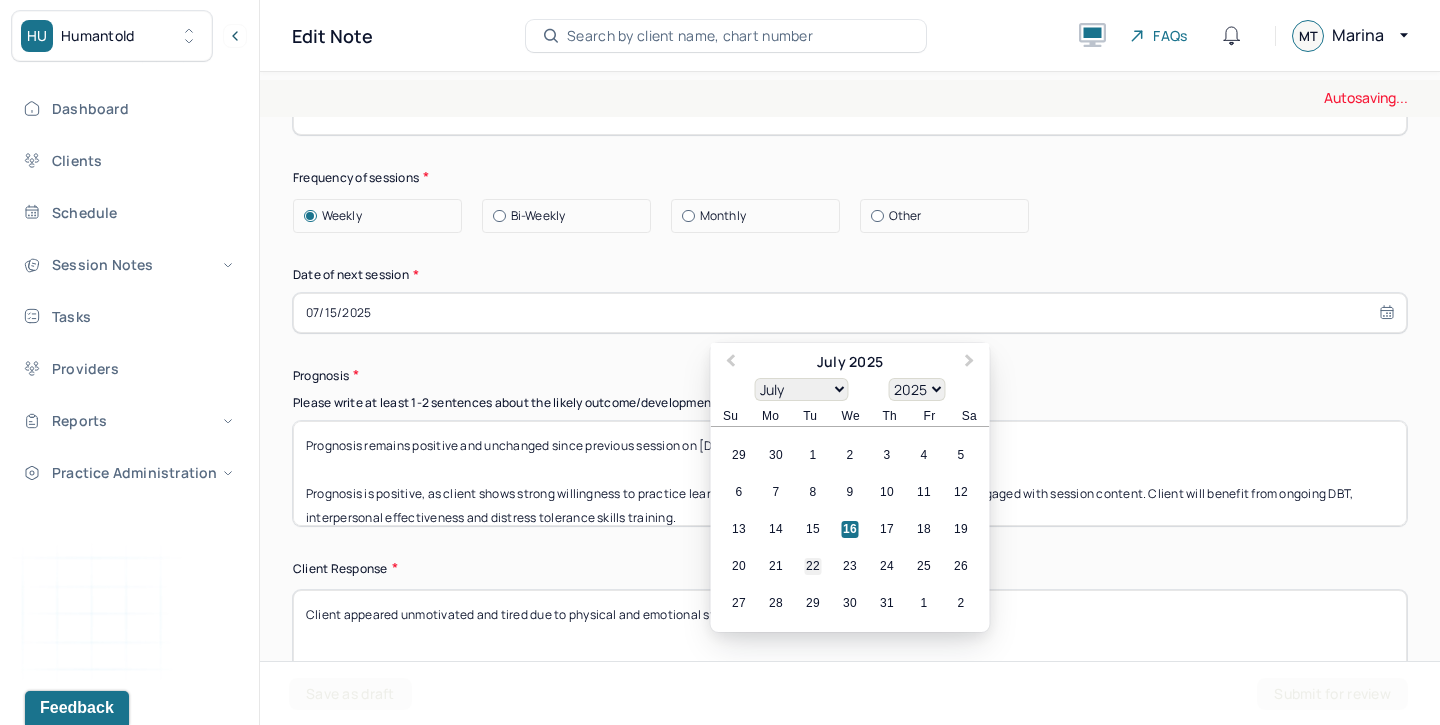 click on "22" at bounding box center (813, 566) 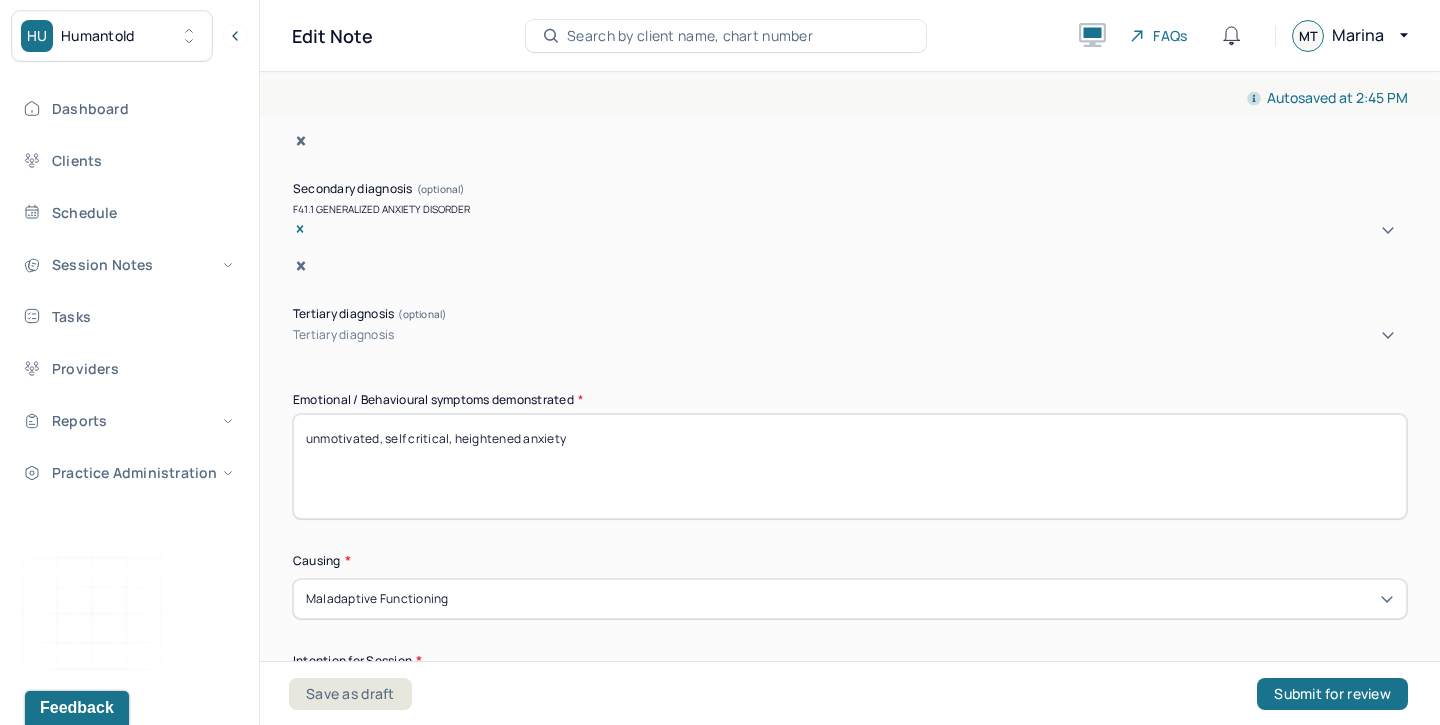 scroll, scrollTop: 867, scrollLeft: 0, axis: vertical 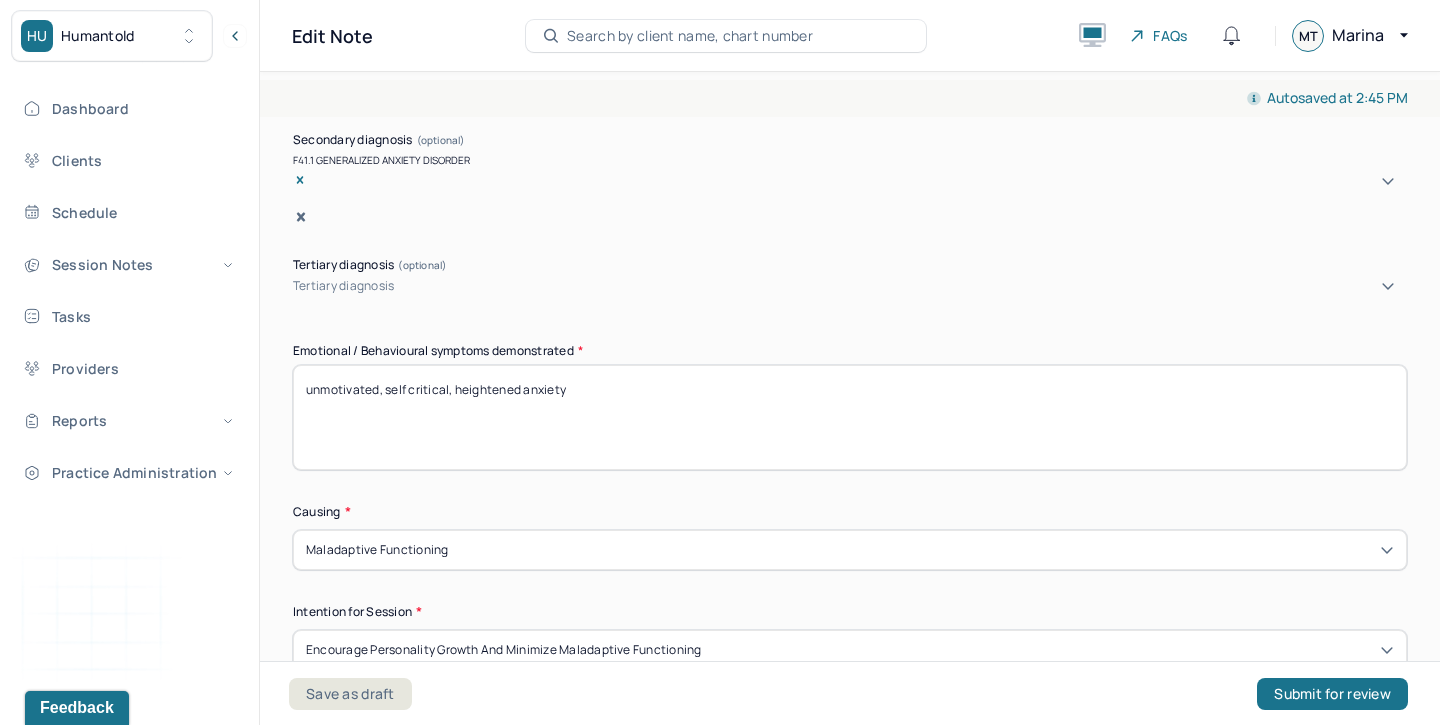 click on "unmotivated, self critical, heightened anxiety" at bounding box center (850, 417) 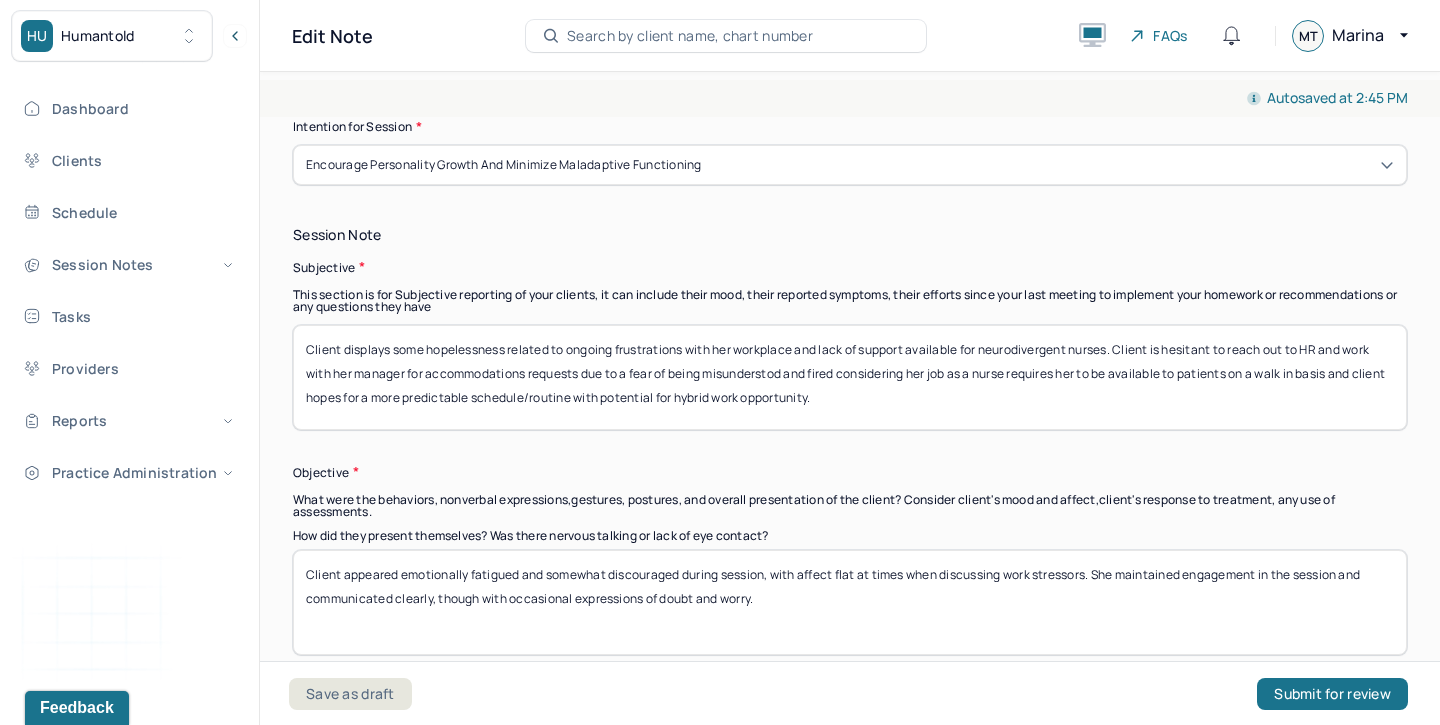 scroll, scrollTop: 1332, scrollLeft: 0, axis: vertical 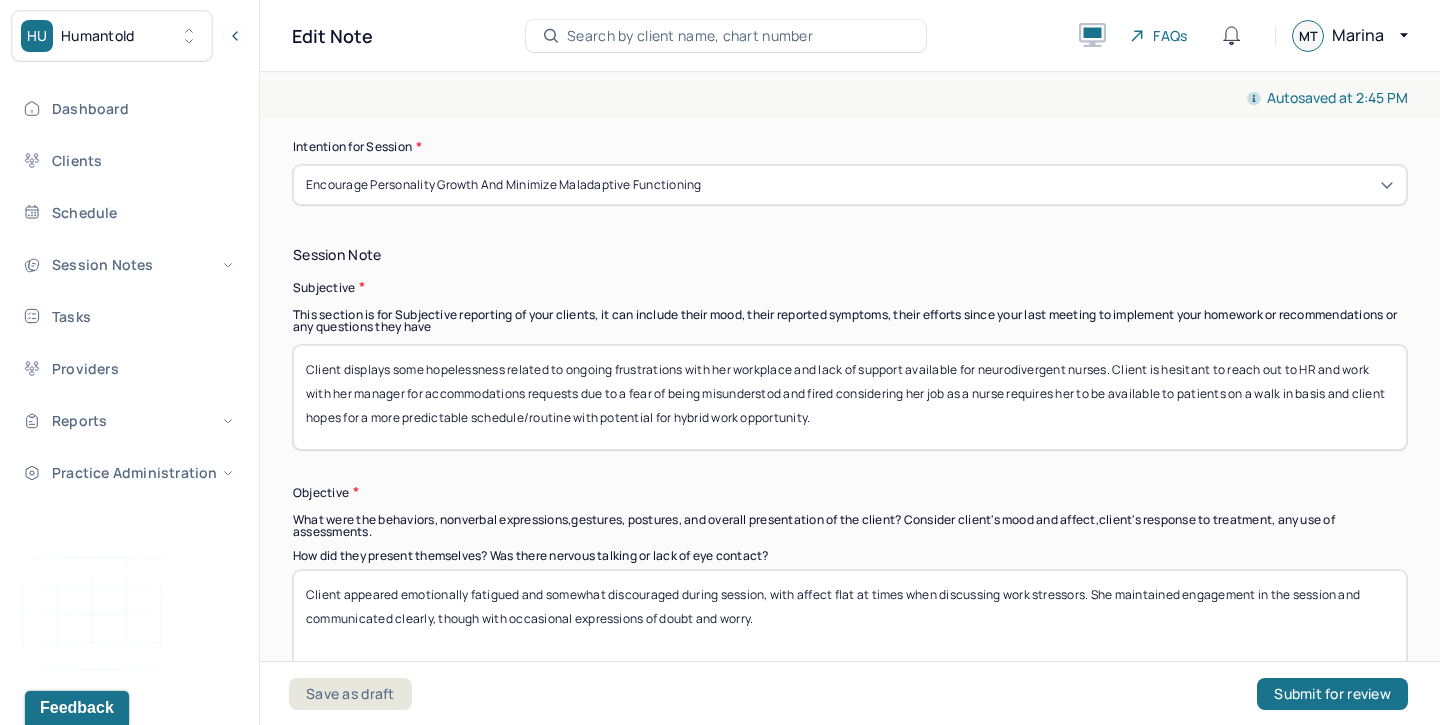 type on "low mood, feeling stuck and hopelessness, pessimistic" 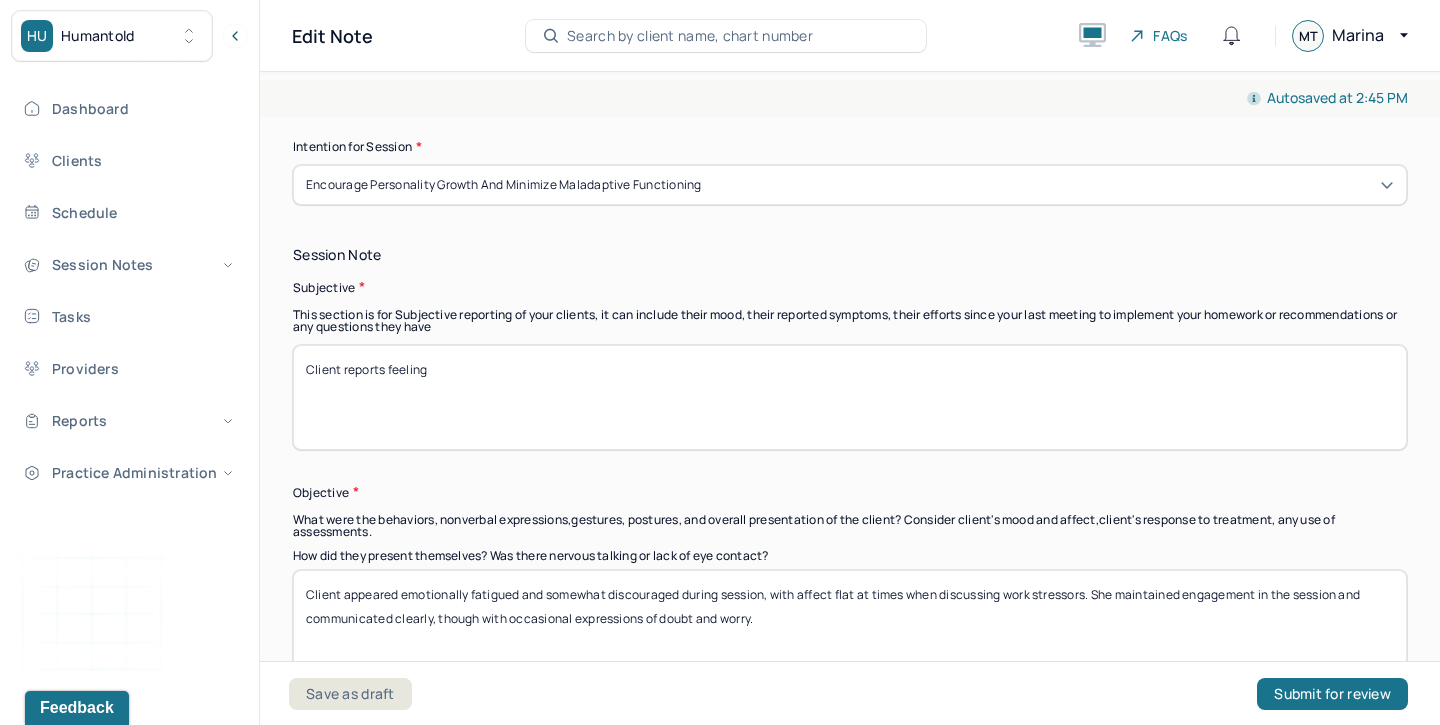 click on "Session Note Subjective This section is for Subjective reporting of your clients, it can include their mood, their reported symptoms, their efforts since your last meeting to implement your homework or recommendations or any questions they have Client reports feeling  Objective What were the behaviors, nonverbal expressions,gestures, postures, and overall presentation of the client? Consider client's mood and affect,client's response to treatment, any use of assessments. How did they present themselves? Was there nervous talking or lack of eye contact? Client appeared emotionally fatigued and somewhat discouraged during session, with affect flat at times when discussing work stressors. She maintained engagement in the session and communicated clearly, though with occasional expressions of doubt and worry. Assessment" at bounding box center (850, 568) 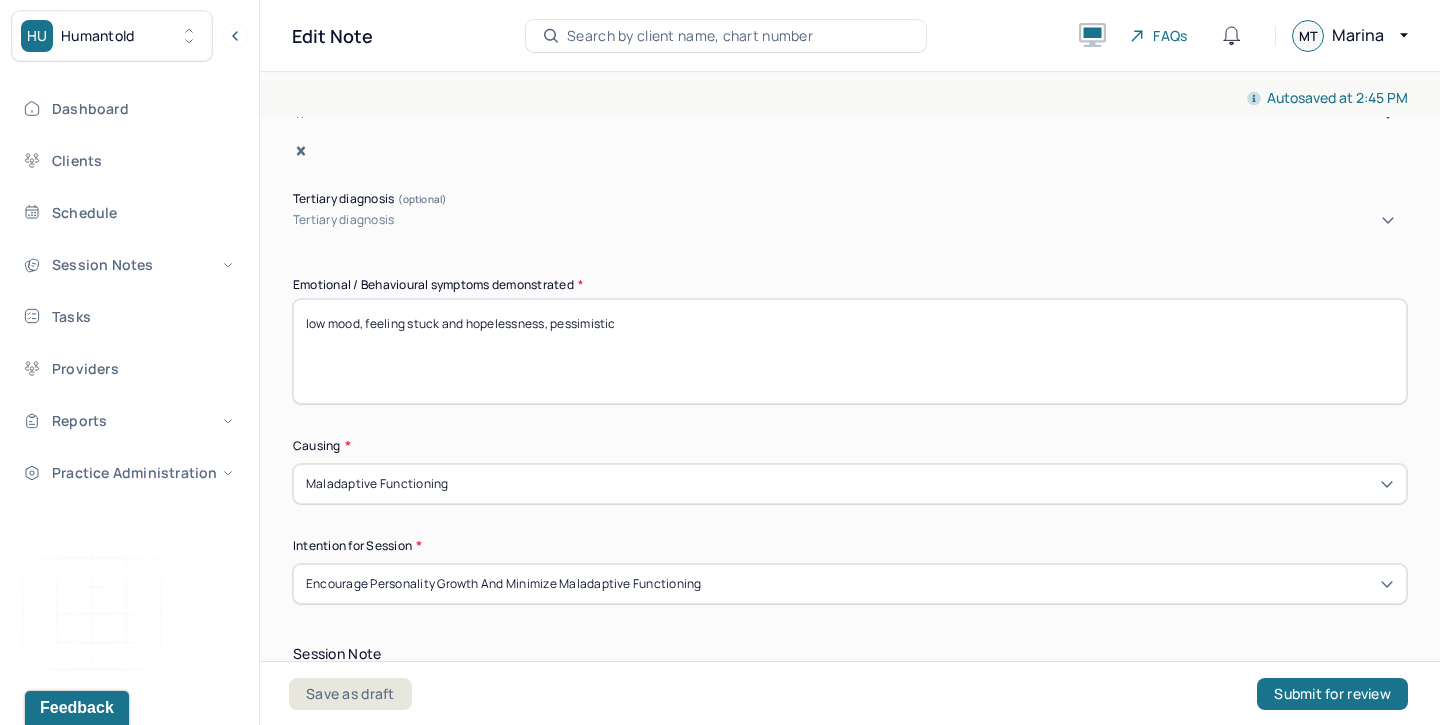 scroll, scrollTop: 1161, scrollLeft: 0, axis: vertical 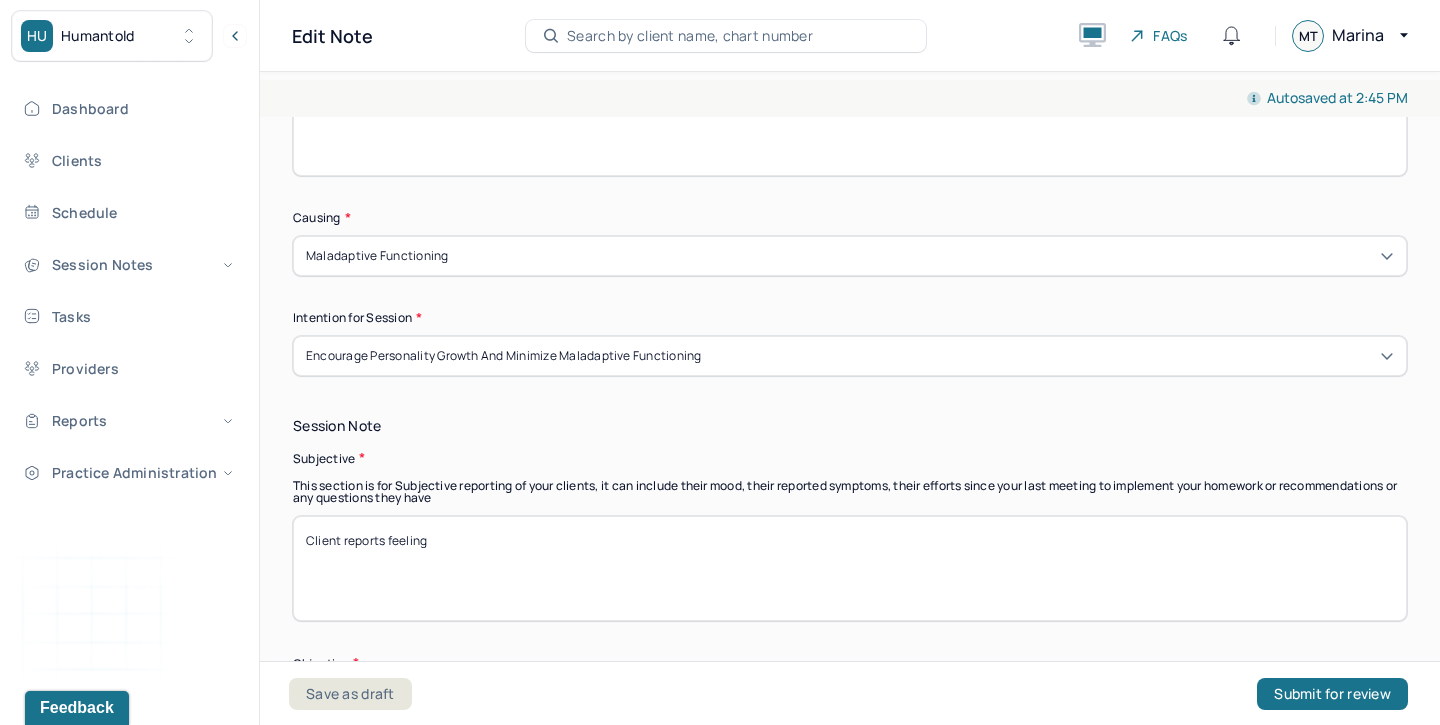 click on "Client reports feeling" at bounding box center (850, 568) 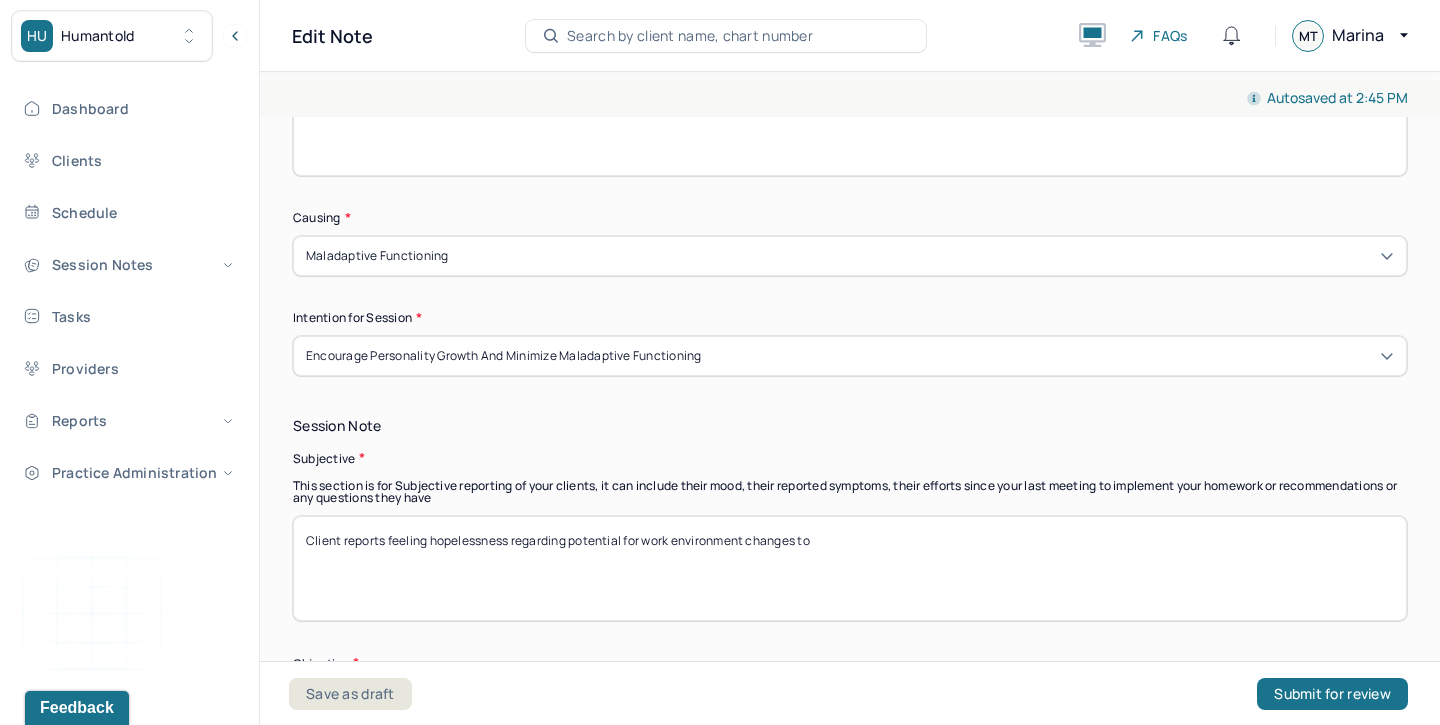click on "Client reports feeling" at bounding box center (850, 568) 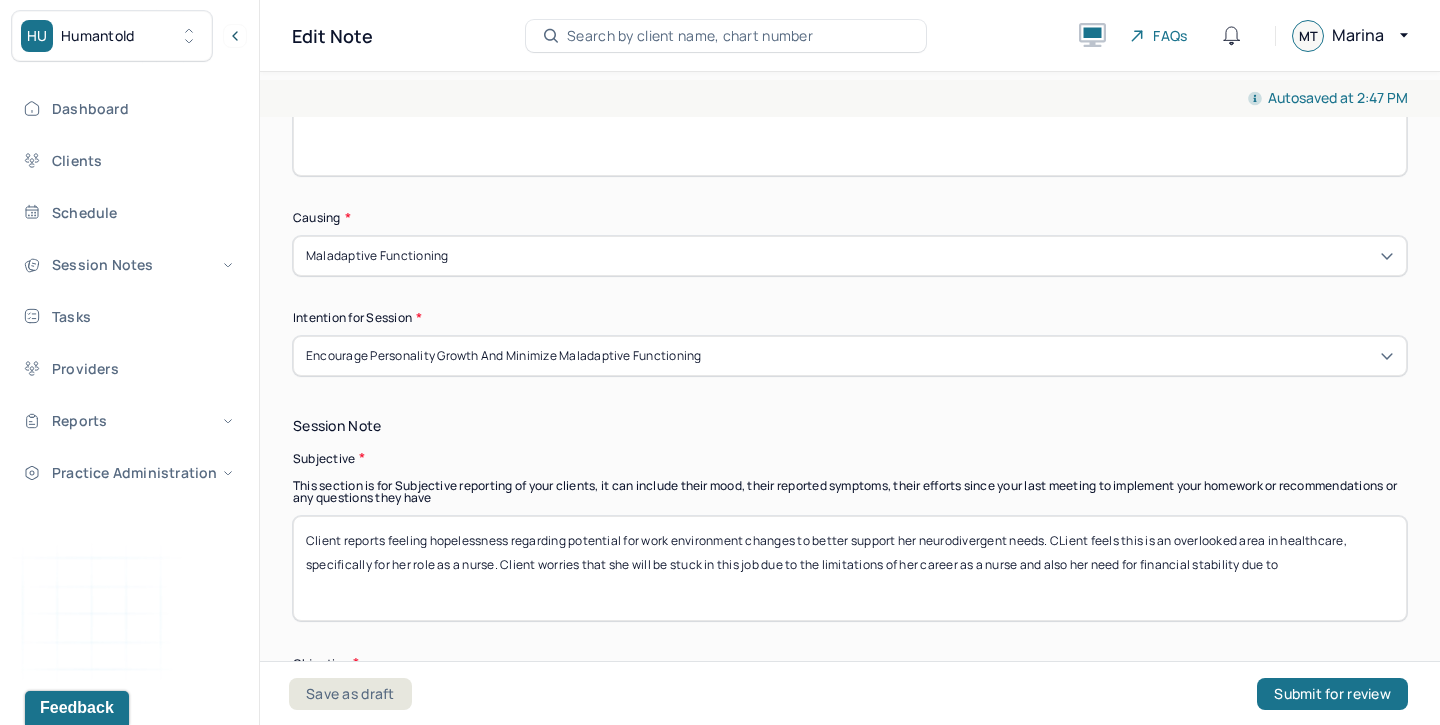 click on "Client reports feeling hopelessness regarding potential for work environment changes to better support her neurodivergent needs. CLient feels this is an overlooked area in healthcare, specifically for her role as a nurse. Client worries that she will be stuck in this job due to the limitations of her career as a nurse and also her need for fianncial stability due to" at bounding box center [850, 568] 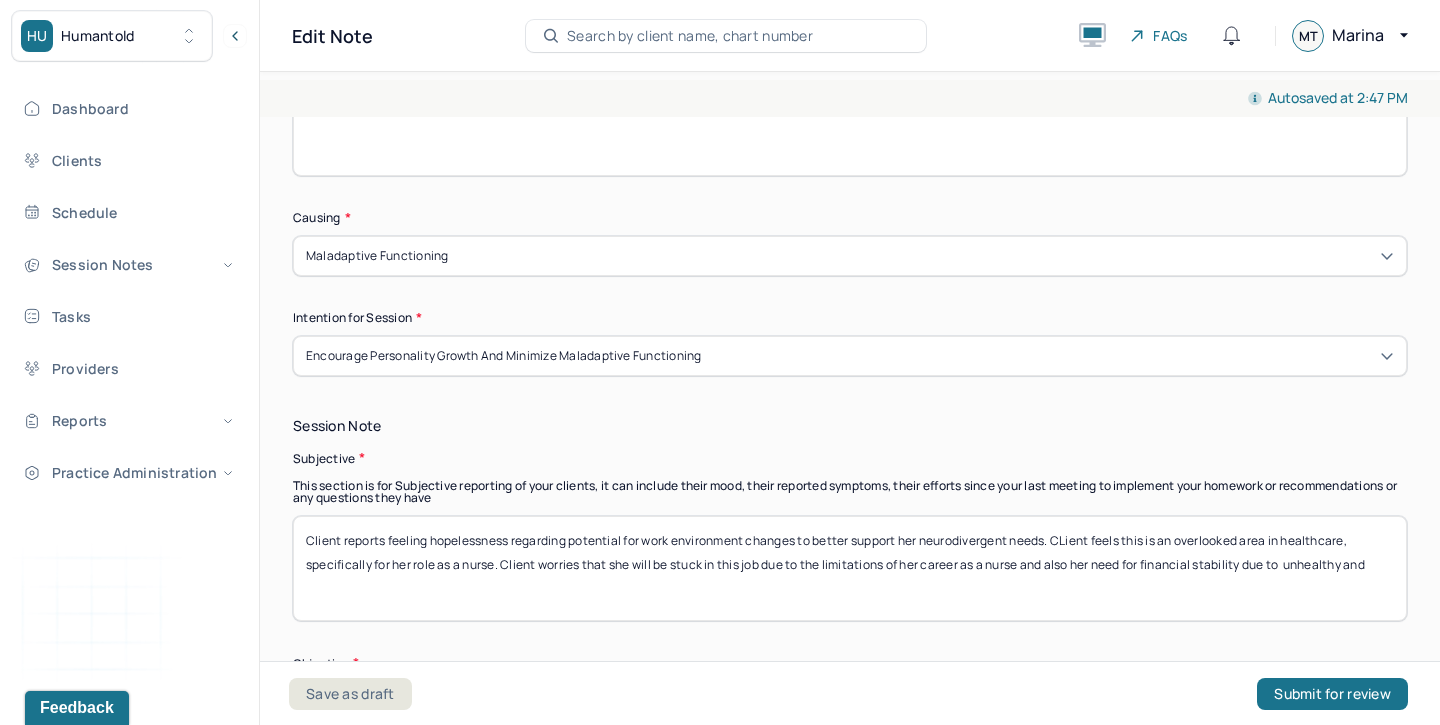 click on "Client reports feeling hopelessness regarding potential for work environment changes to better support her neurodivergent needs. CLient feels this is an overlooked area in healthcare, specifically for her role as a nurse. Client worries that she will be stuck in this job due to the limitations of her career as a nurse and also her need for financial stability due to  unhealty and" at bounding box center (850, 568) 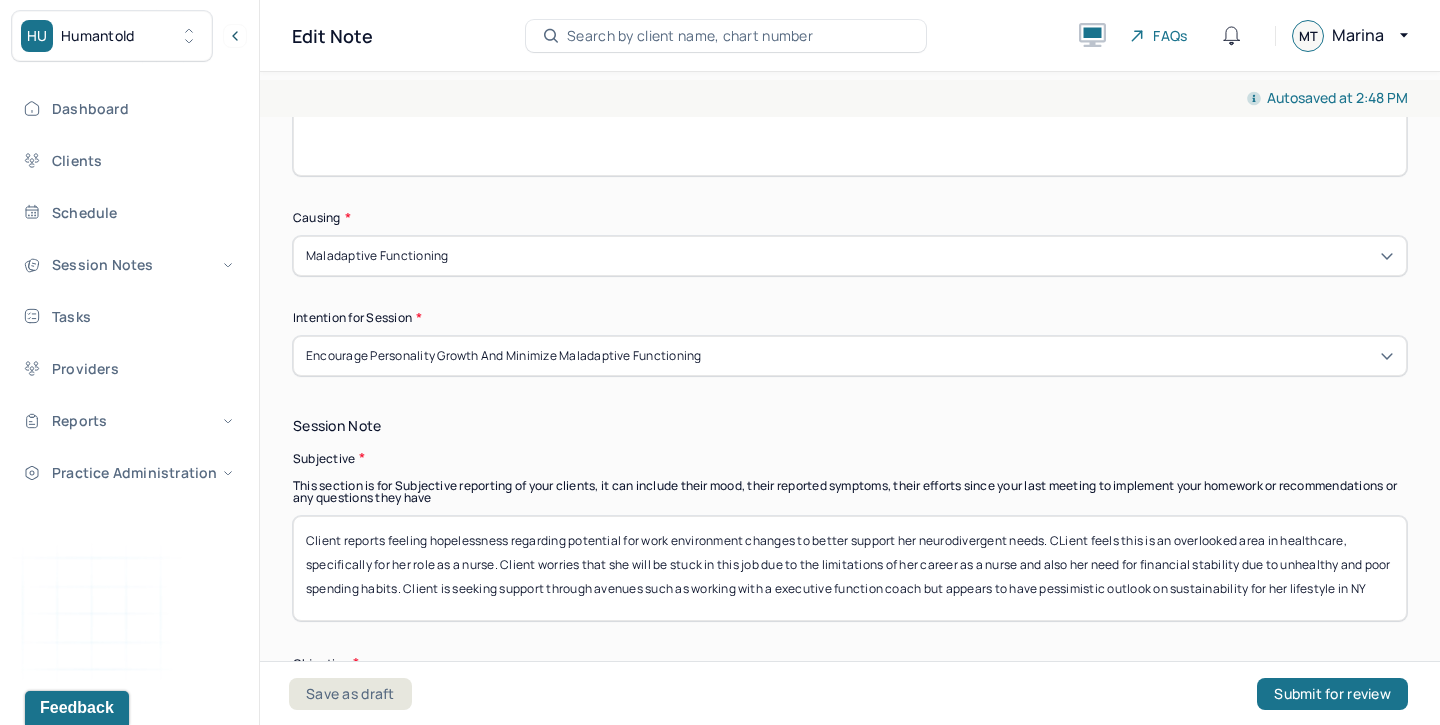 click on "Client reports feeling hopelessness regarding potential for work environment changes to better support her neurodivergent needs. CLient feels this is an overlooked area in healthcare, specifically for her role as a nurse. Client worries that she will be stuck in this job due to the limitations of her career as a nurse and also her need for financial stability due to  unhealthy and poor spending habits. Client is seeking support through avenues such as working with a executive function coach but appears to have pessimistic outlook on sustainability for her li" at bounding box center [850, 568] 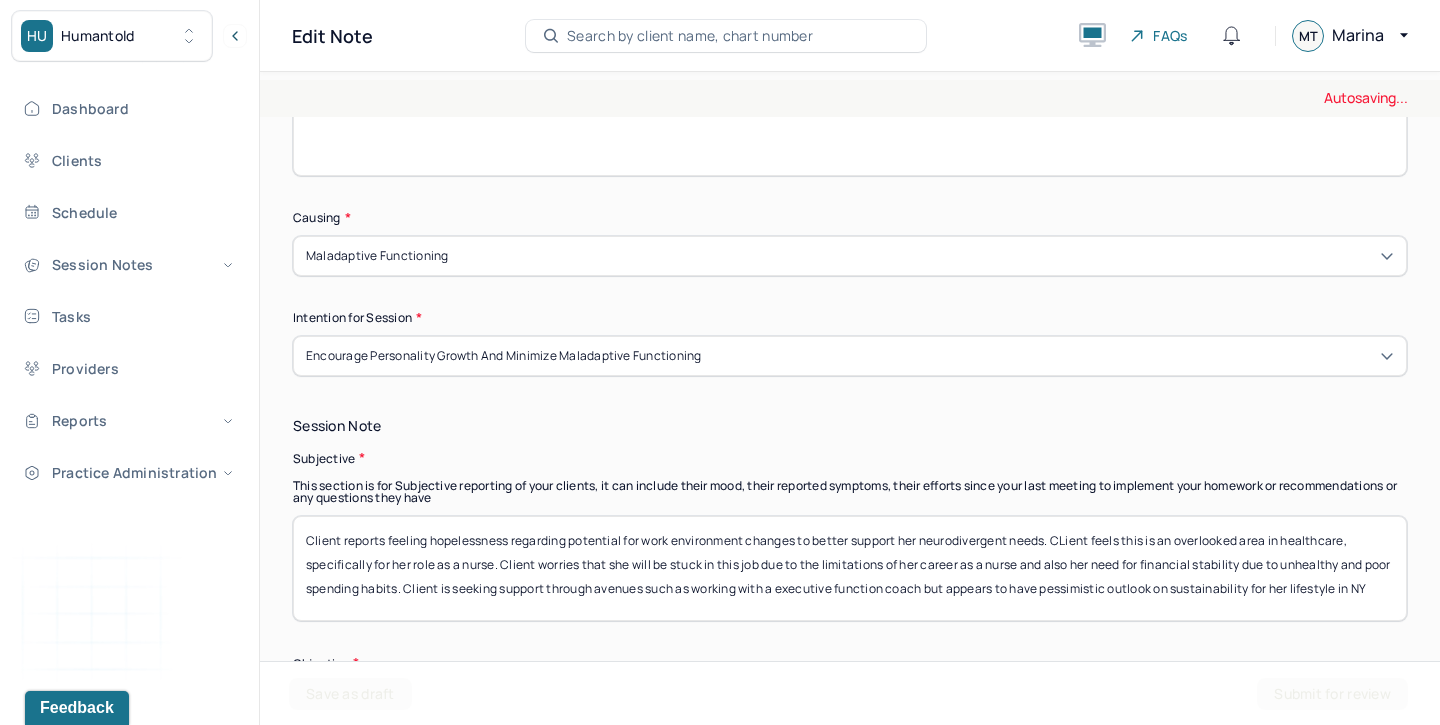 type on "Client reports feeling hopelessness regarding potential for work environment changes to better support her neurodivergent needs. CLient feels this is an overlooked area in healthcare, specifically for her role as a nurse. Client worries that she will be stuck in this job due to the limitations of her career as a nurse and also her need for financial stability due to unhealthy and poor spending habits. Client is seeking support through avenues such as working with a executive function coach but appears to have pessimistic outlook on sustainability for her lifestyle in NY" 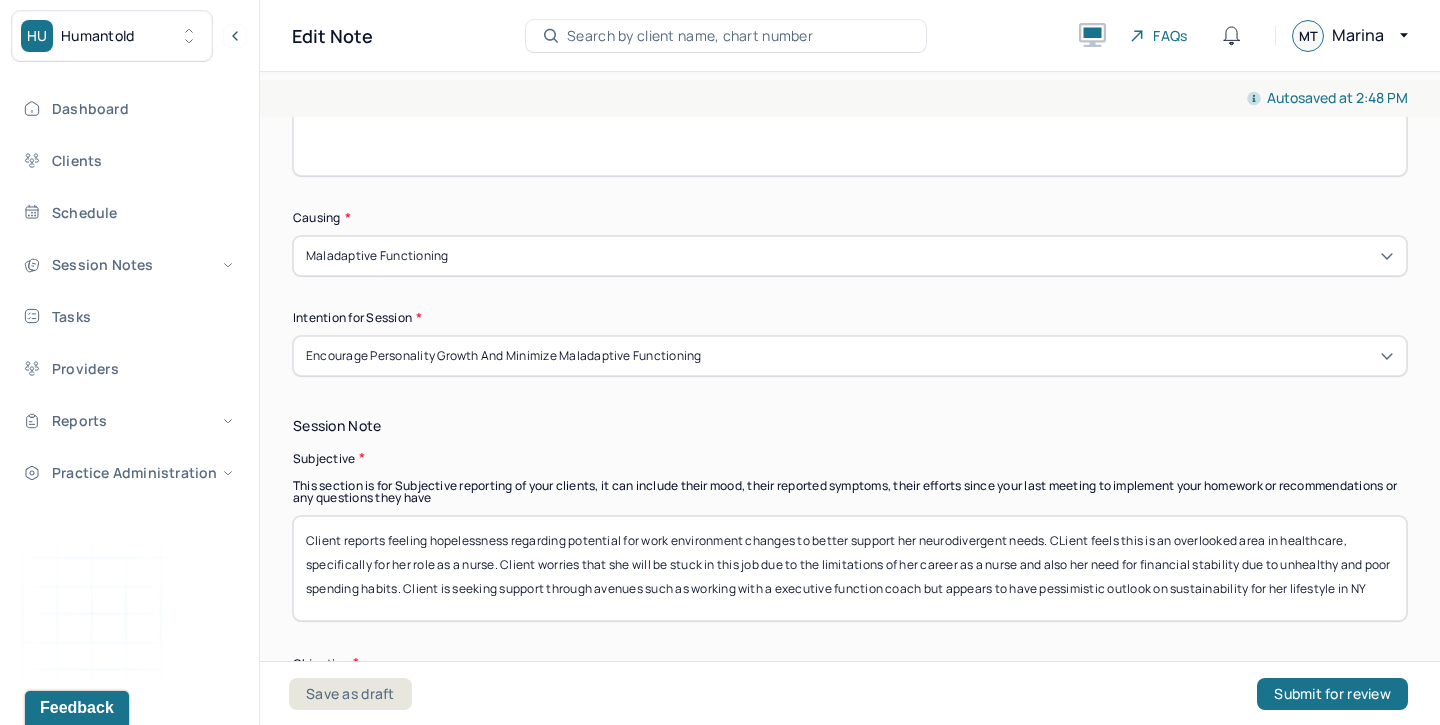 scroll, scrollTop: 1305, scrollLeft: 0, axis: vertical 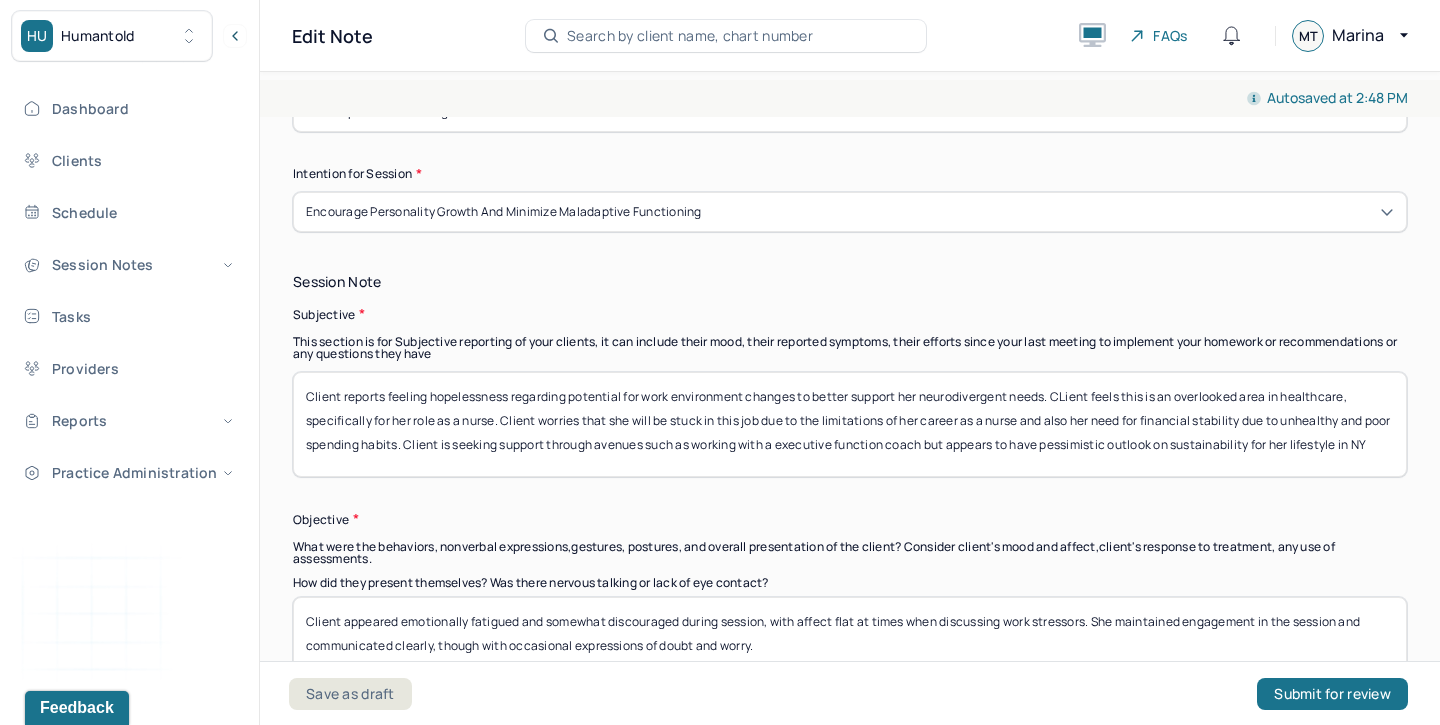 click on "Client appeared emotionally fatigued and somewhat discouraged during session, with affect flat at times when discussing work stressors. She maintained engagement in the session and communicated clearly, though with occasional expressions of doubt and worry." at bounding box center (850, 649) 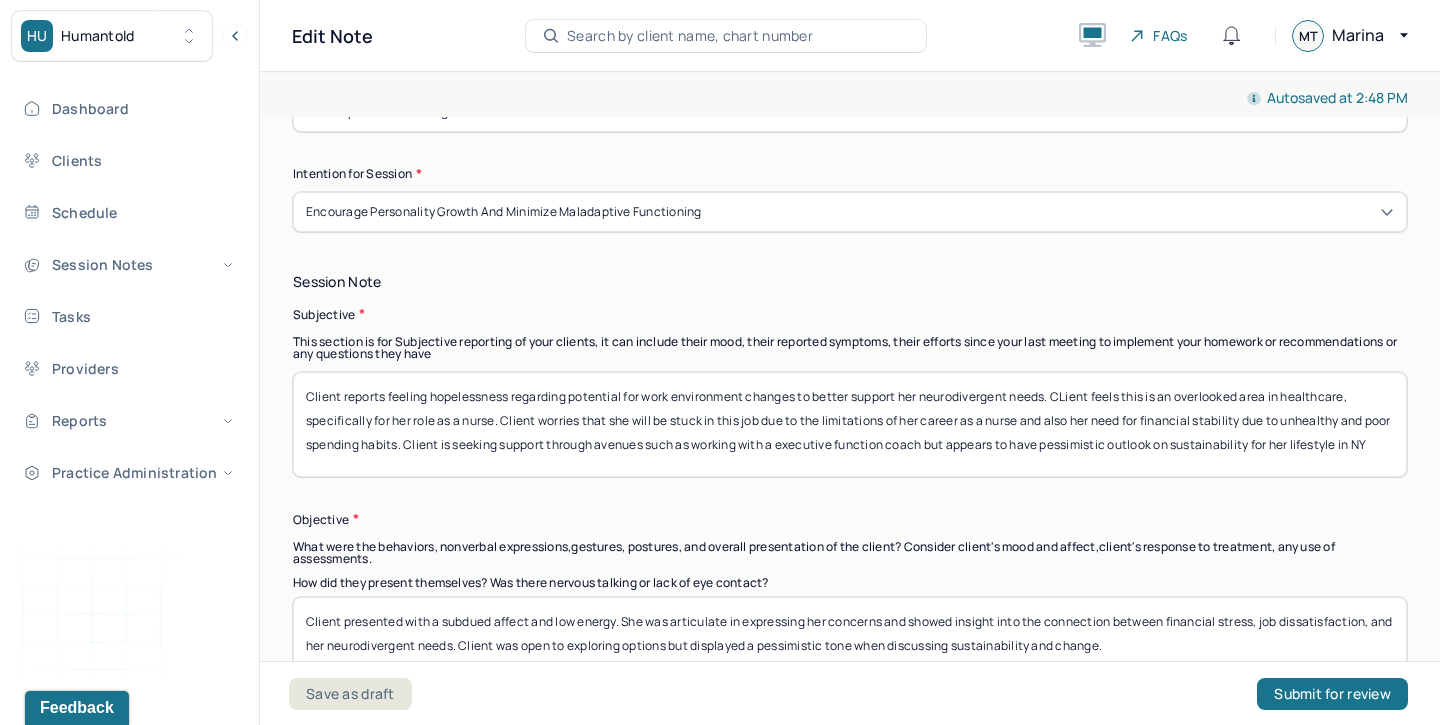 scroll, scrollTop: 15, scrollLeft: 0, axis: vertical 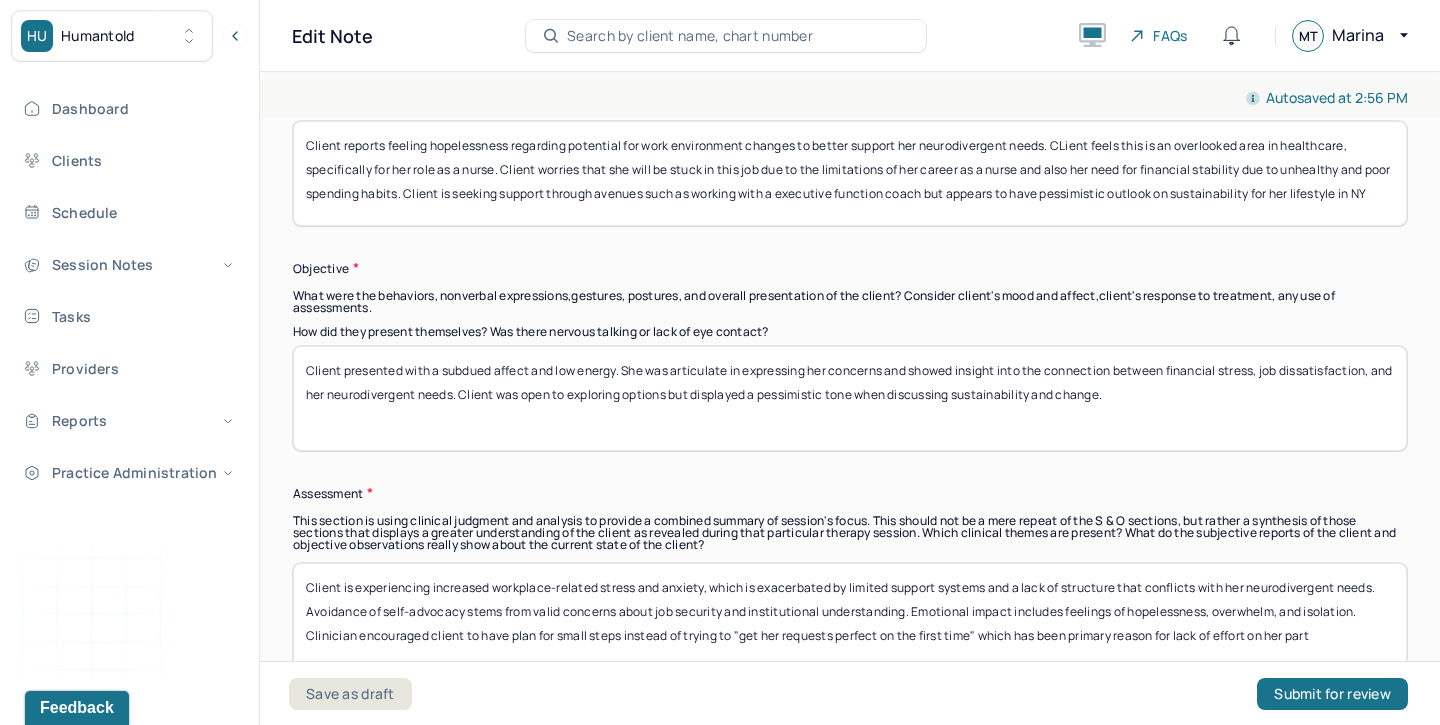 drag, startPoint x: 1154, startPoint y: 344, endPoint x: 486, endPoint y: 334, distance: 668.0748 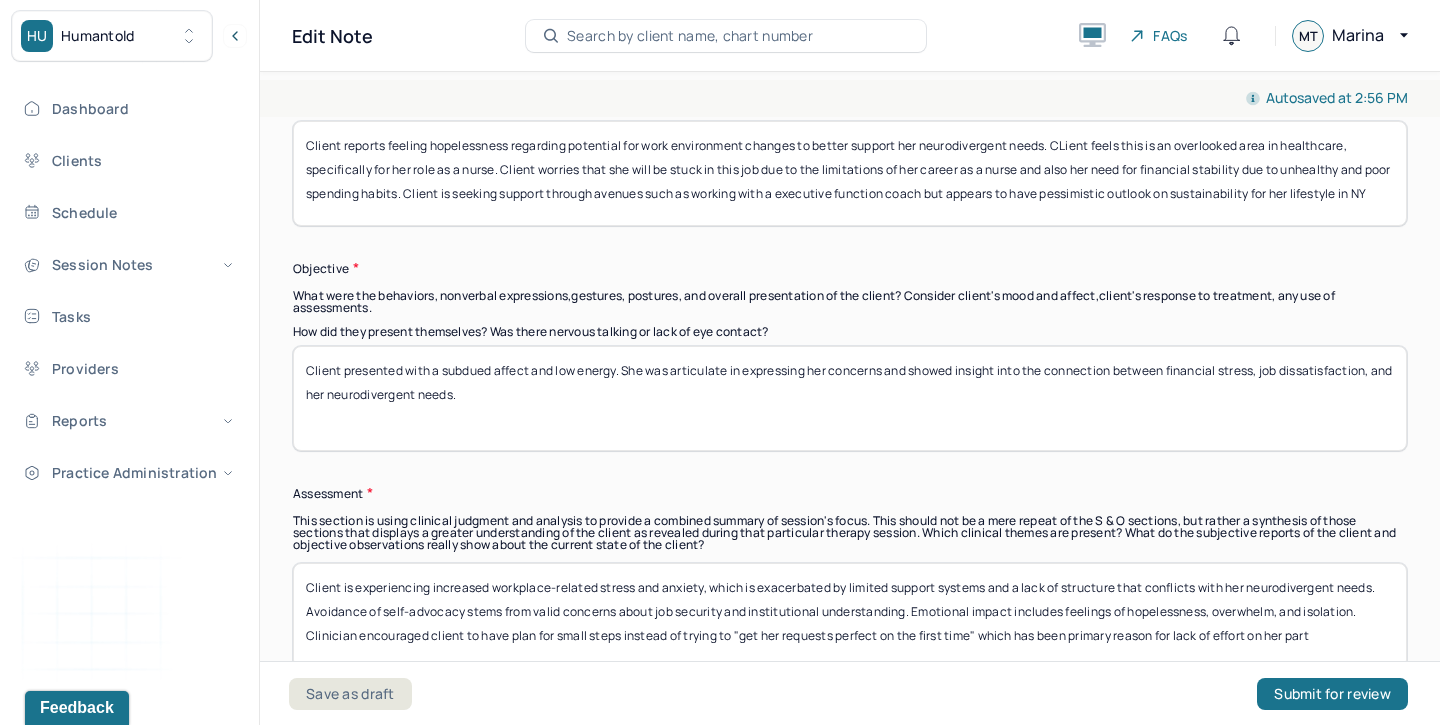 scroll, scrollTop: 1696, scrollLeft: 0, axis: vertical 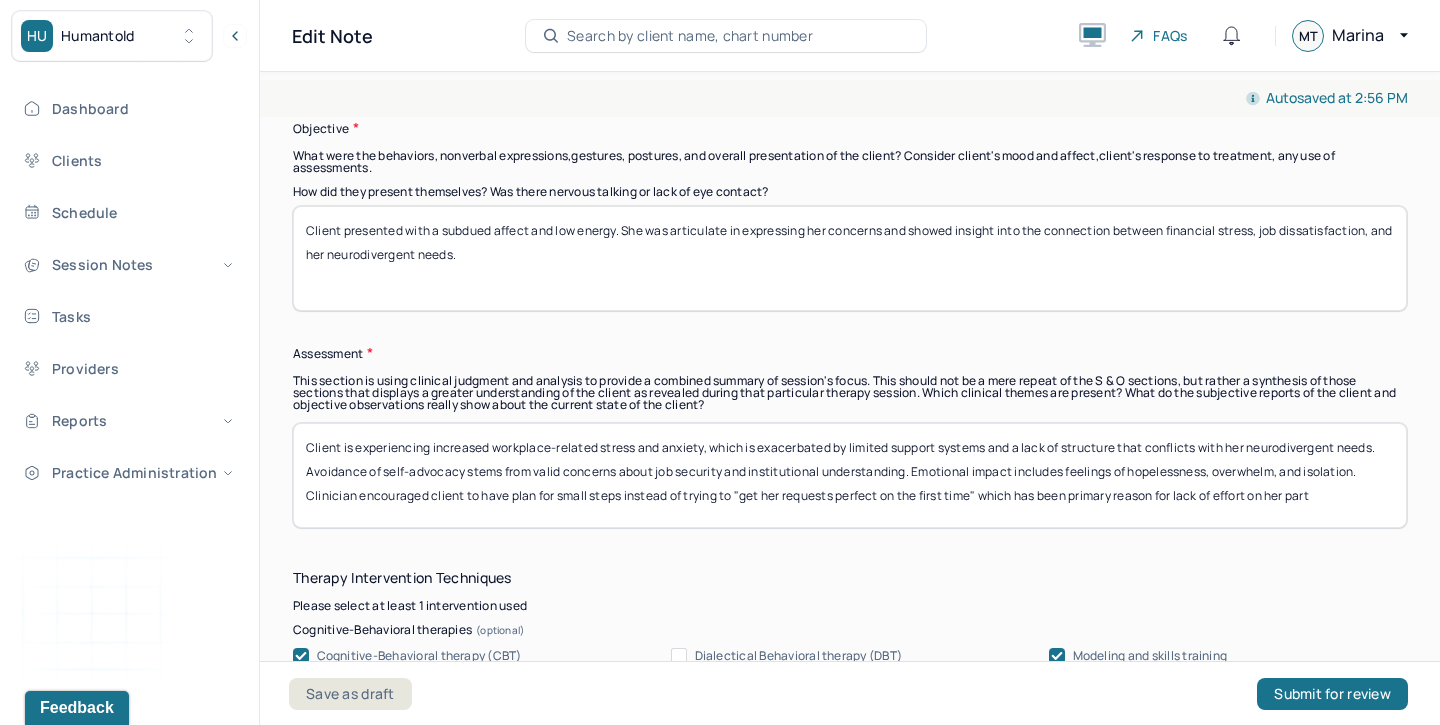 type on "Client presented with a subdued affect and low energy. She was articulate in expressing her concerns and showed insight into the connection between financial stress, job dissatisfaction, and her neurodivergent needs." 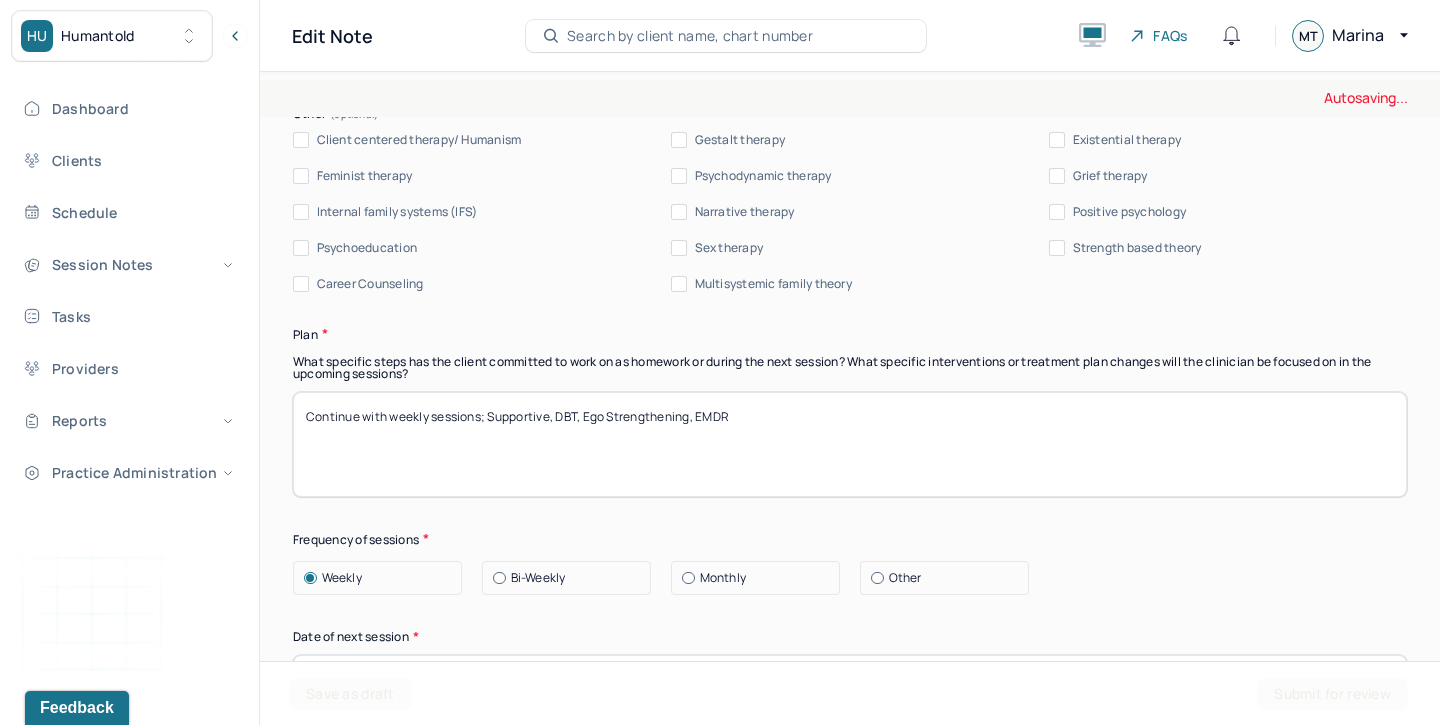scroll, scrollTop: 2652, scrollLeft: 0, axis: vertical 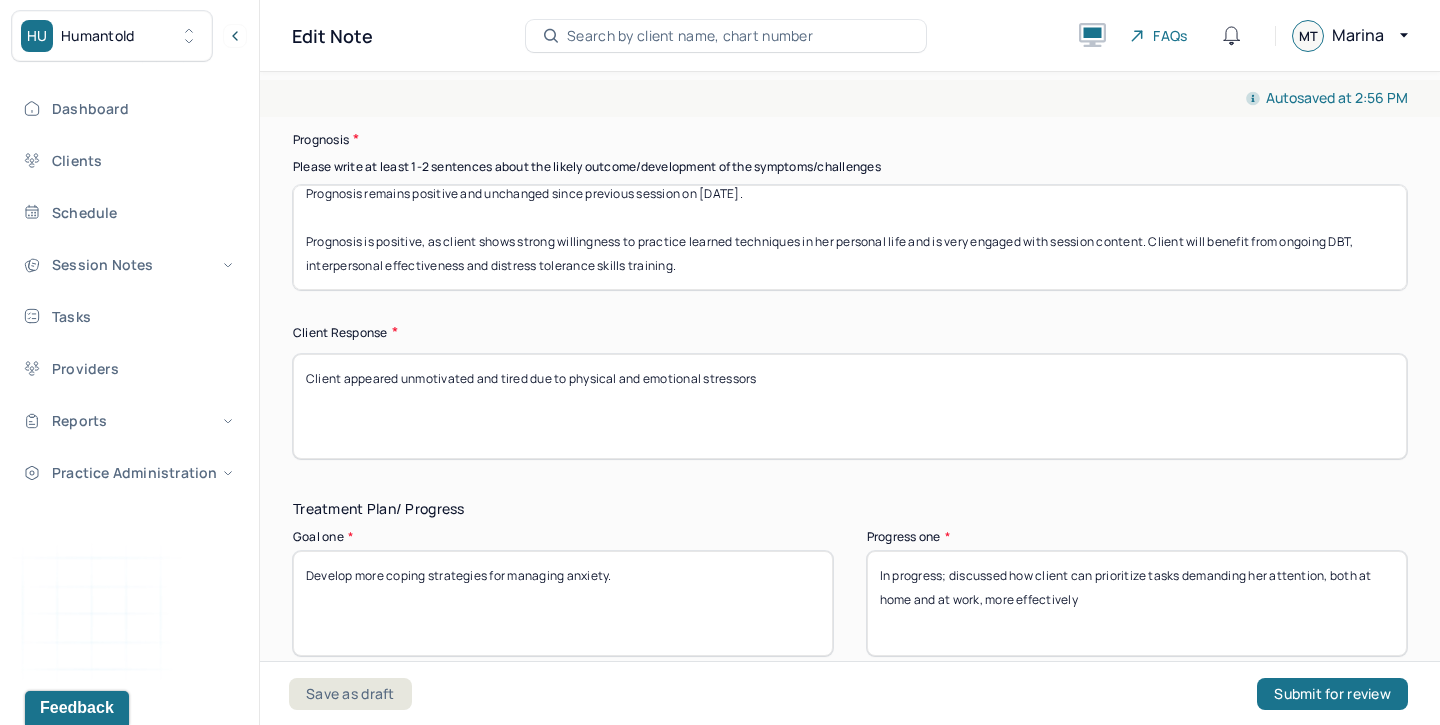 type 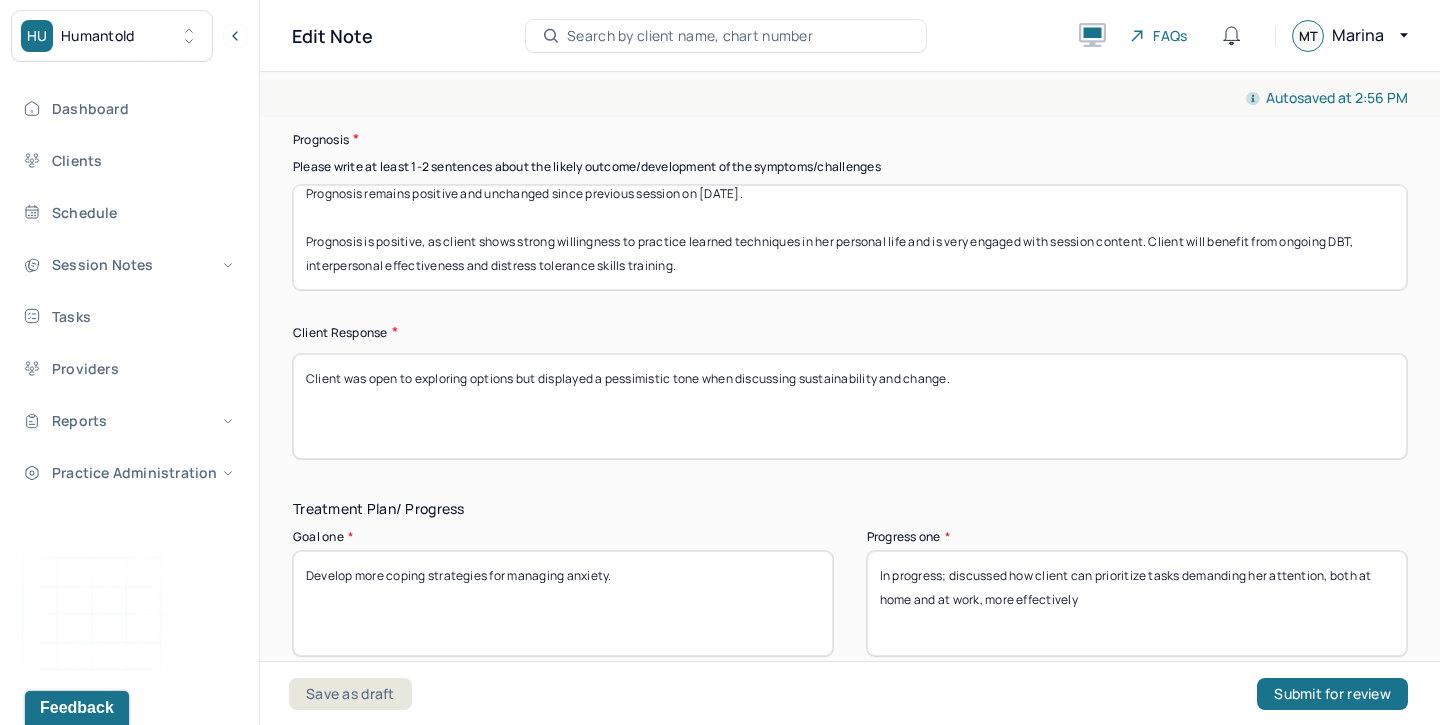 type on "Client was open to exploring options but displayed a pessimistic tone when discussing sustainability and change." 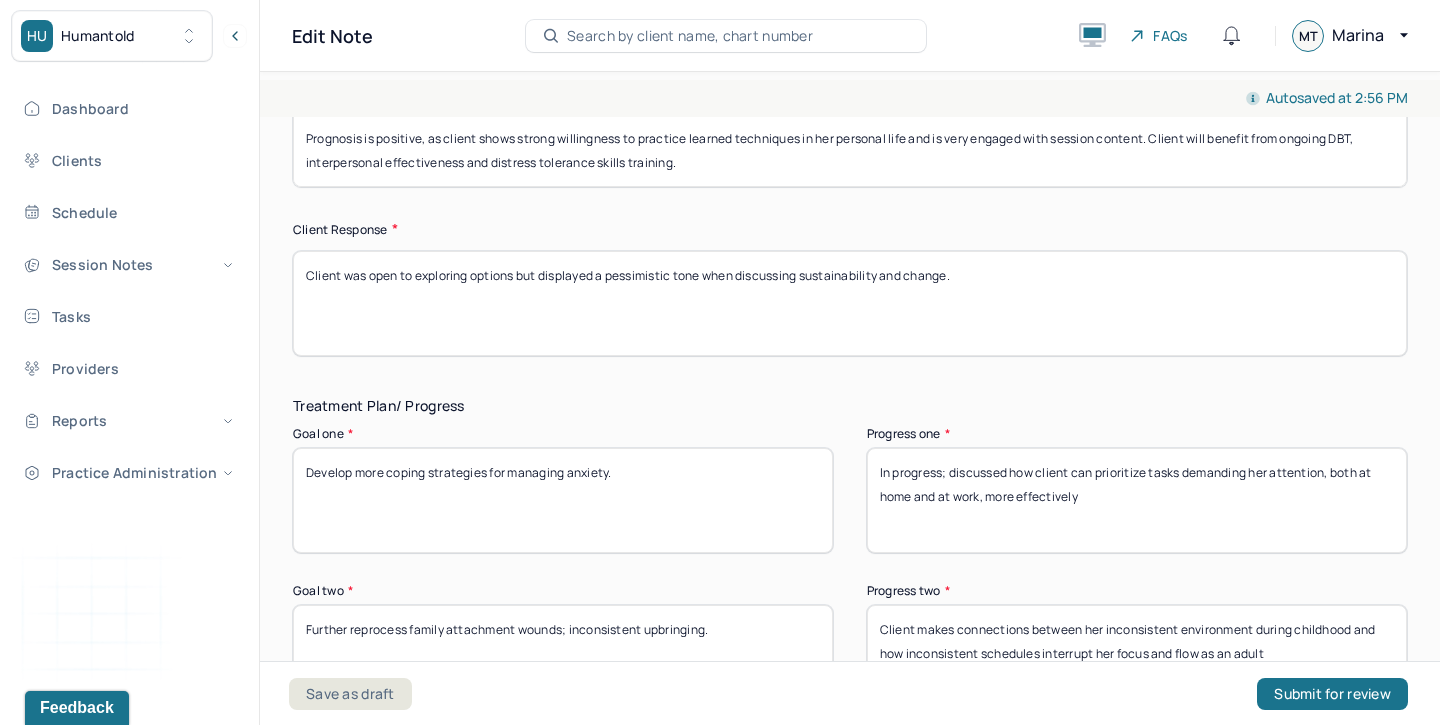 scroll, scrollTop: 2978, scrollLeft: 0, axis: vertical 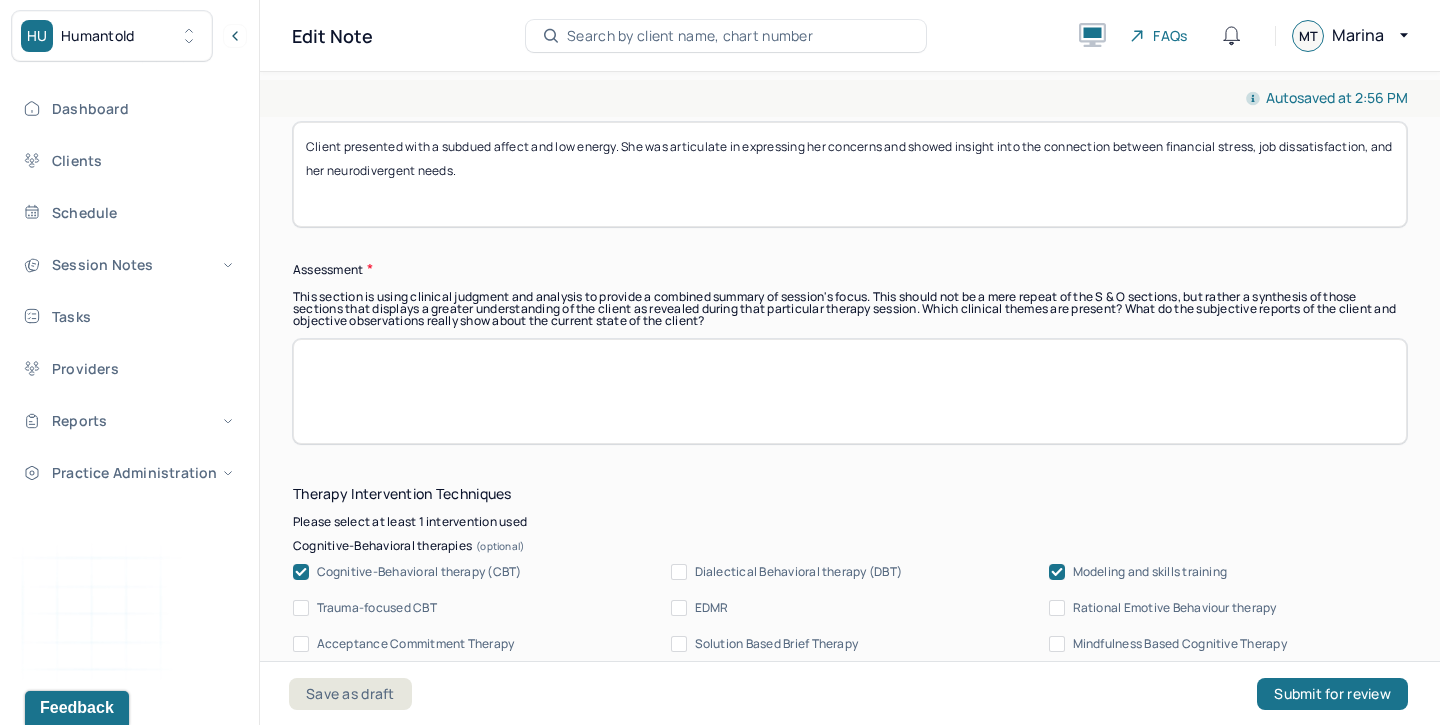 click at bounding box center [850, 391] 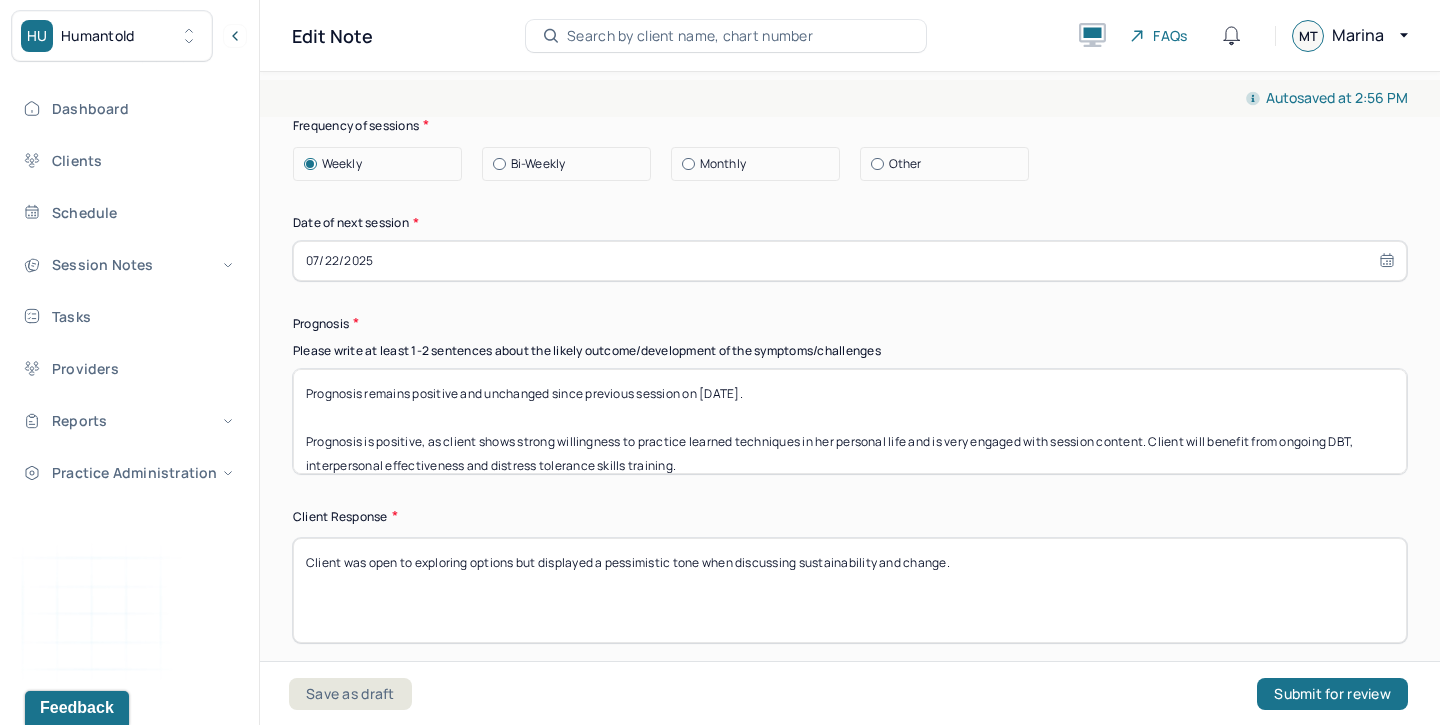 scroll, scrollTop: 2845, scrollLeft: 0, axis: vertical 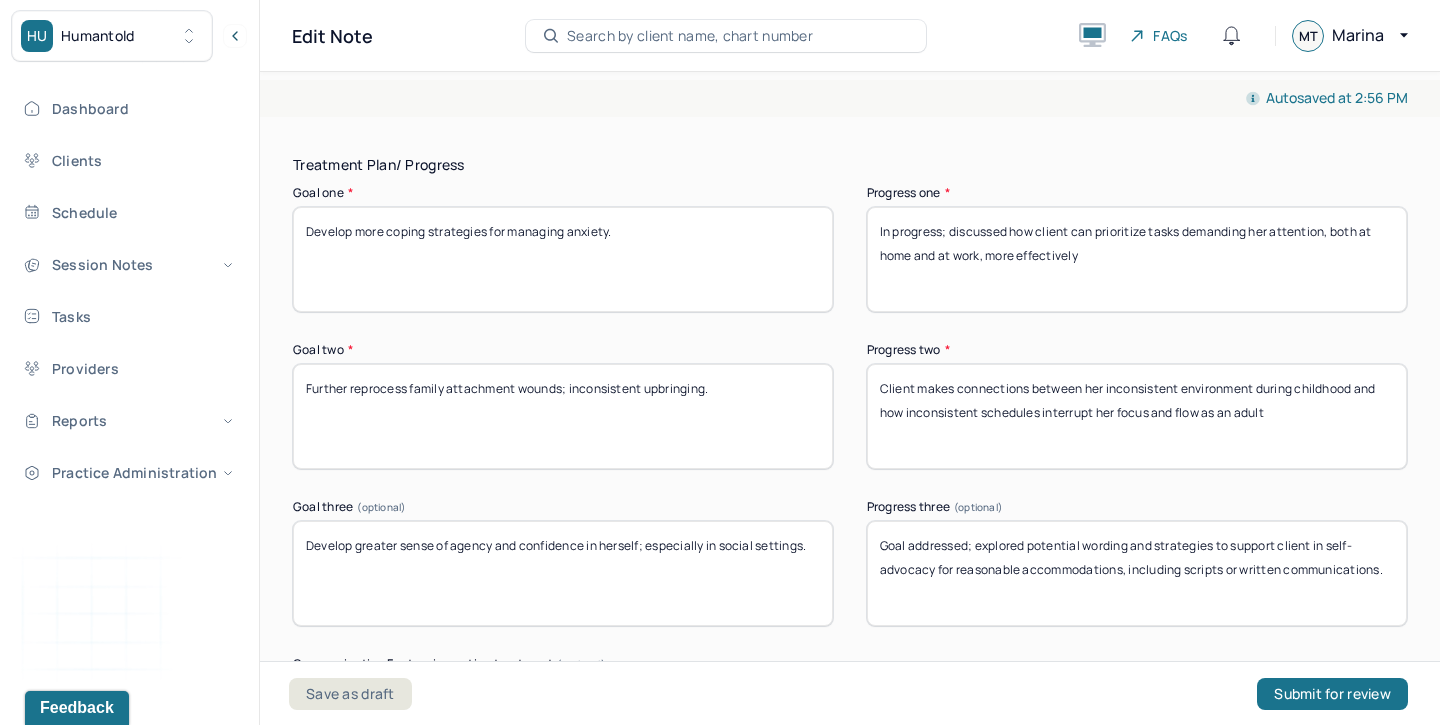 type on "Client presents with symptoms consistent with work-related burnout and mild-to-moderate depressive symptoms. Her sense of hopelessness may be exacerbated by environmental mismatch, lack of systemic support, and unresolved executive function challenges. Financial instability and limited career flexibility further contribute to her emotional distress. Client demonstrates motivation to seek support but may benefit from cognitive restructuring and solution-focused strategies to manage perceived limitations." 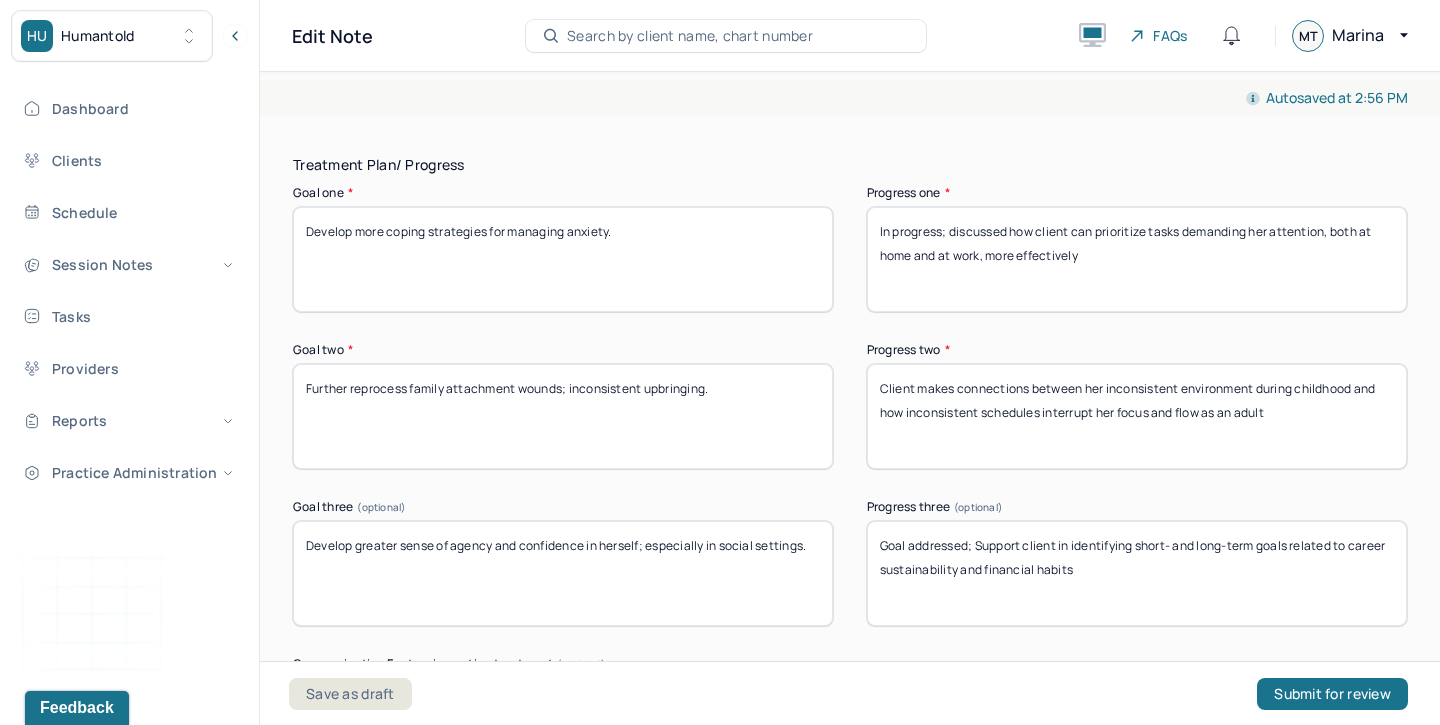 drag, startPoint x: 976, startPoint y: 481, endPoint x: 821, endPoint y: 486, distance: 155.08063 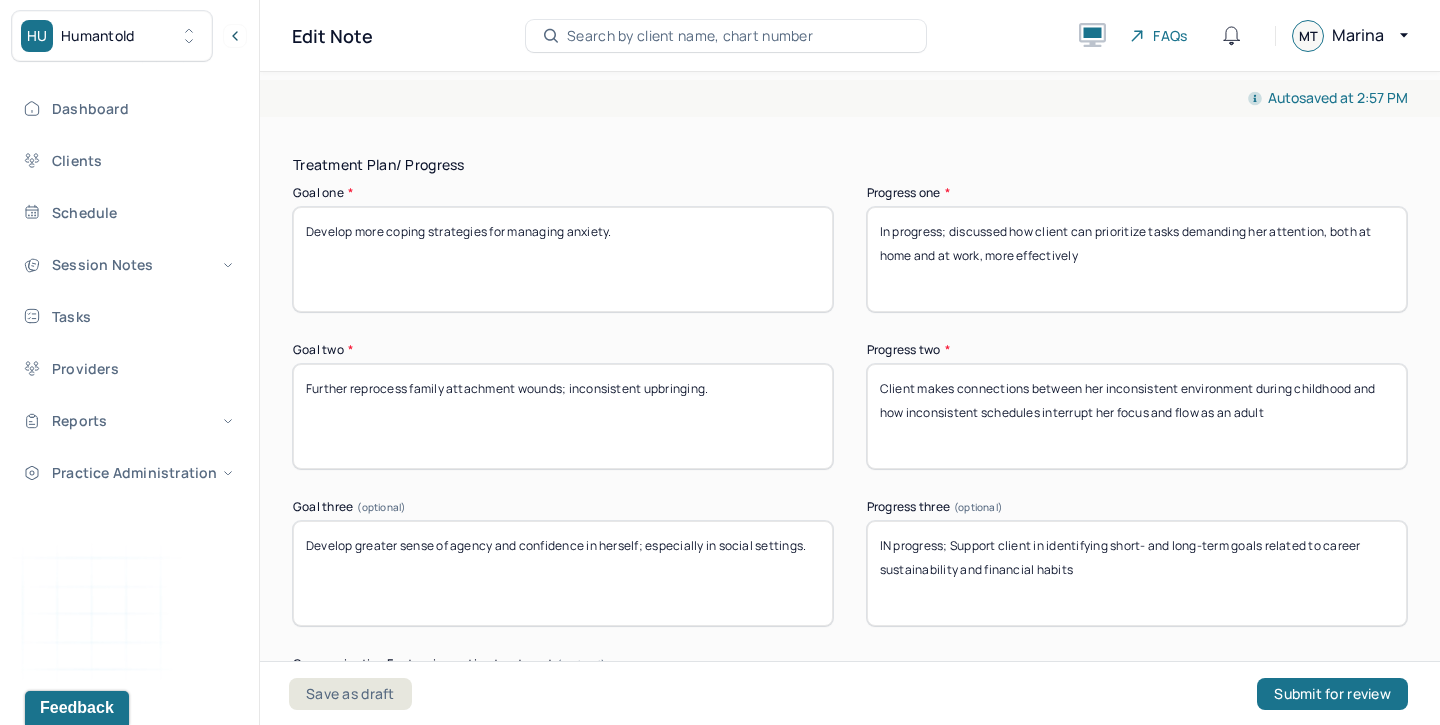 type on "IN progress; Support client in identifying short- and long-term goals related to career sustainability and financial habits" 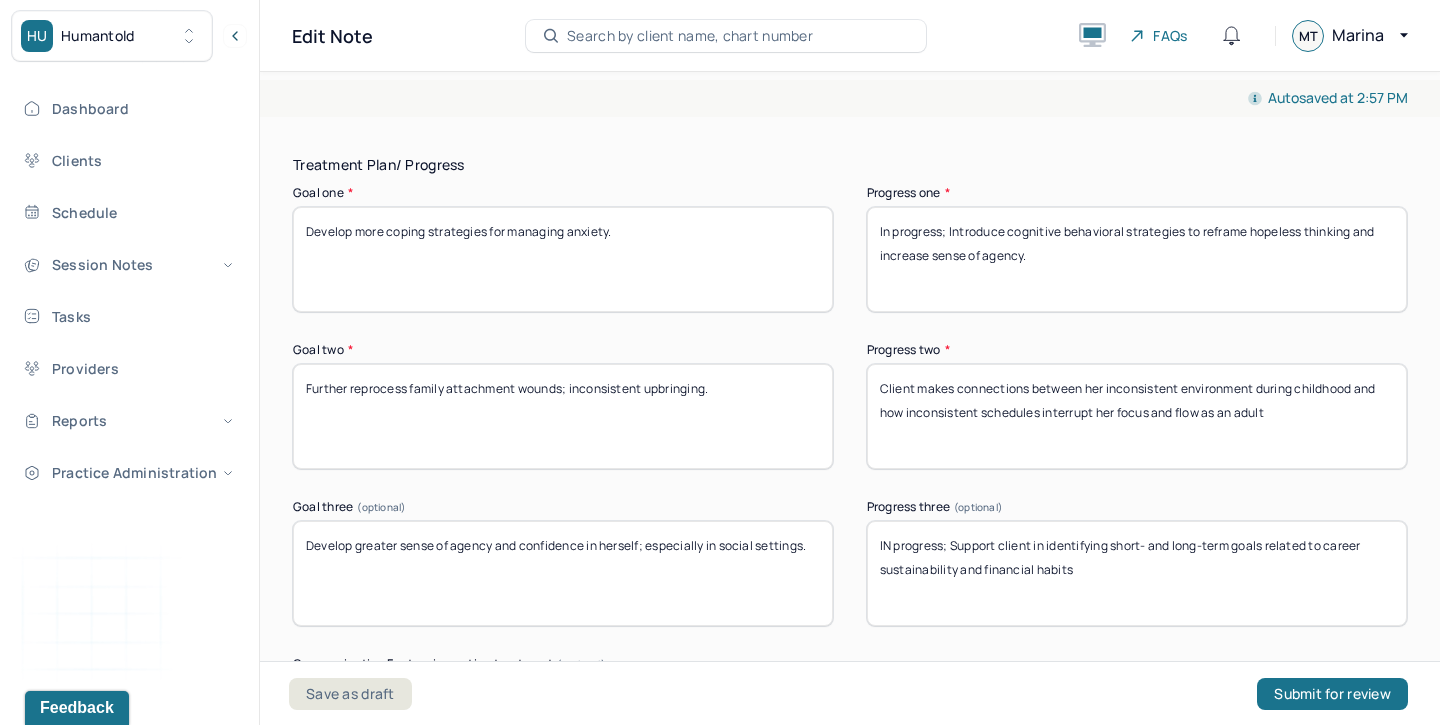click on "In progress; discussed how client can prioritize tasks demanding her attention, both at home and at work, more effectively" at bounding box center [1137, 259] 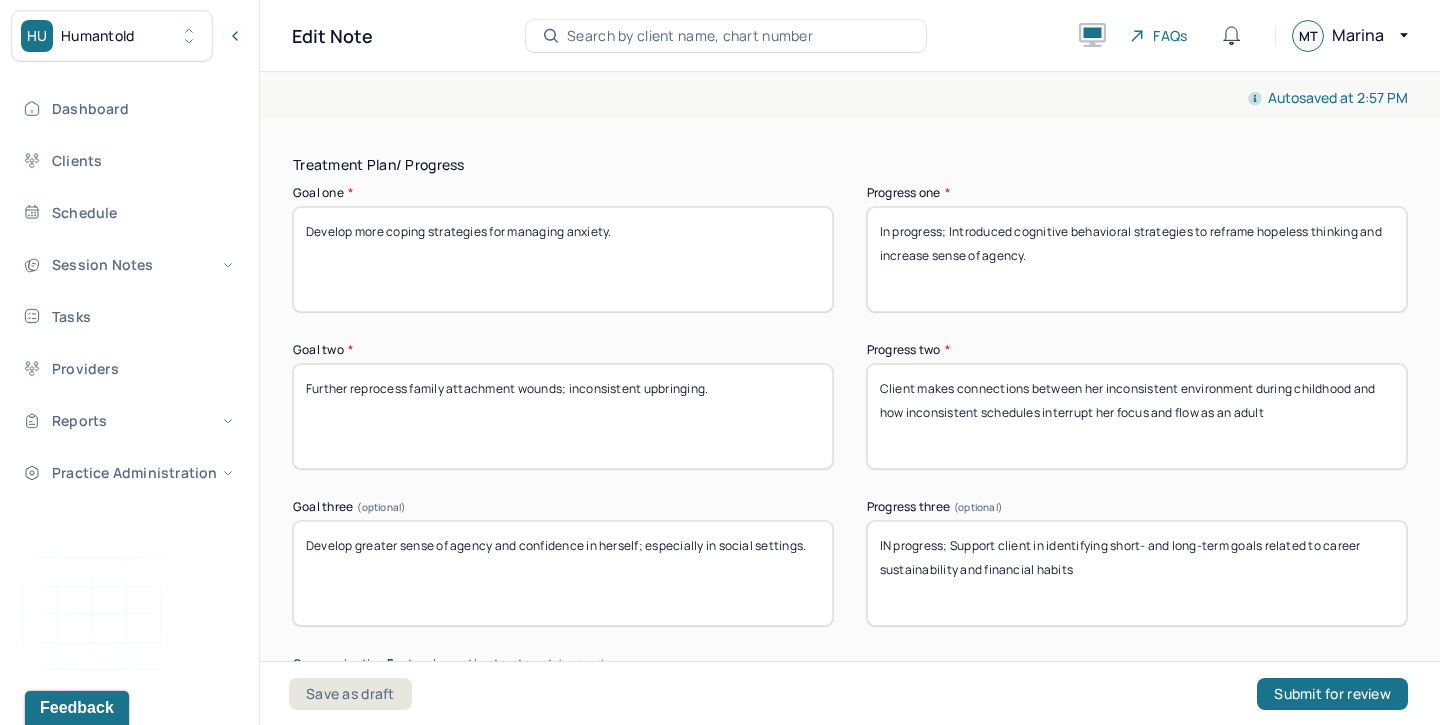 type on "In progress; Introduced cognitive behavioral strategies to reframe hopeless thinking and increase sense of agency." 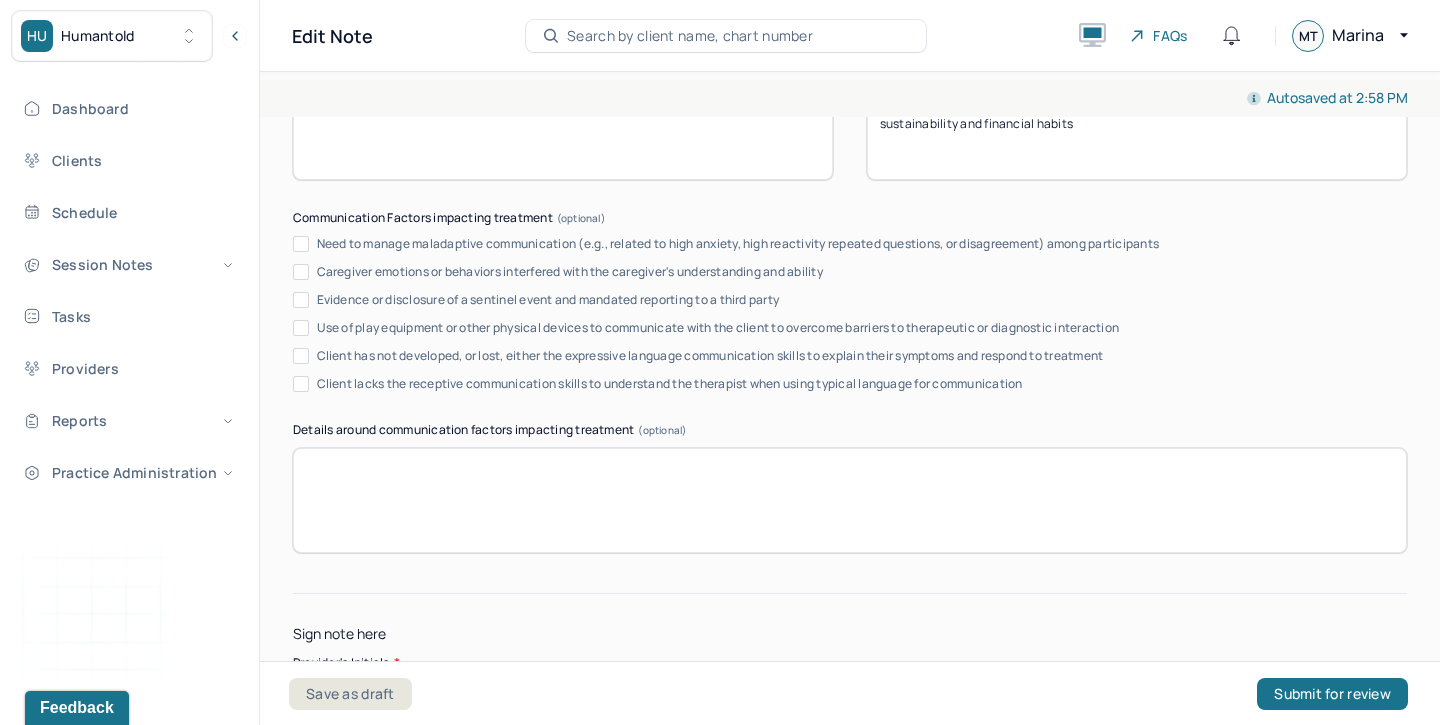 scroll, scrollTop: 3934, scrollLeft: 0, axis: vertical 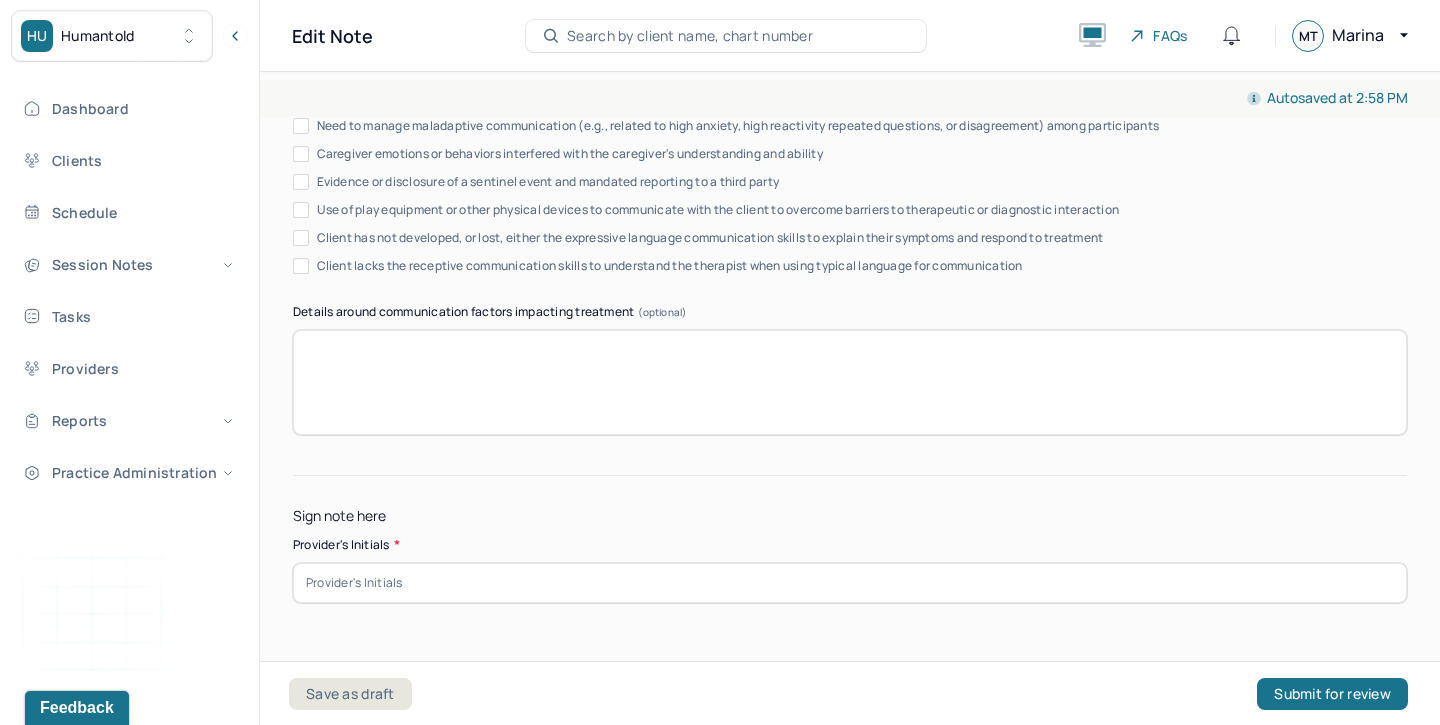 type on "Client feels misunderstood by parents and appears to become more isolated after talking with them due to their black and white approach to fixing problems and overall understanding of mental health" 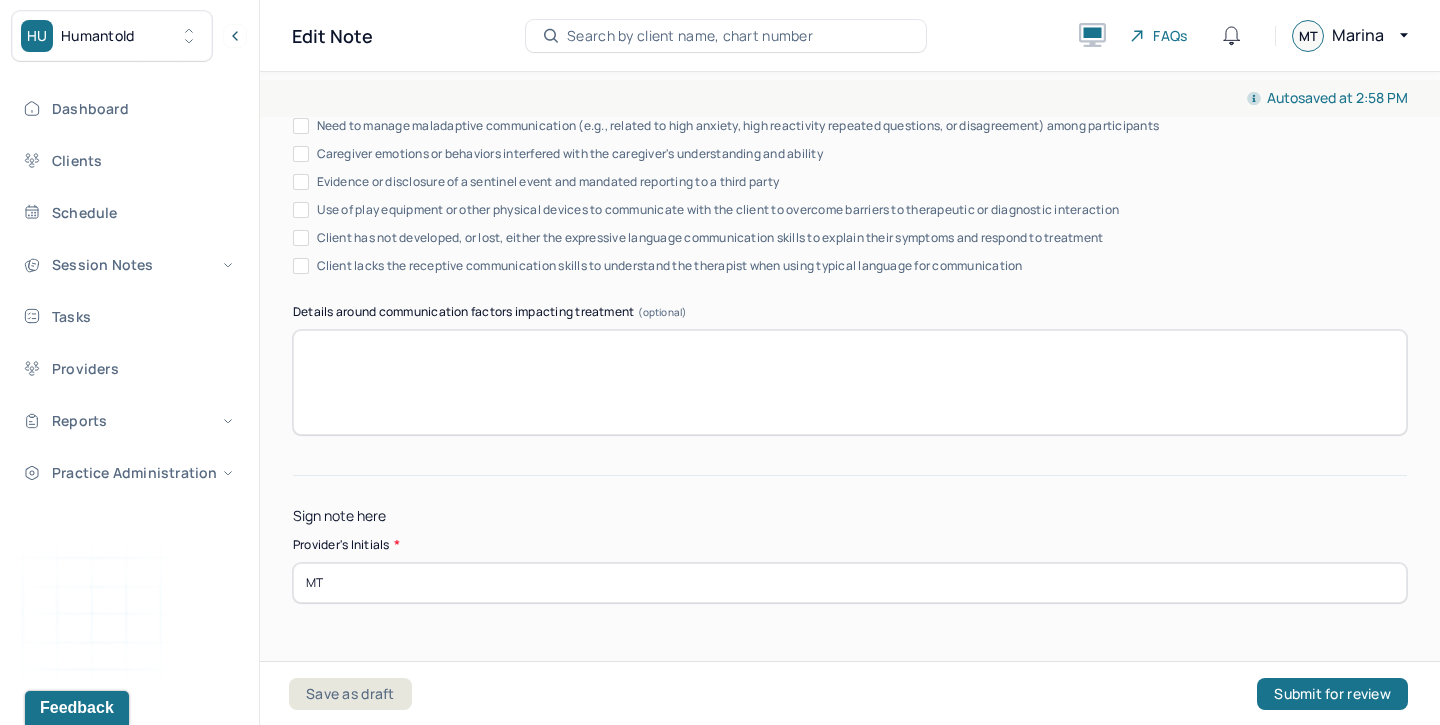 type on "MT" 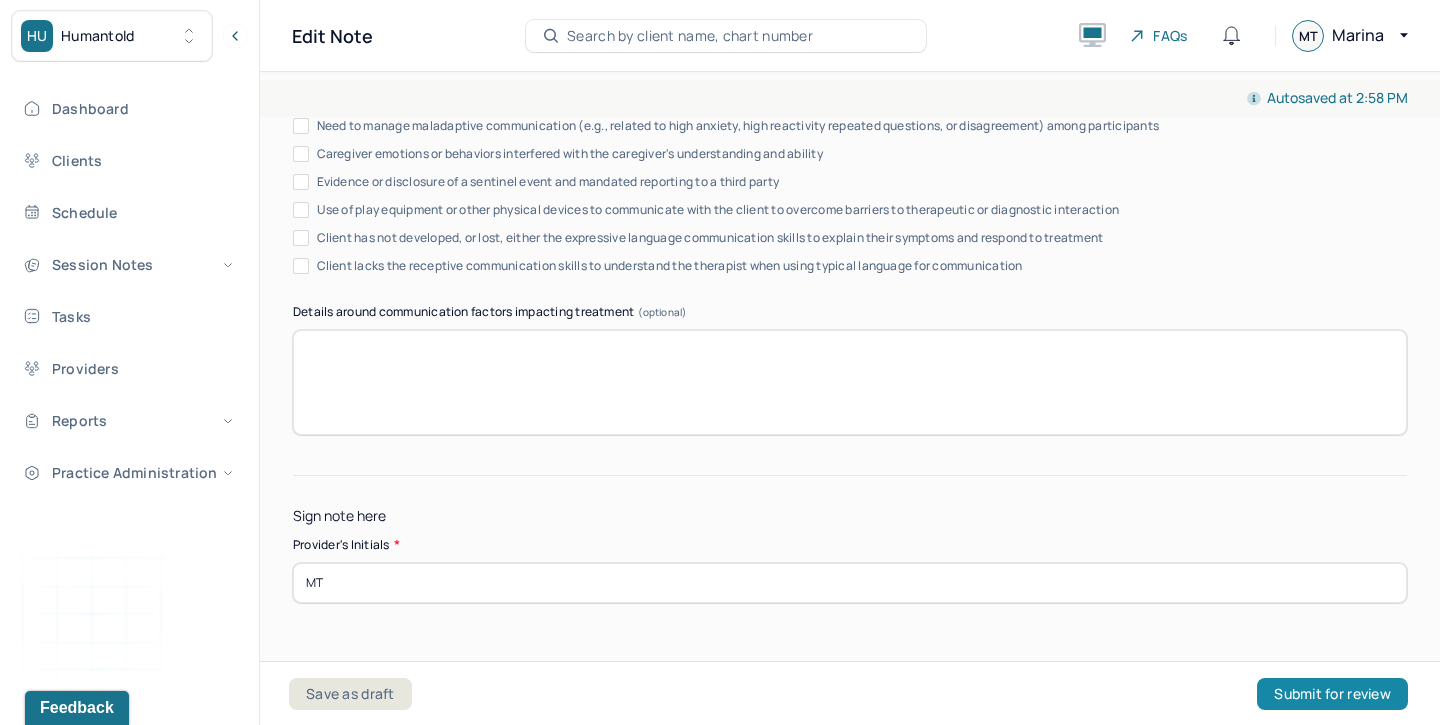 click on "Submit for review" at bounding box center (1332, 694) 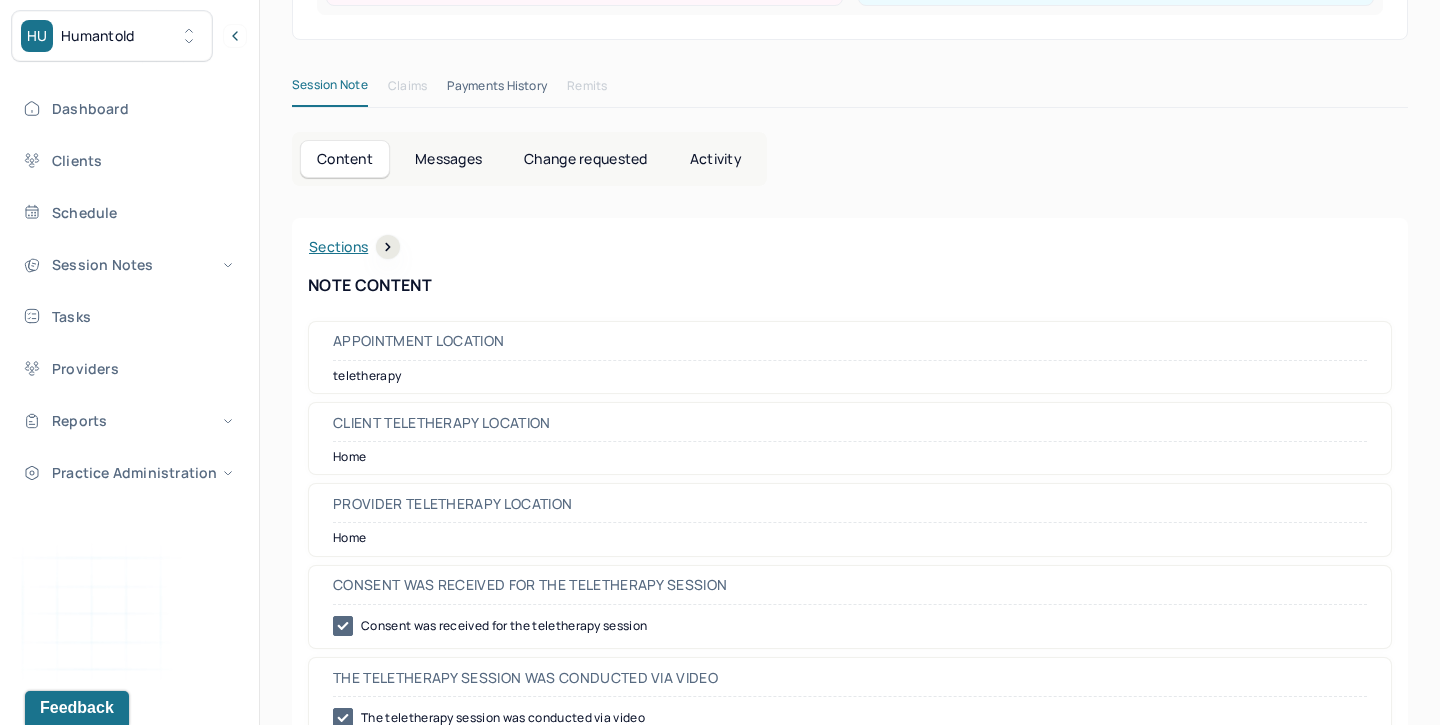 scroll, scrollTop: 507, scrollLeft: 0, axis: vertical 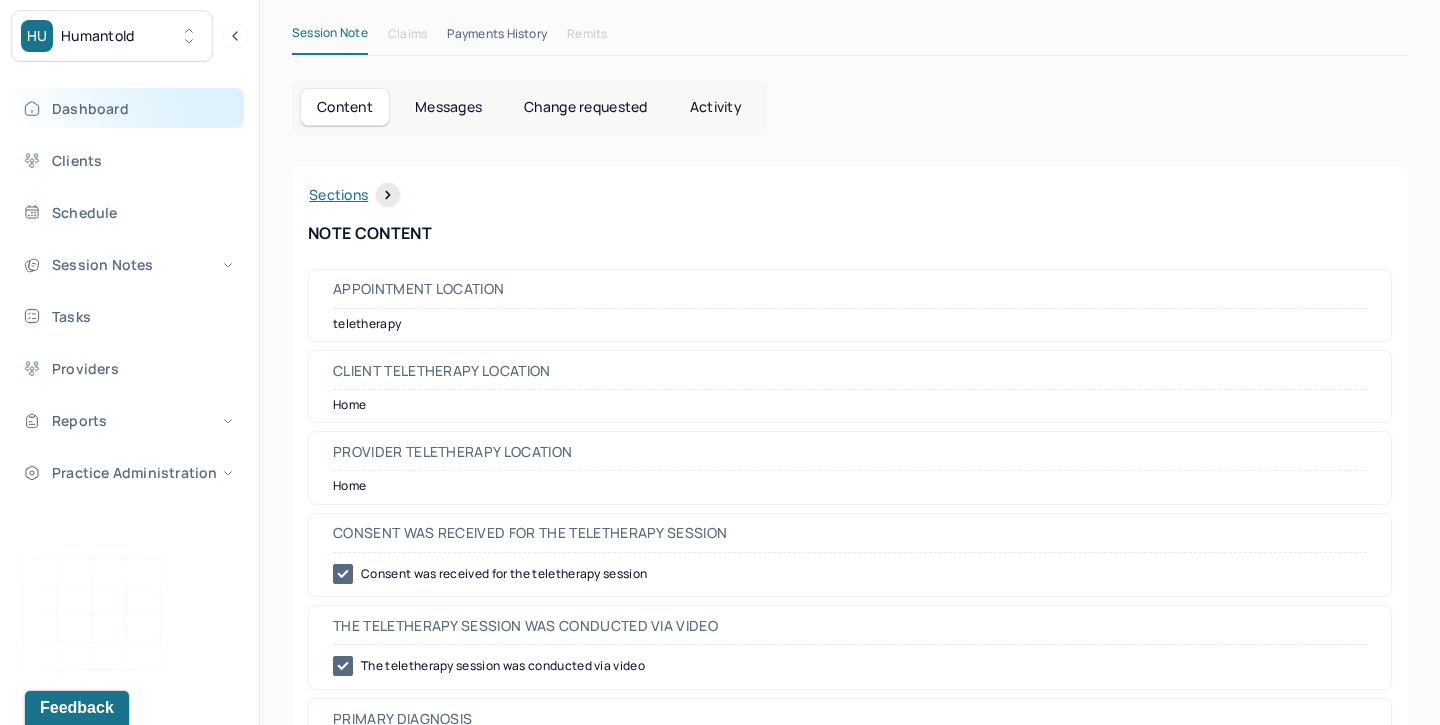 click on "Dashboard" at bounding box center (128, 108) 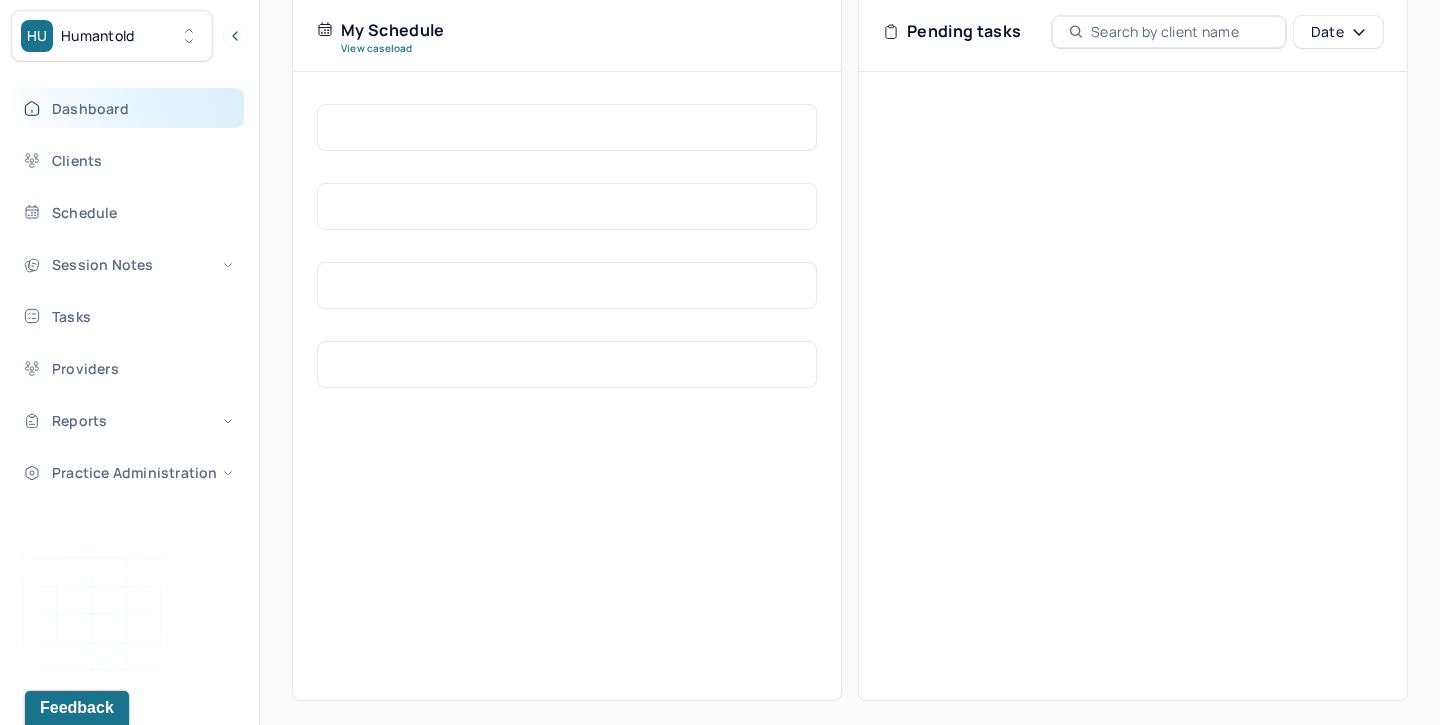 scroll, scrollTop: 440, scrollLeft: 0, axis: vertical 